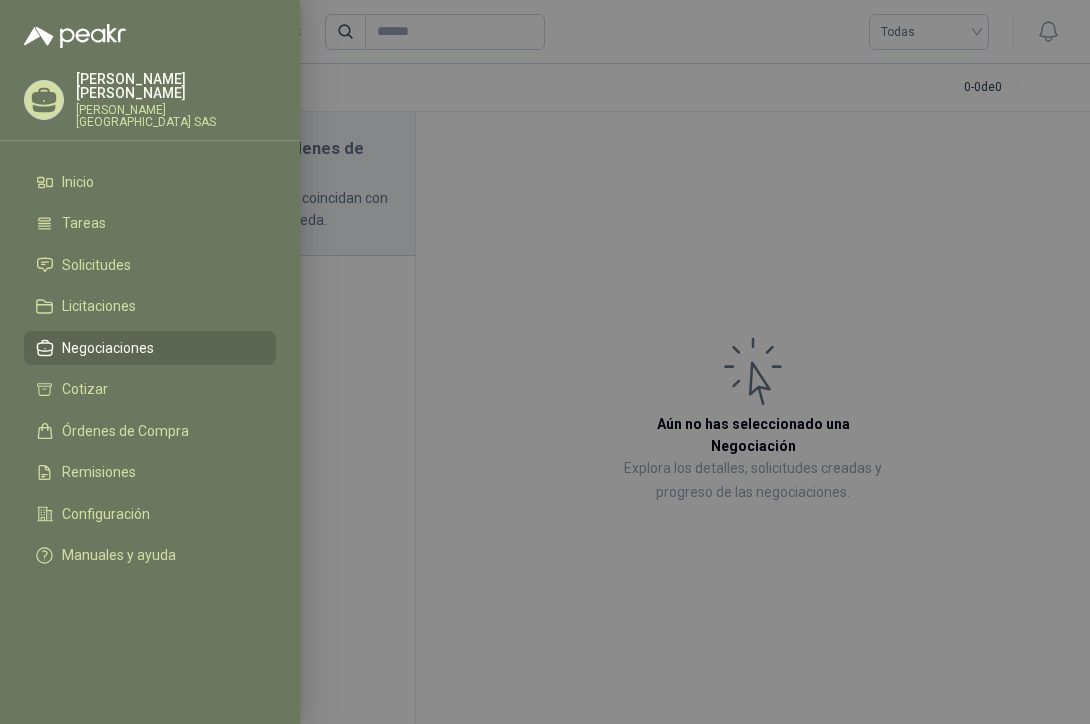 scroll, scrollTop: 0, scrollLeft: 0, axis: both 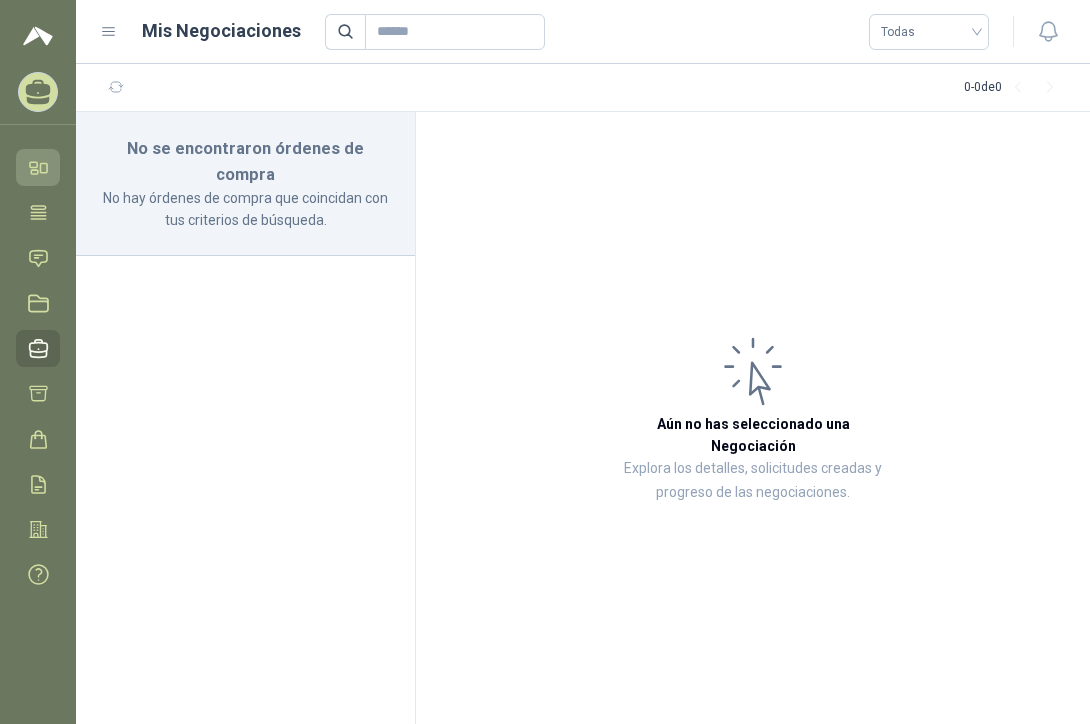 click 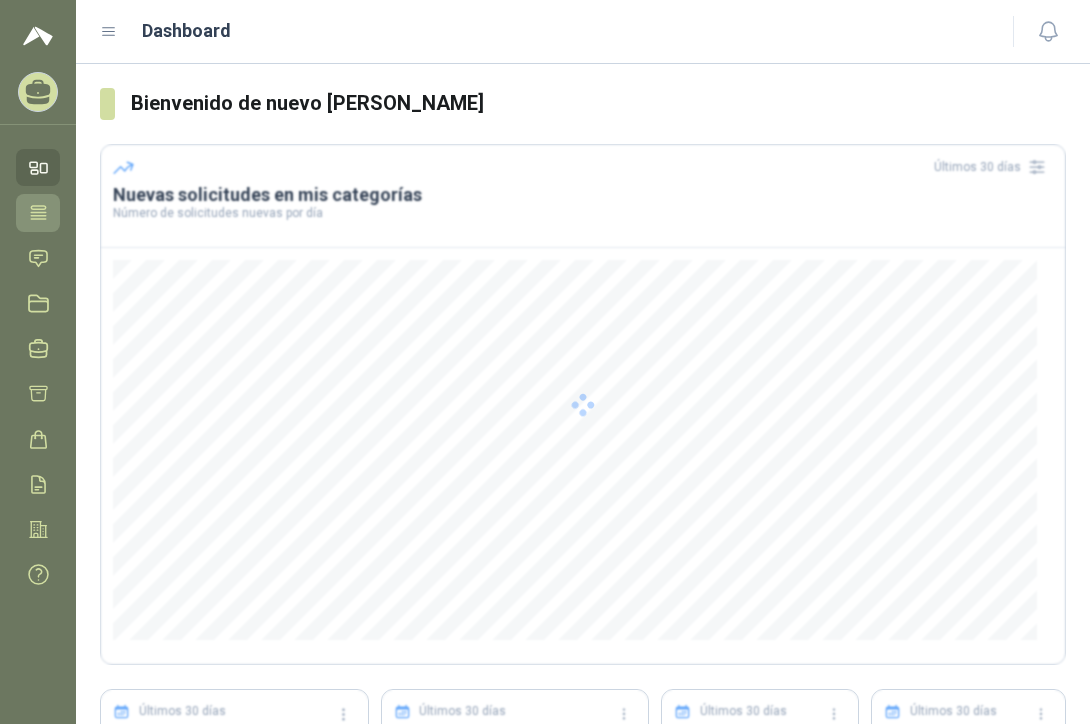 click 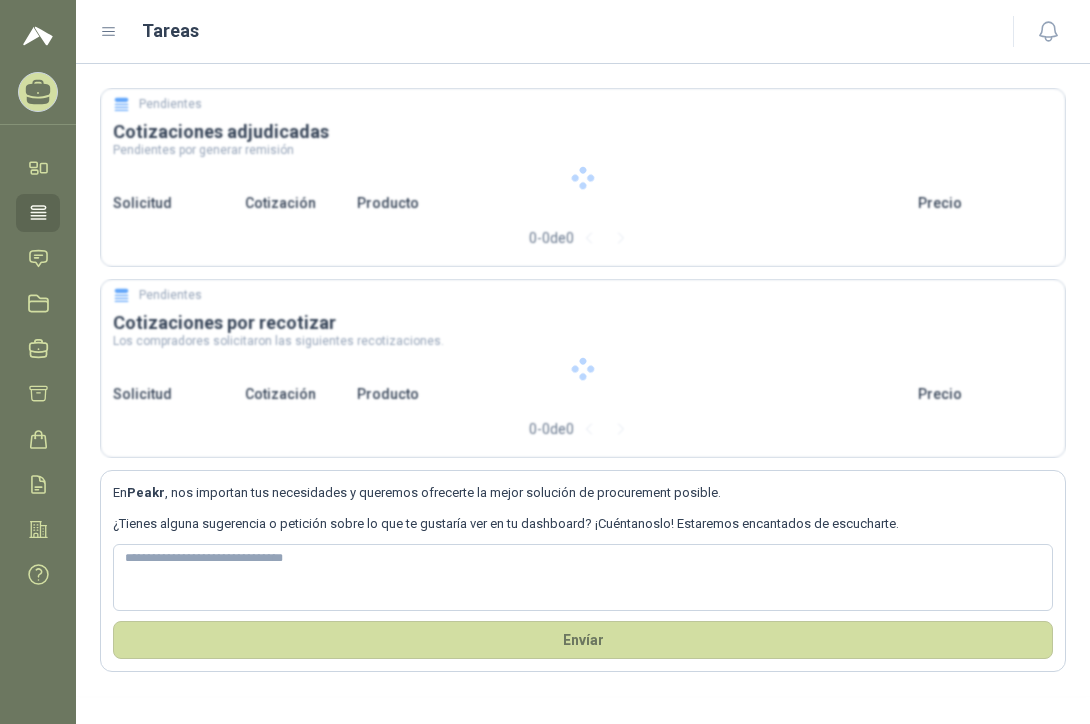 type 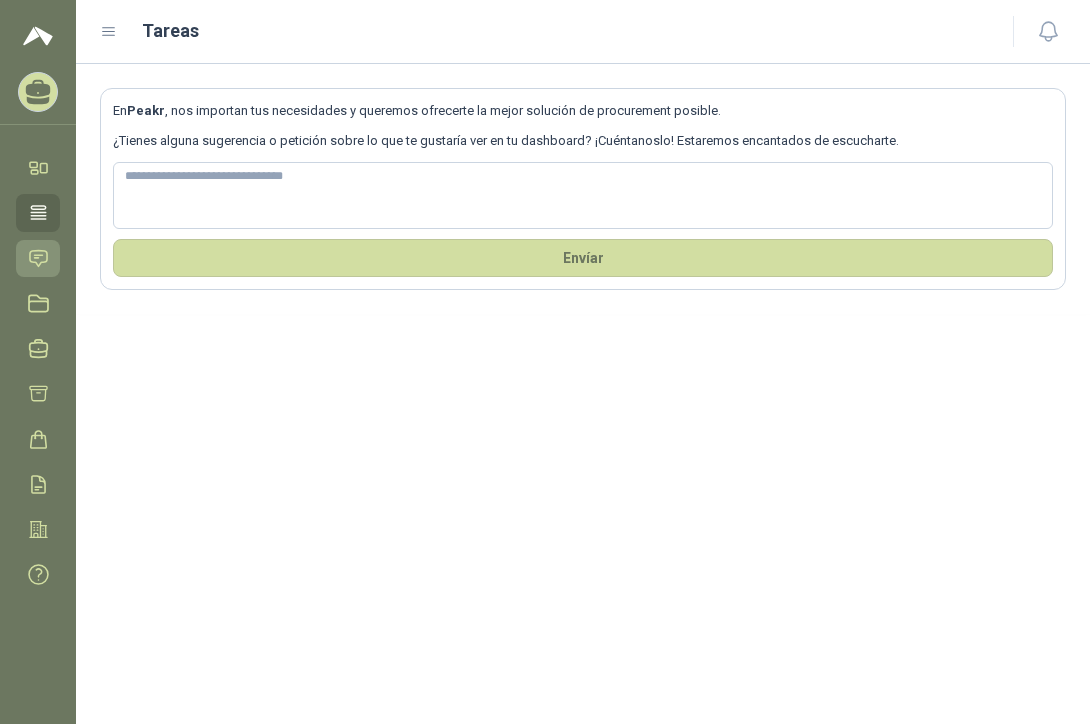 click 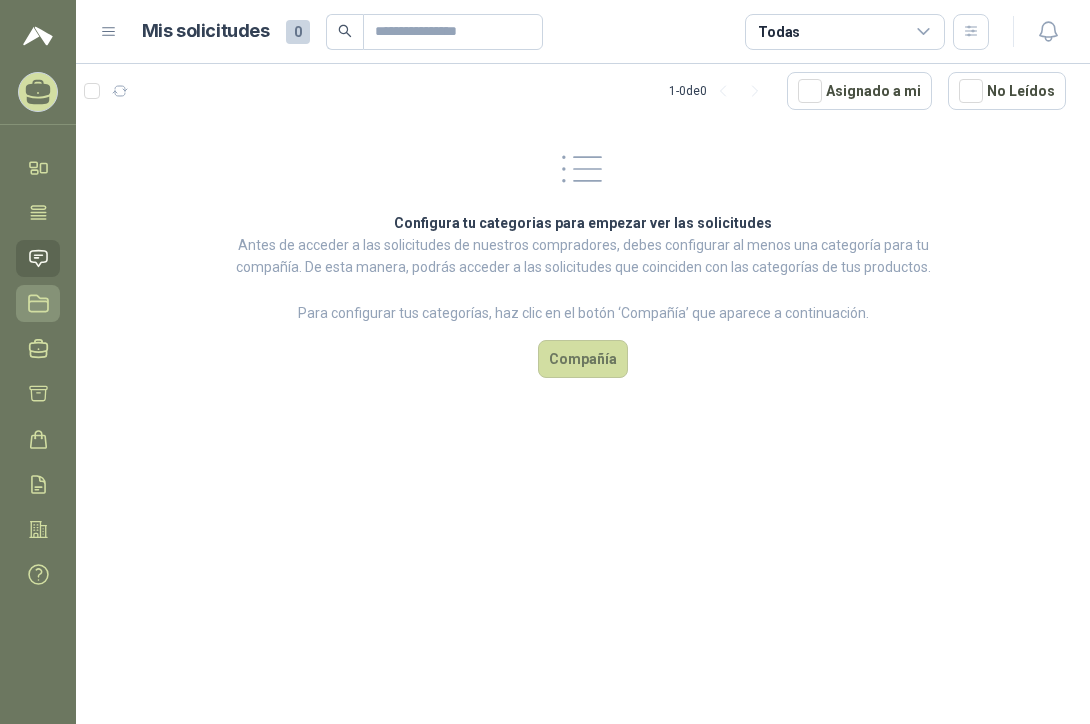 click 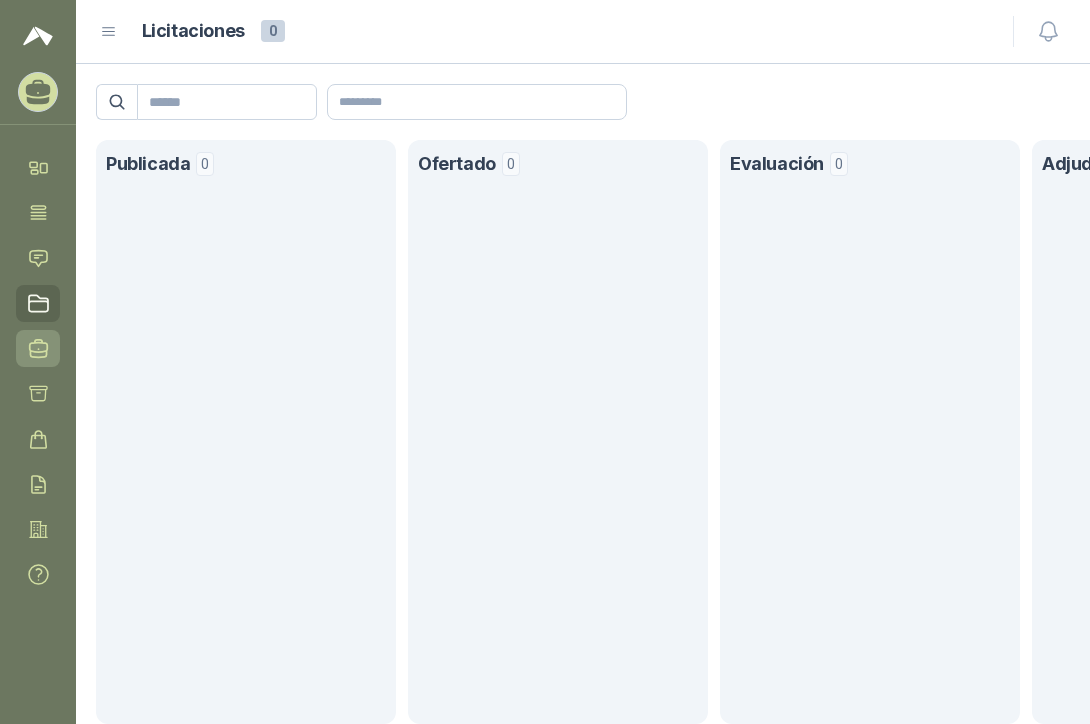 click 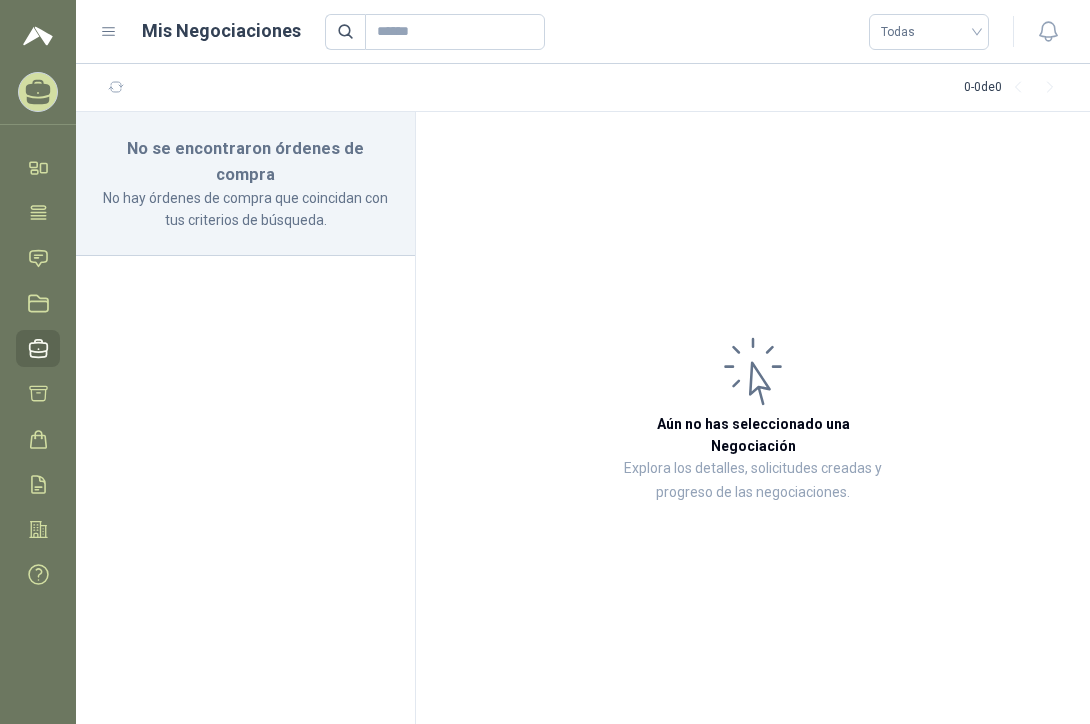 click 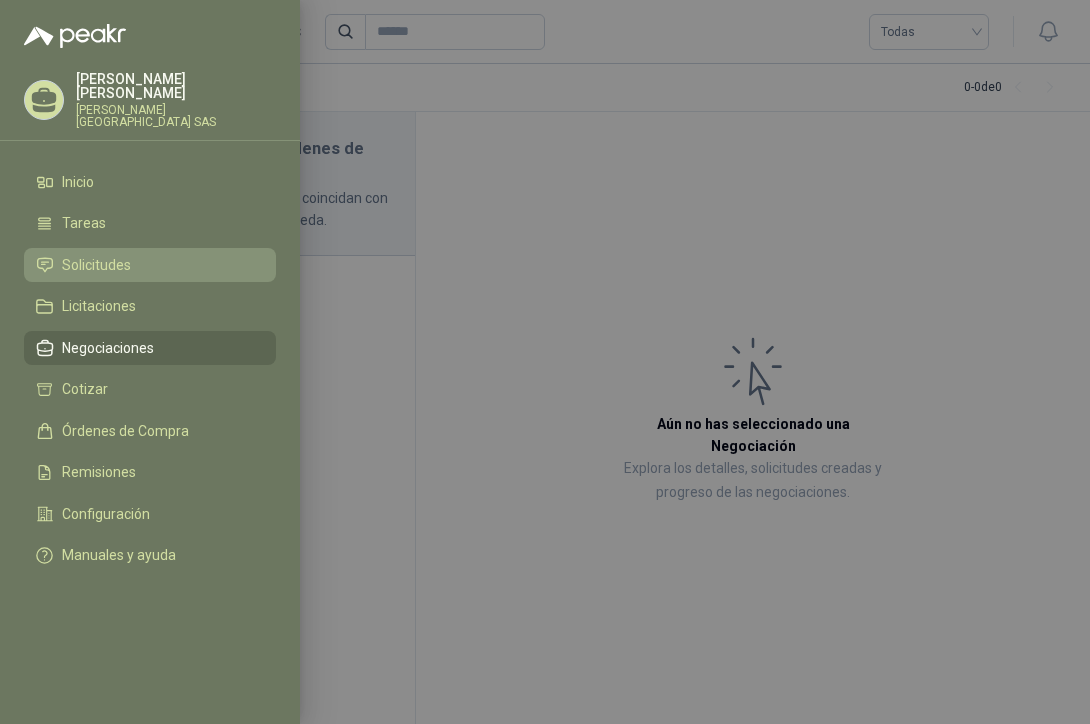 click on "Solicitudes" at bounding box center [96, 265] 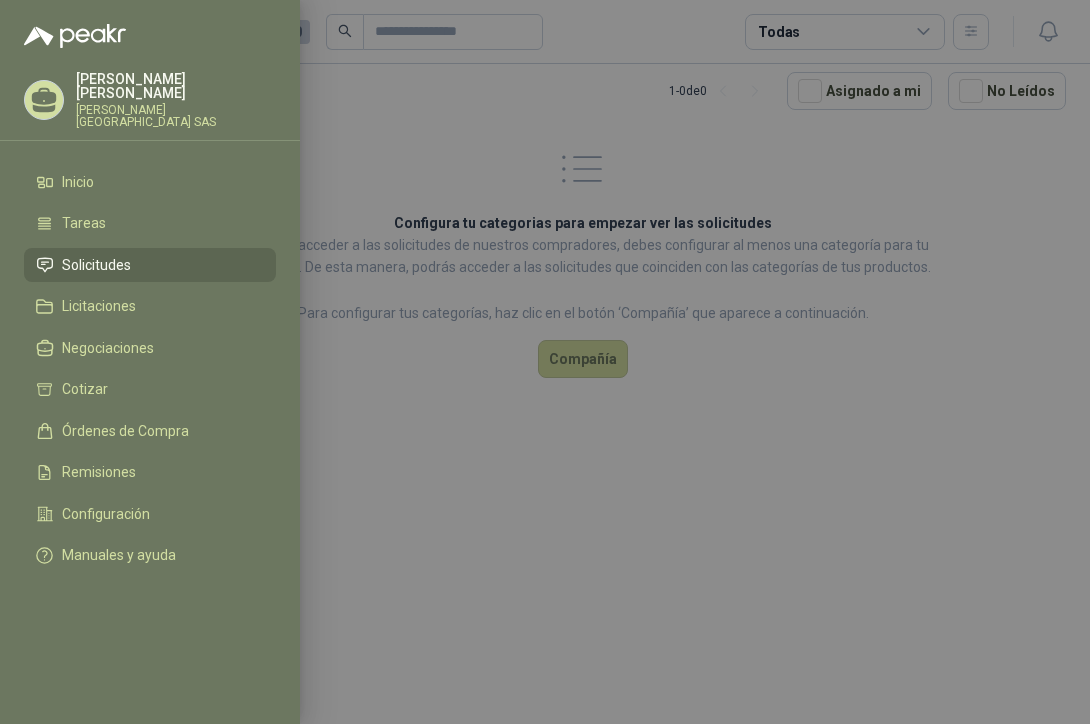 click at bounding box center (545, 362) 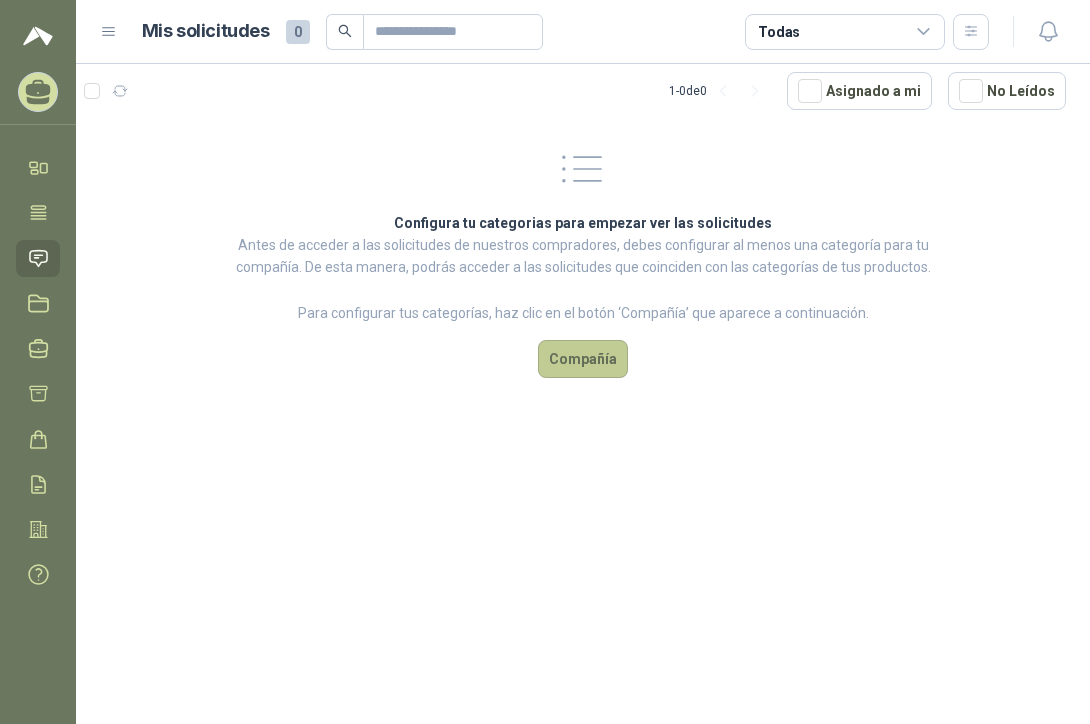 click on "Compañía" at bounding box center [583, 359] 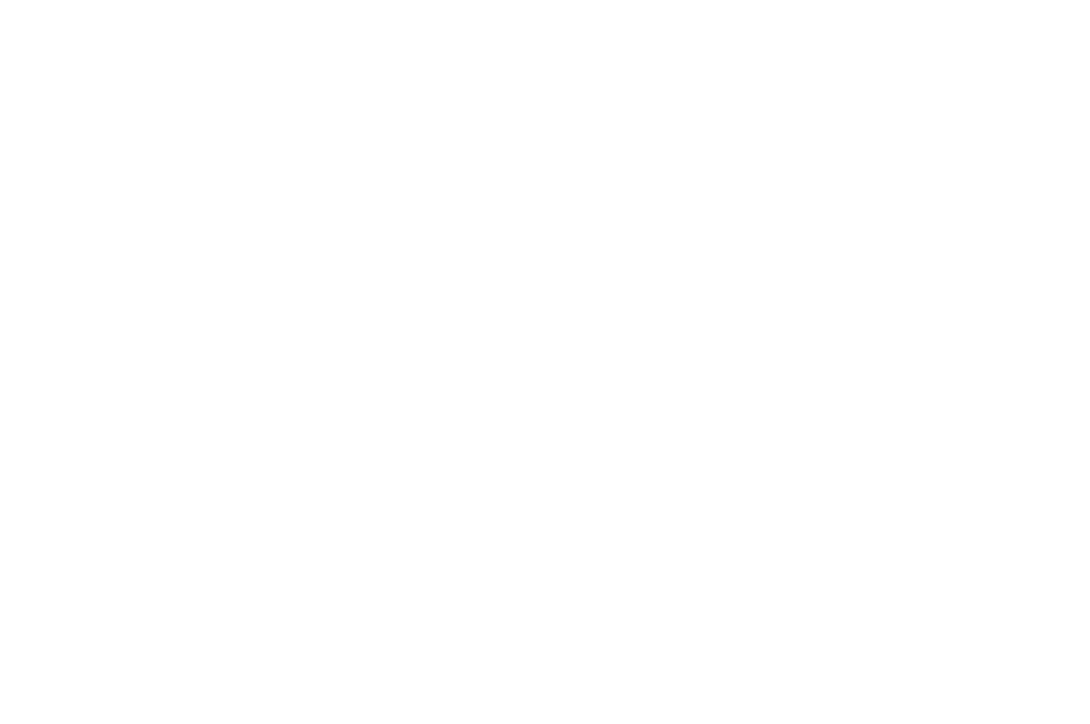 scroll, scrollTop: 0, scrollLeft: 0, axis: both 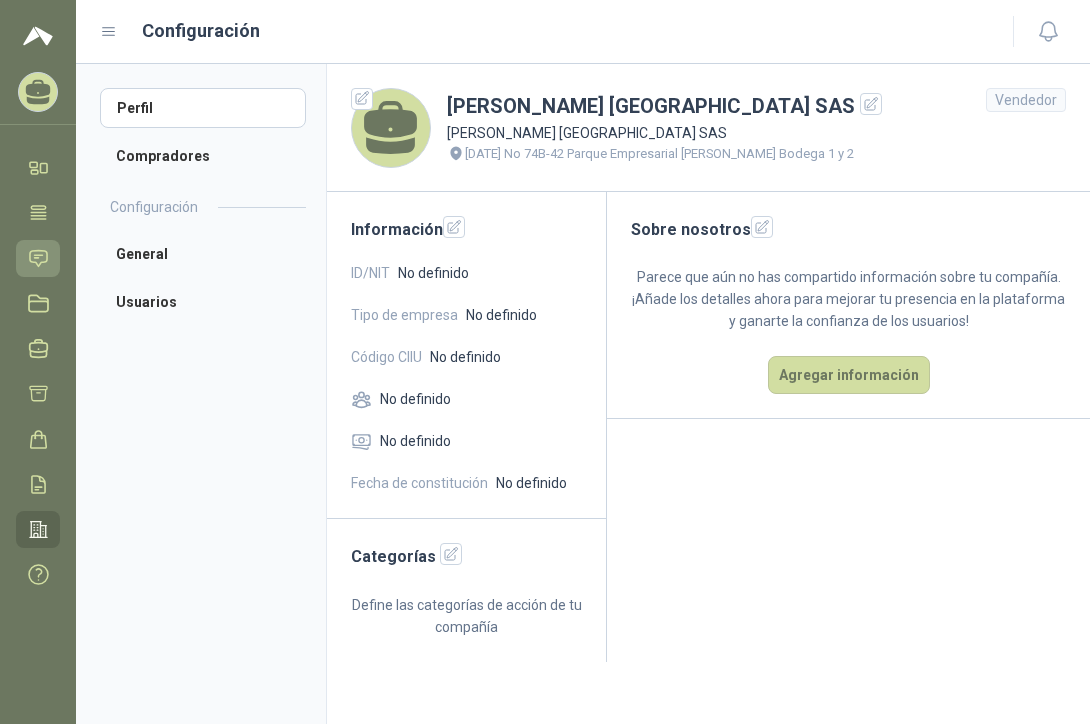 click 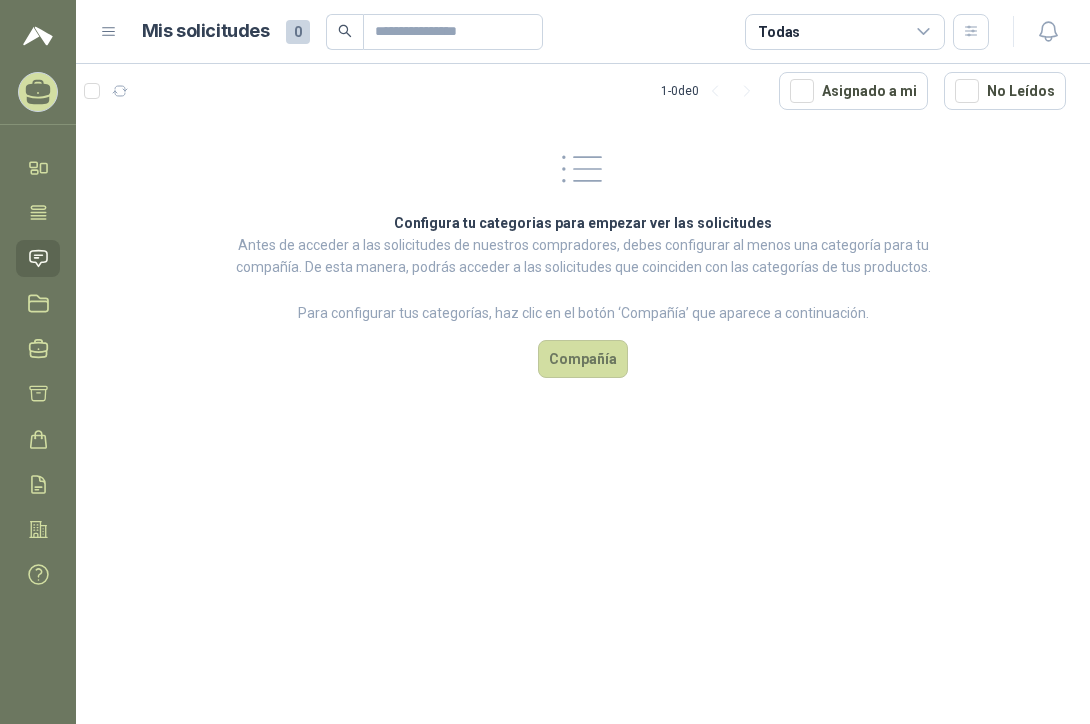click 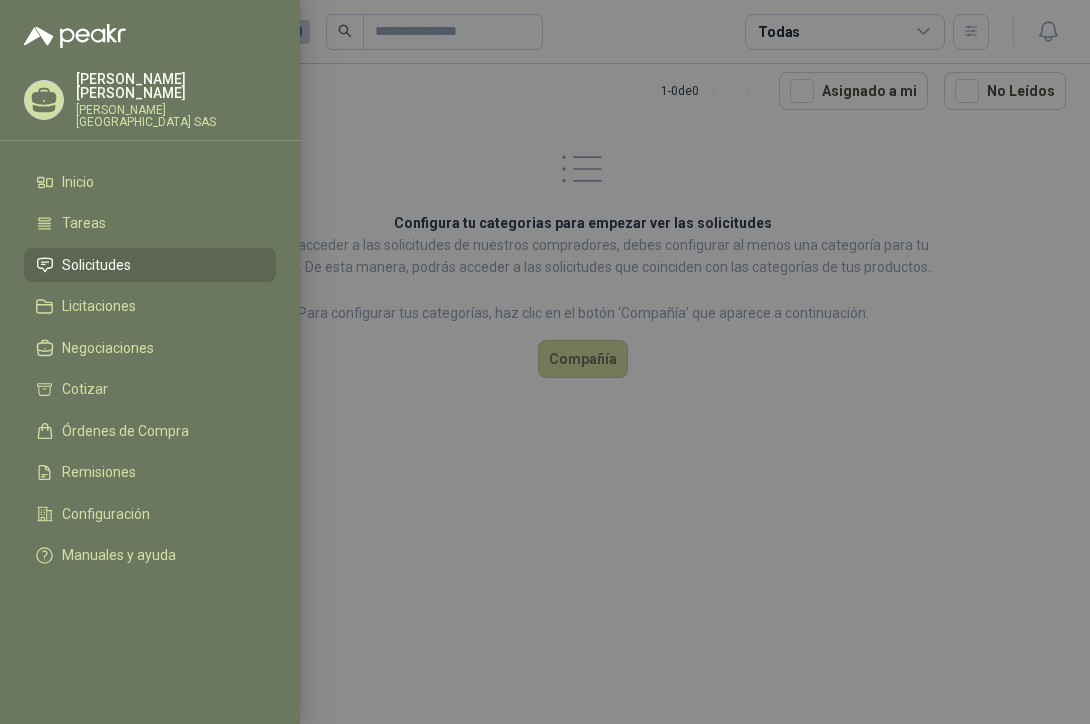 click on "Solicitudes" at bounding box center (96, 265) 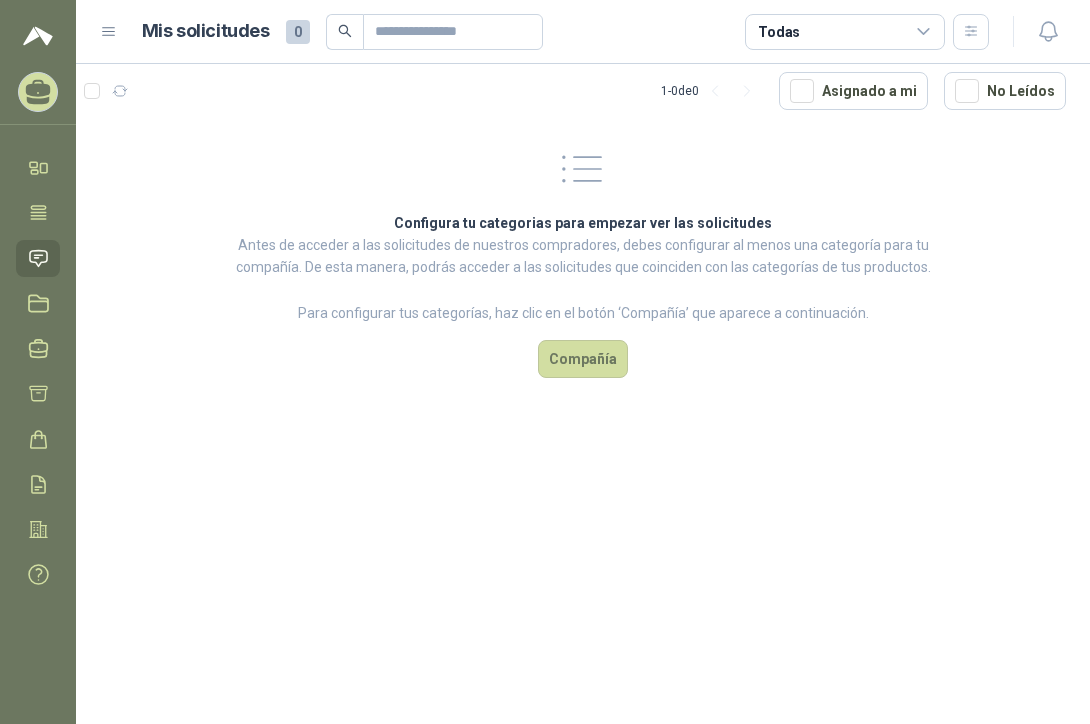 click 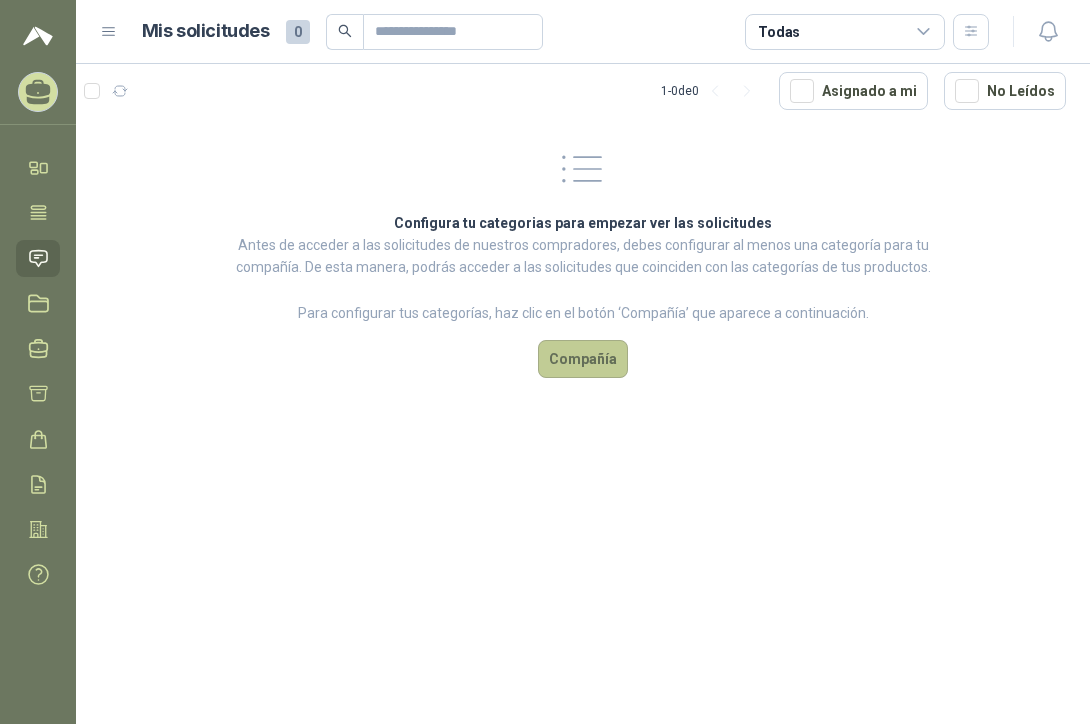 click on "Compañía" at bounding box center [583, 359] 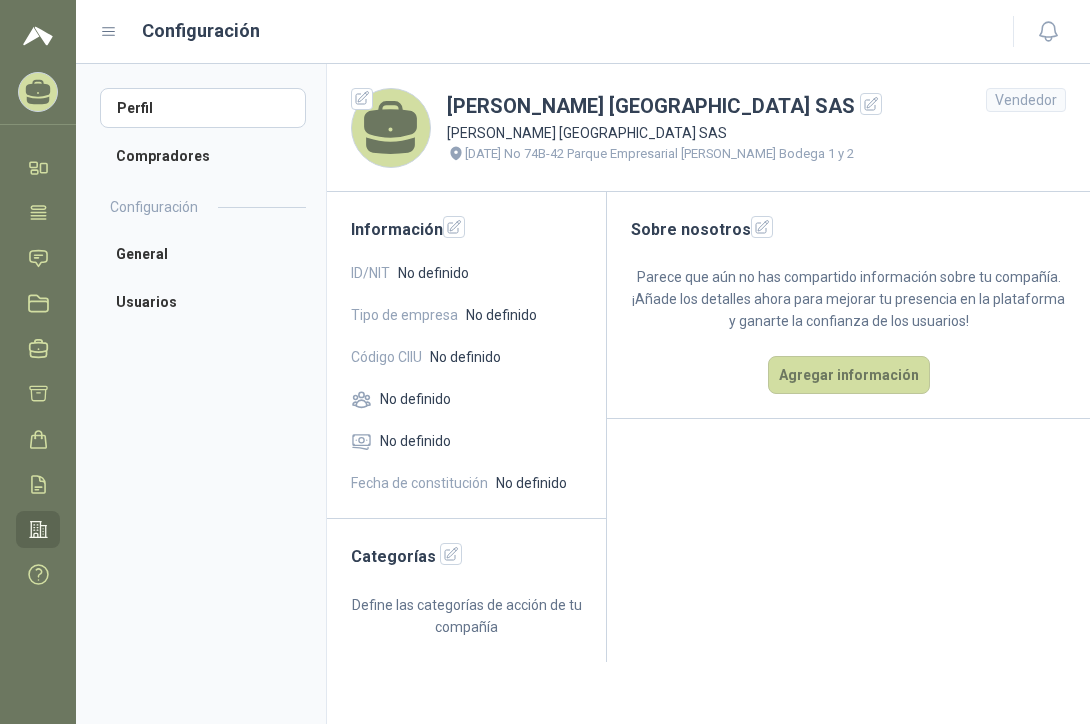 click 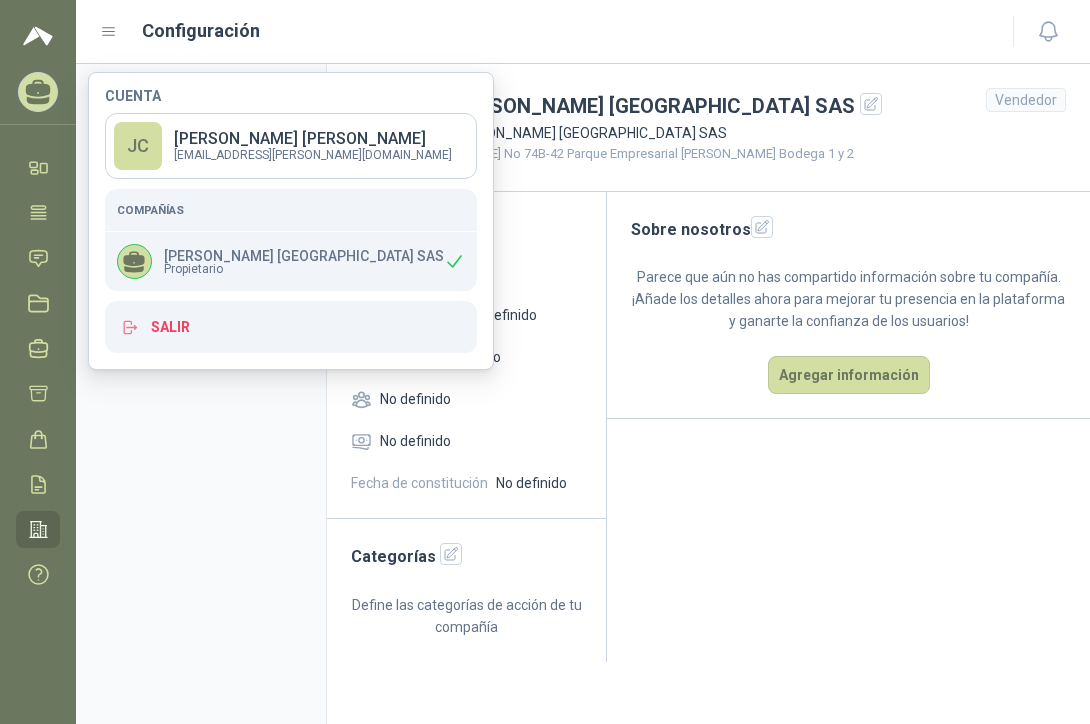 click 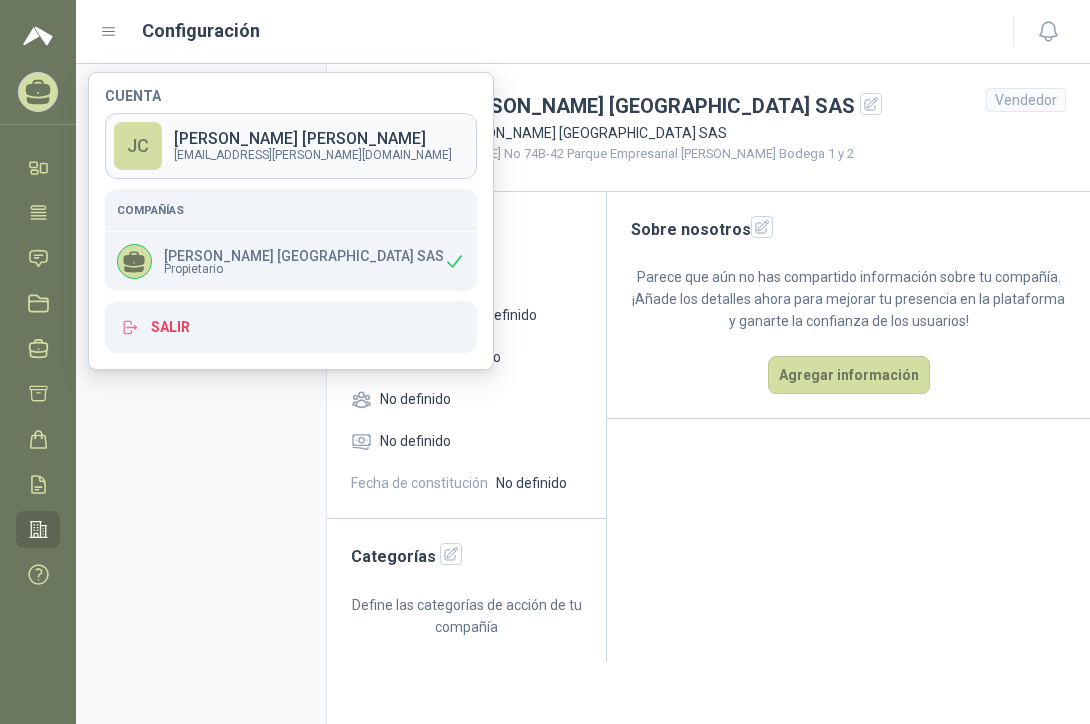 click on "JC" at bounding box center [138, 146] 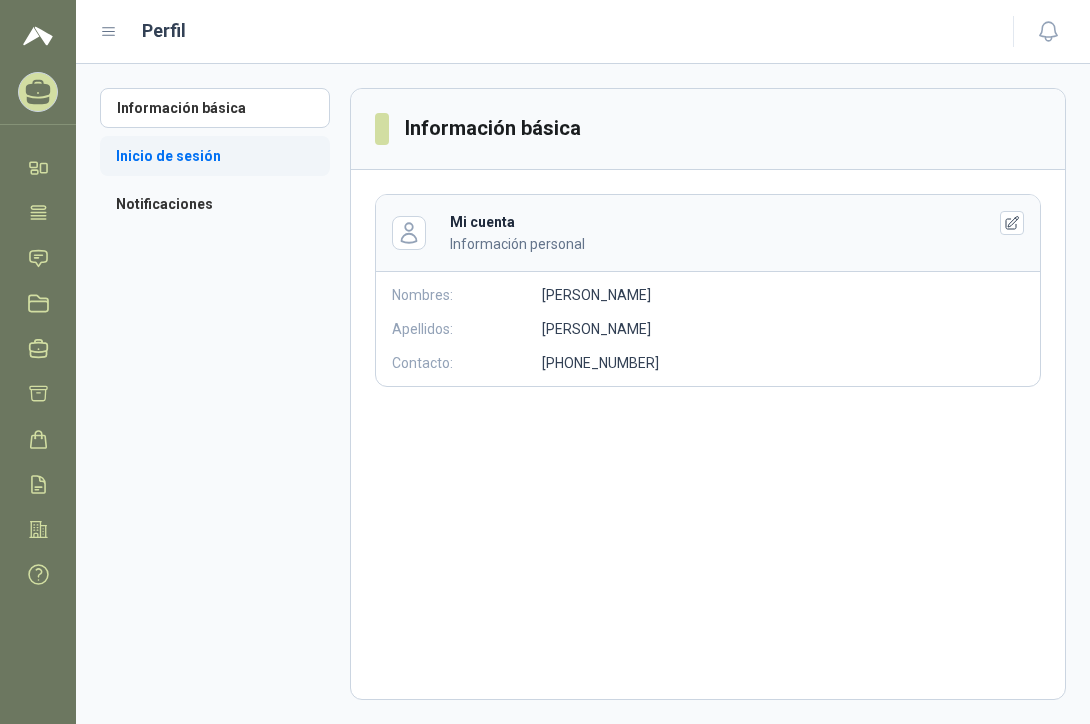 click on "Inicio de sesión" at bounding box center [215, 156] 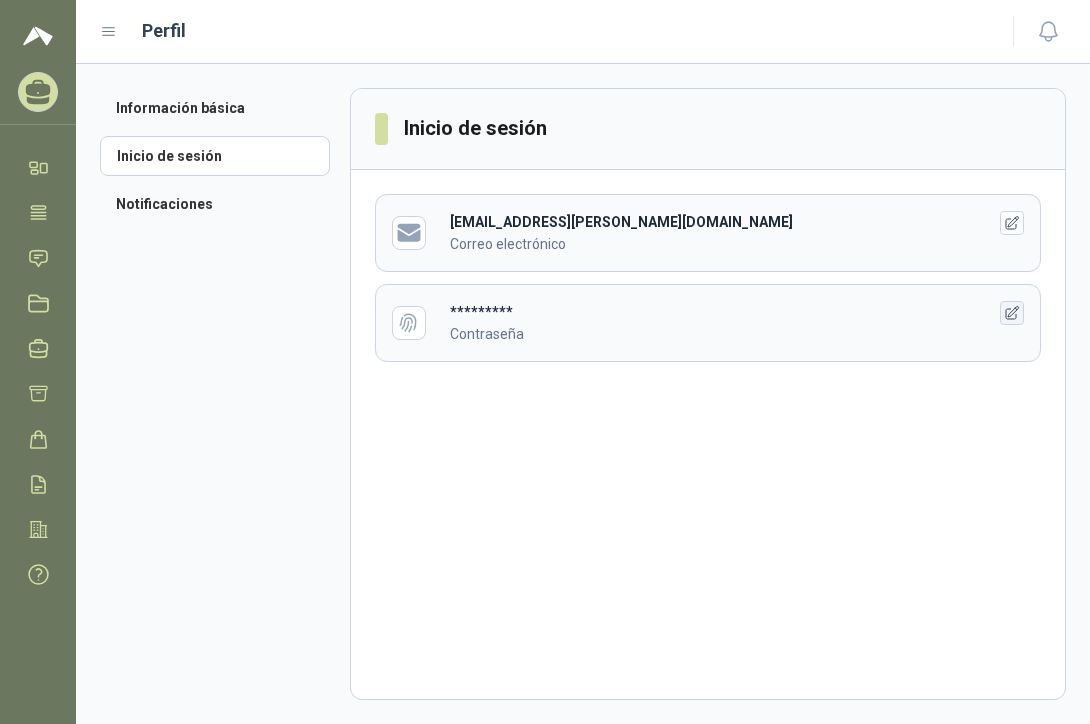 click 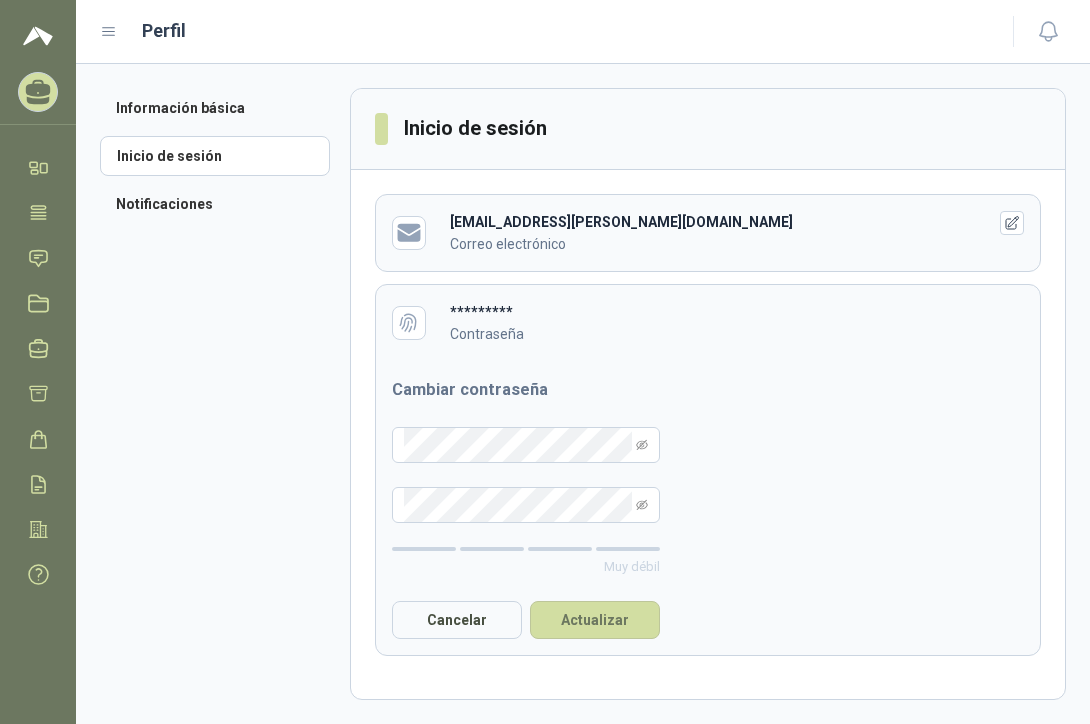 click on "********* Contraseña" at bounding box center (708, 323) 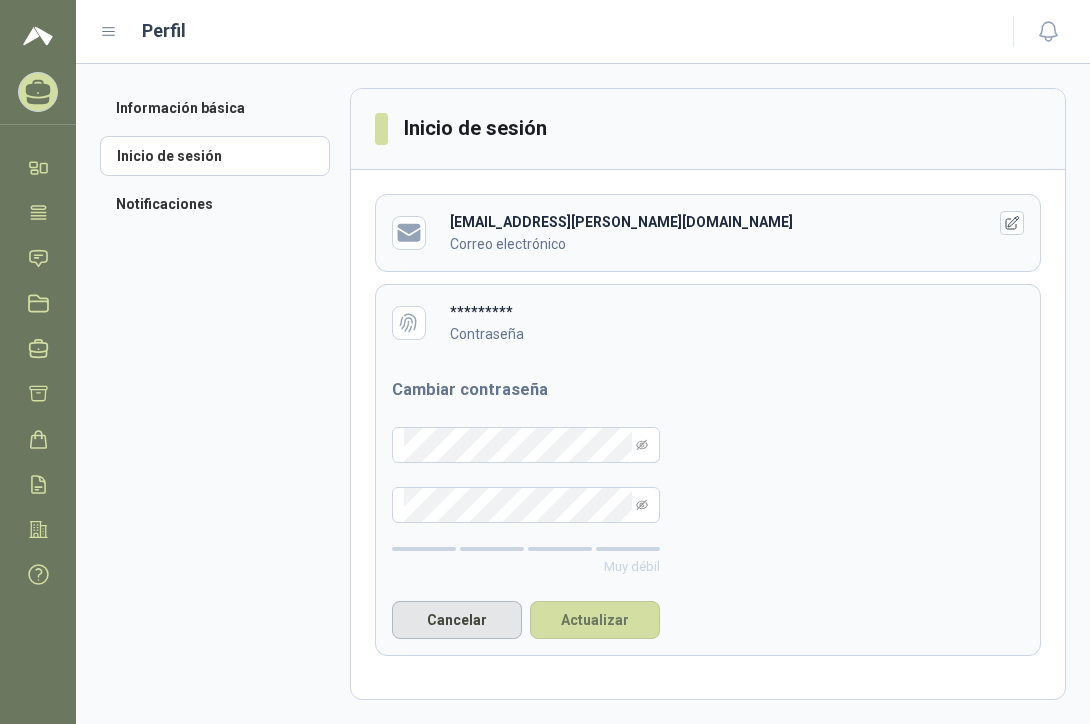 click on "Cancelar" at bounding box center [457, 620] 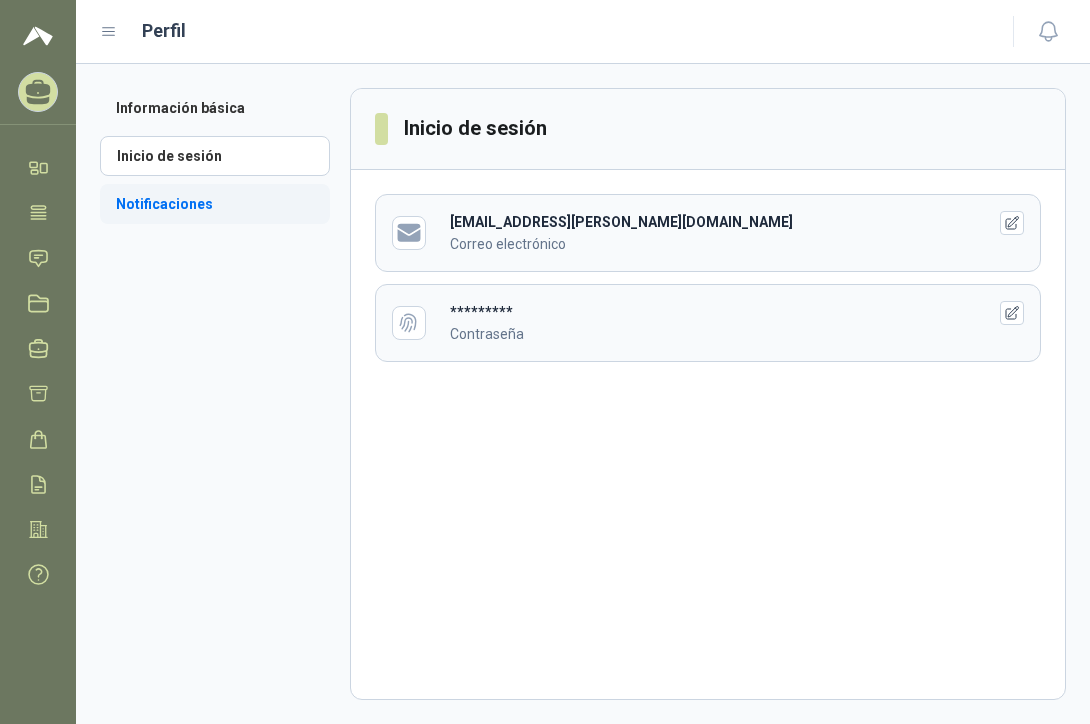 click on "Notificaciones" at bounding box center (215, 204) 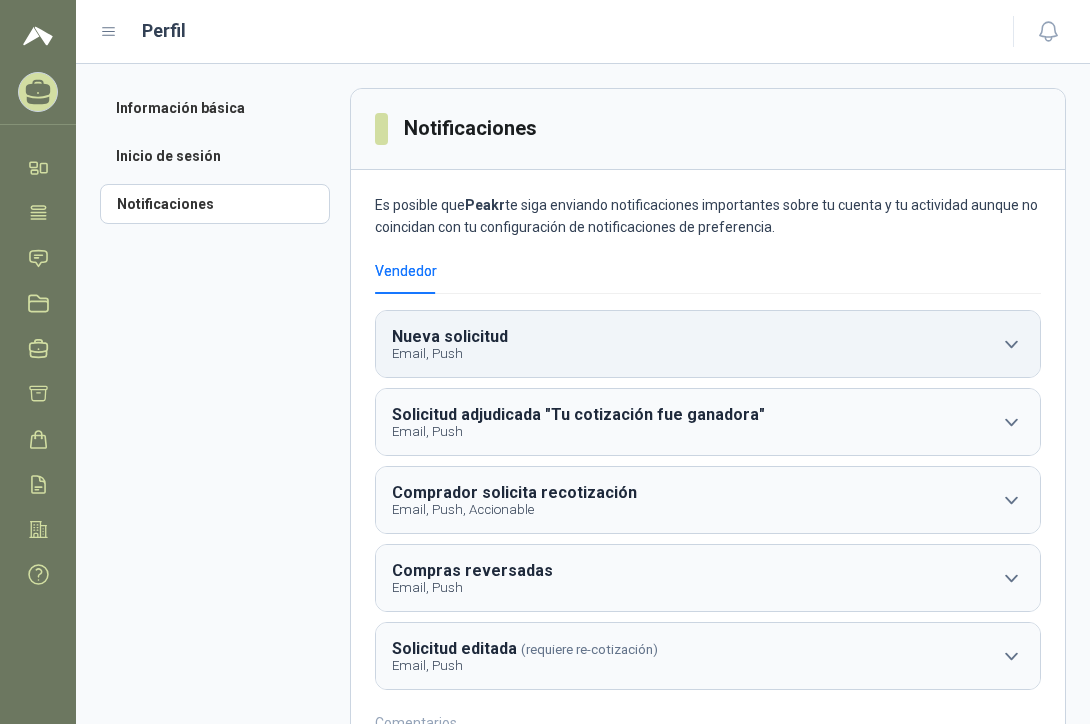 click on "Nueva solicitud Email, Push" at bounding box center [708, 344] 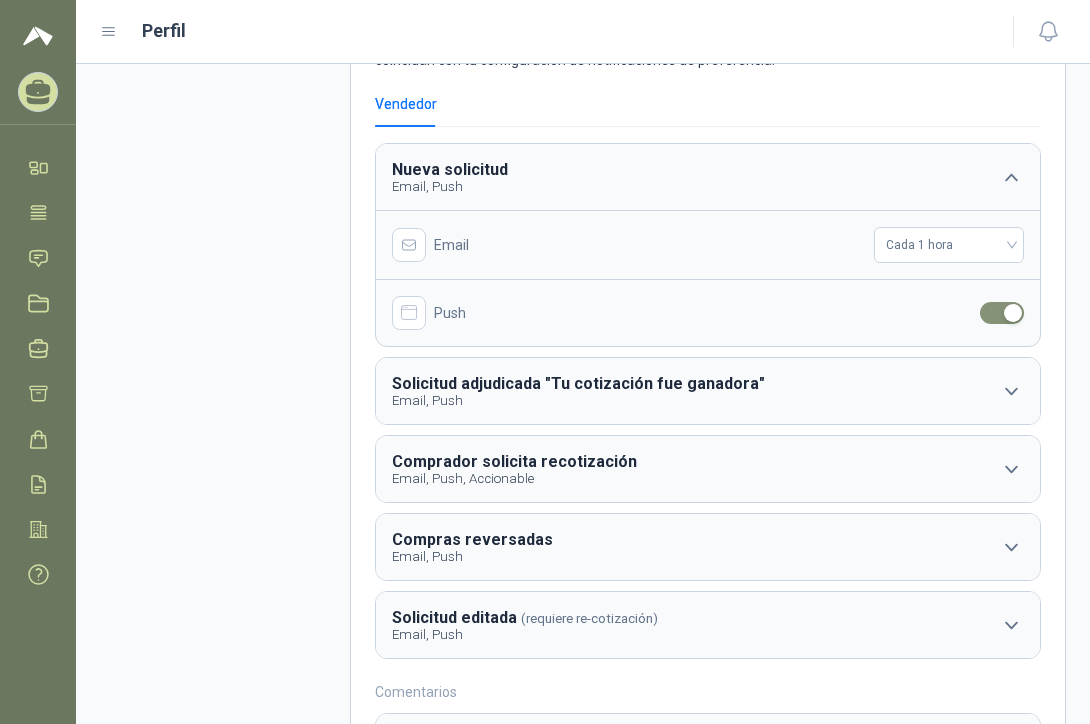 scroll, scrollTop: 0, scrollLeft: 0, axis: both 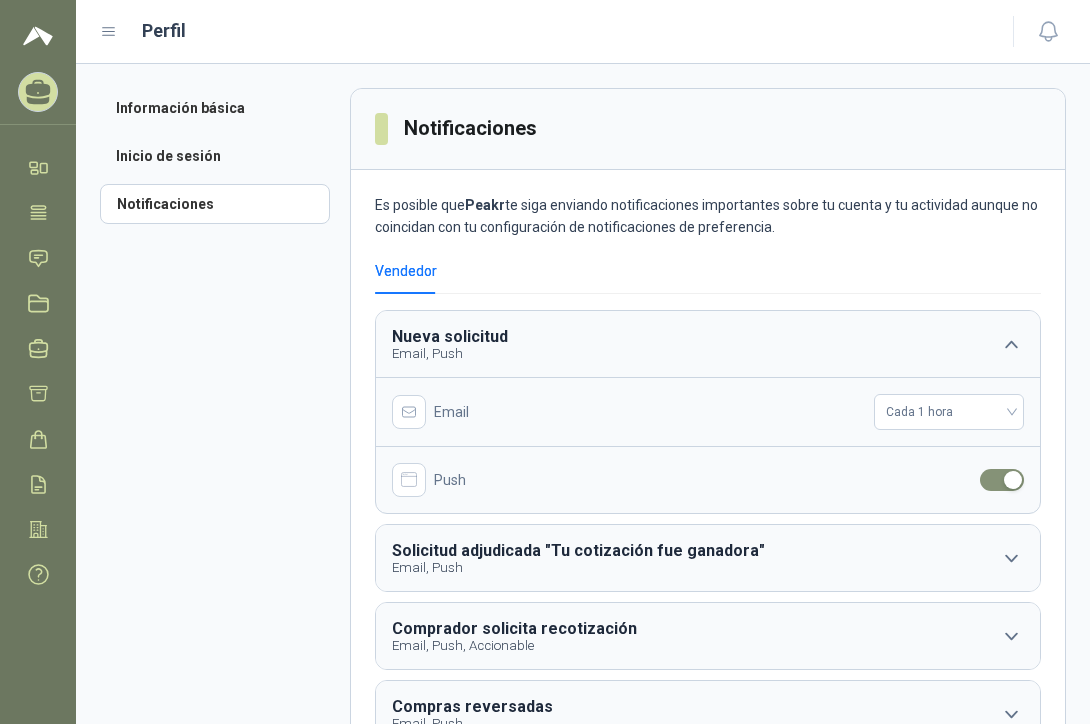 click on "Información básica Inicio de sesión Notificaciones" at bounding box center (225, 608) 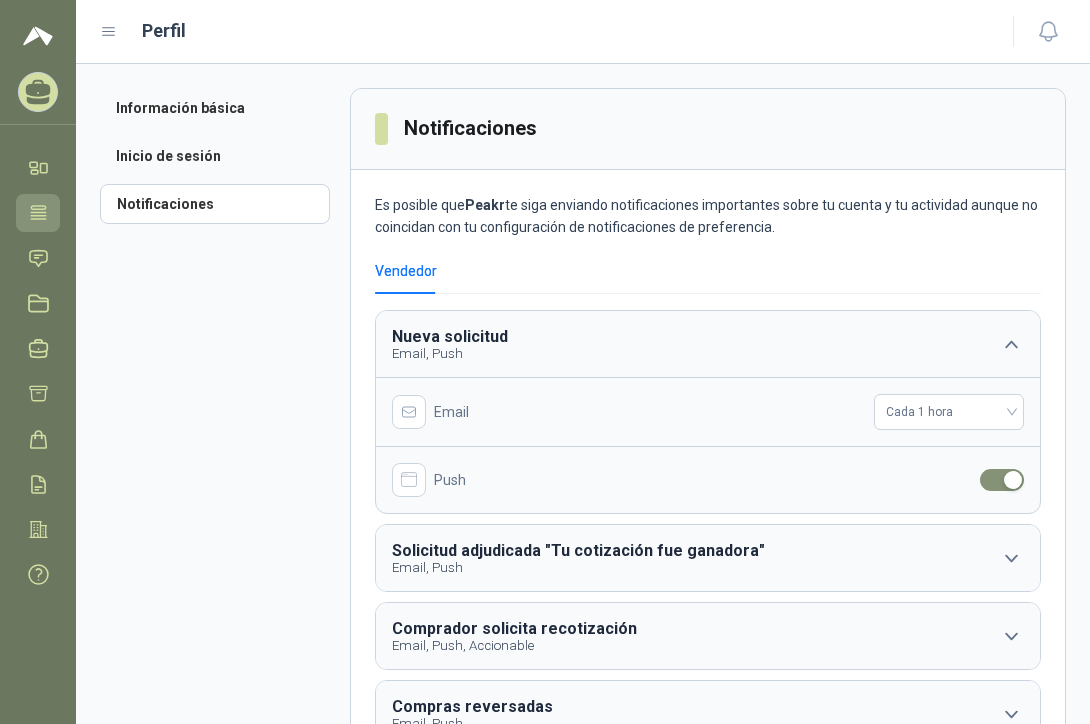 click 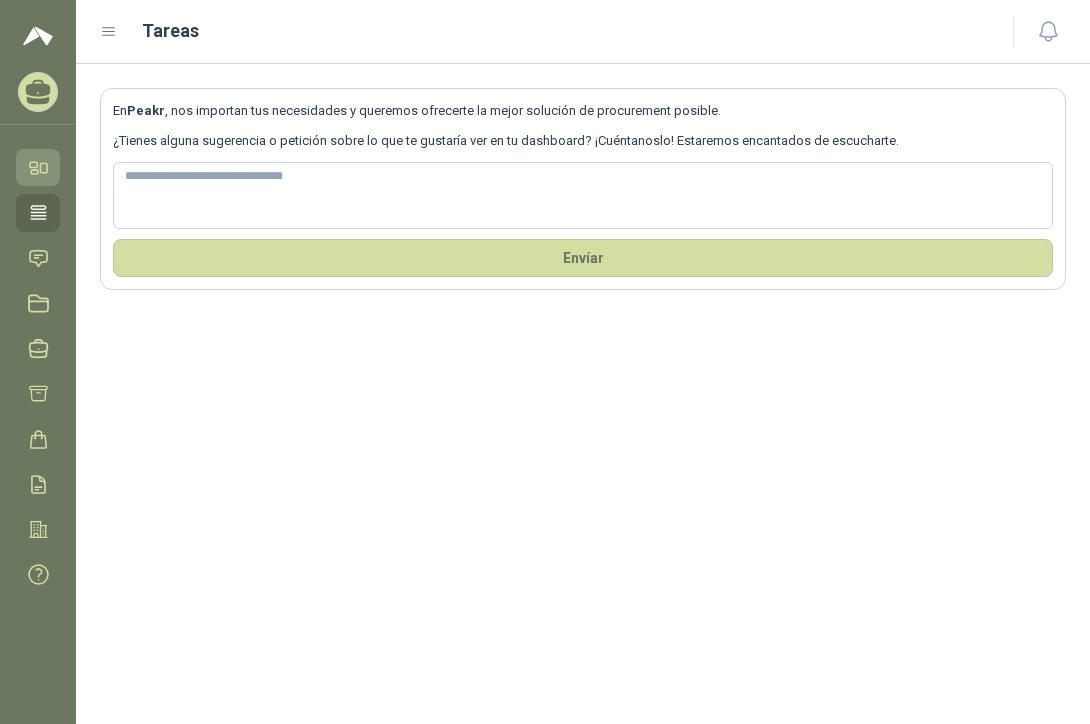 click 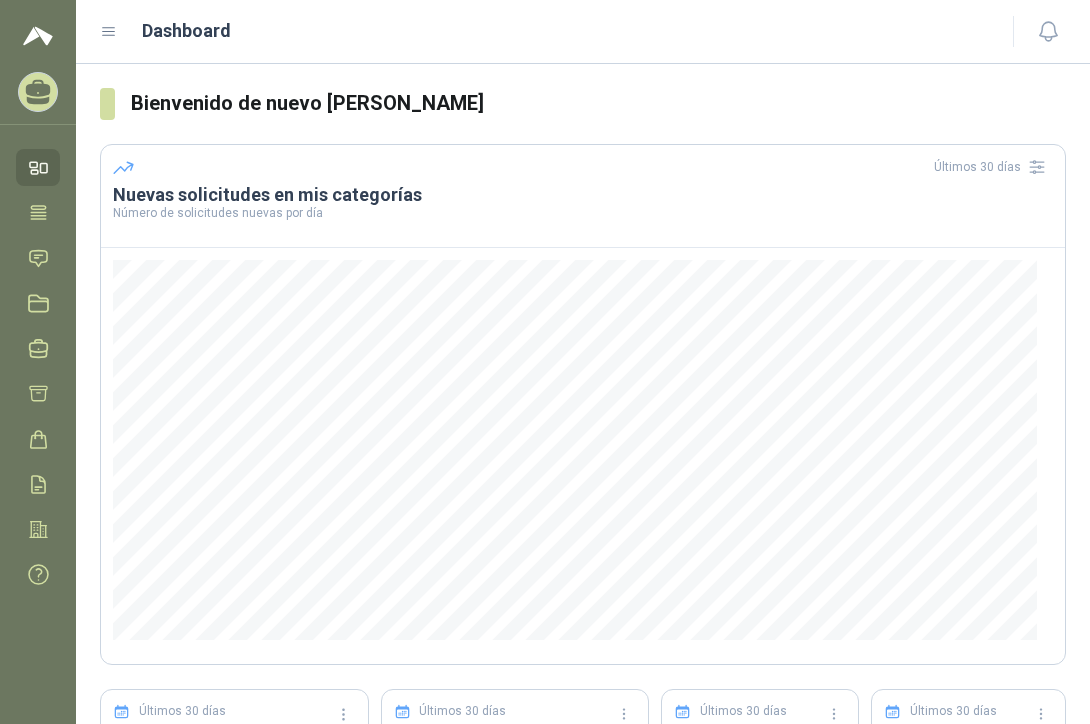 click 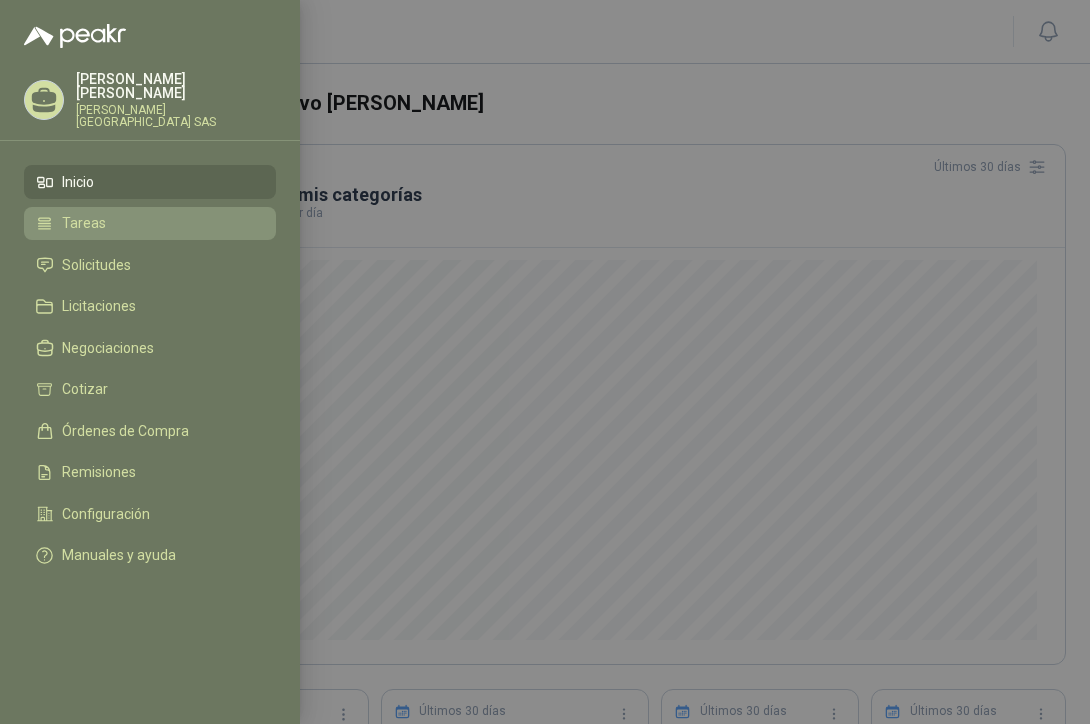 click on "Tareas" at bounding box center [84, 223] 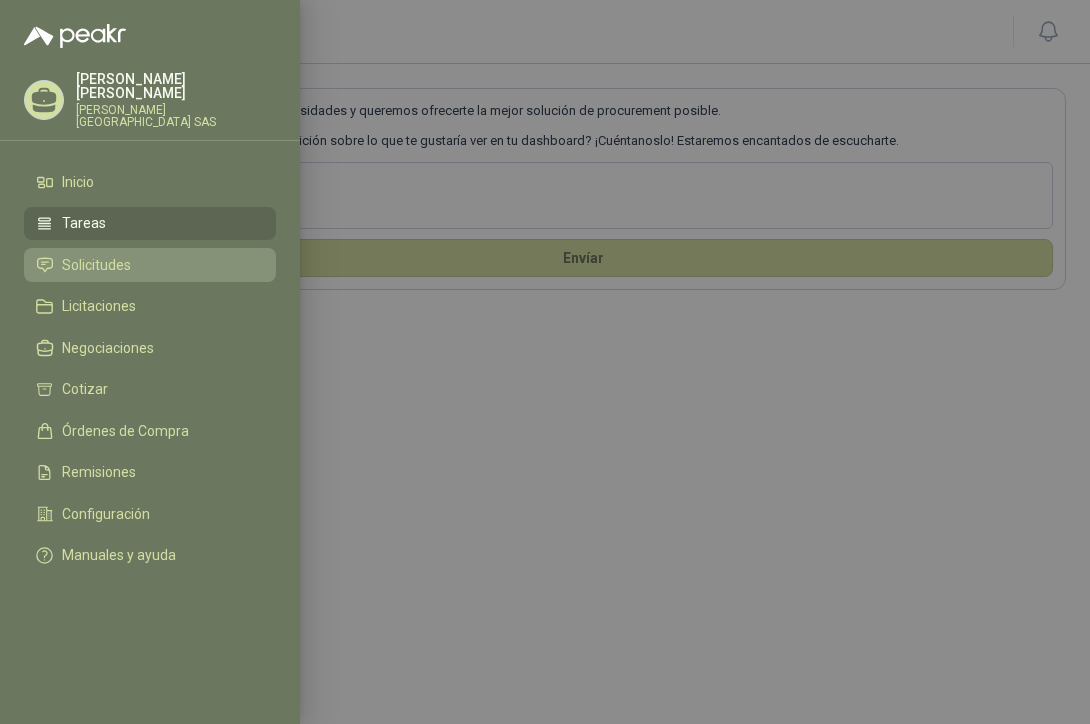 click on "Solicitudes" at bounding box center [96, 265] 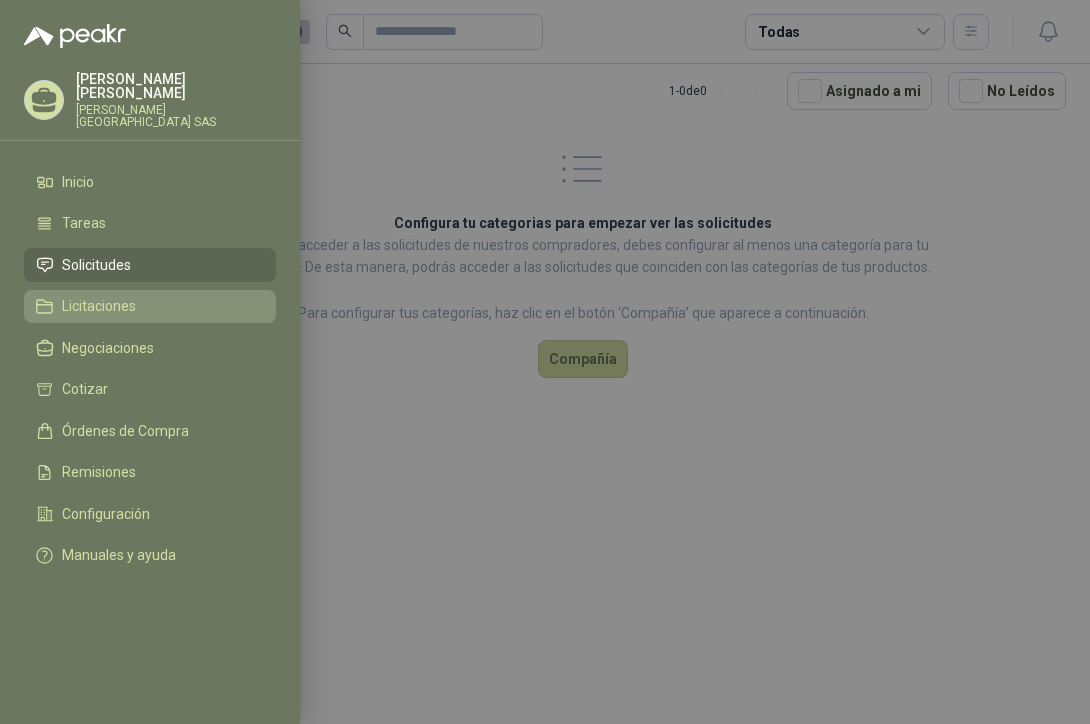 click on "Licitaciones" at bounding box center (99, 306) 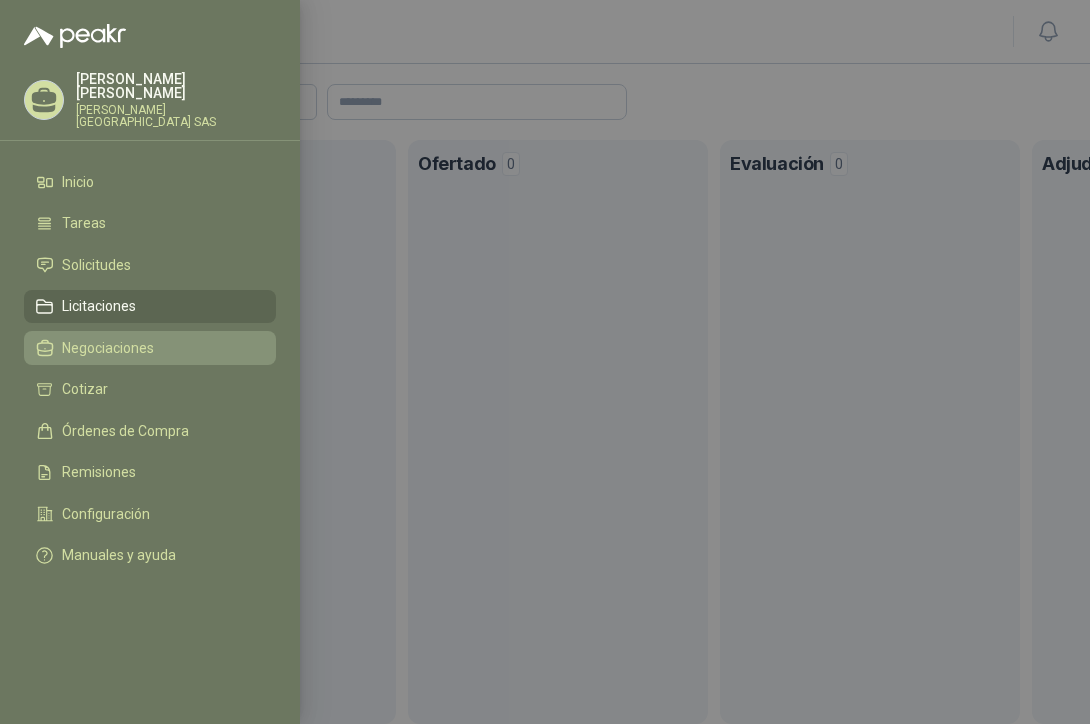 click on "Negociaciones" at bounding box center [108, 348] 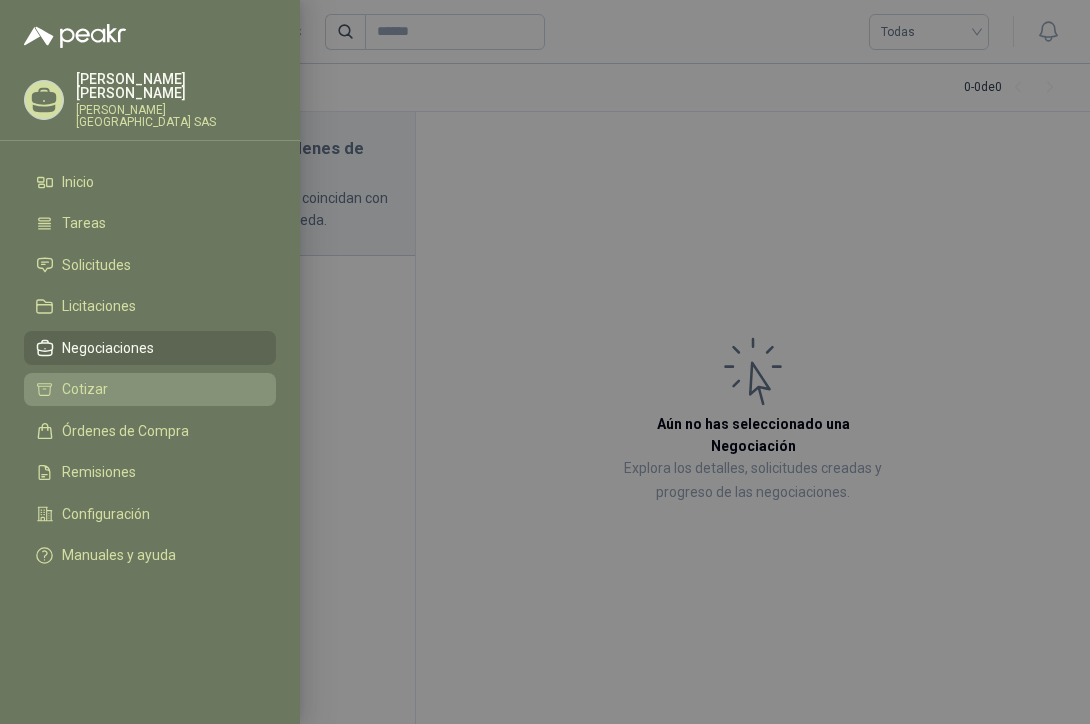 click on "Cotizar" at bounding box center (150, 390) 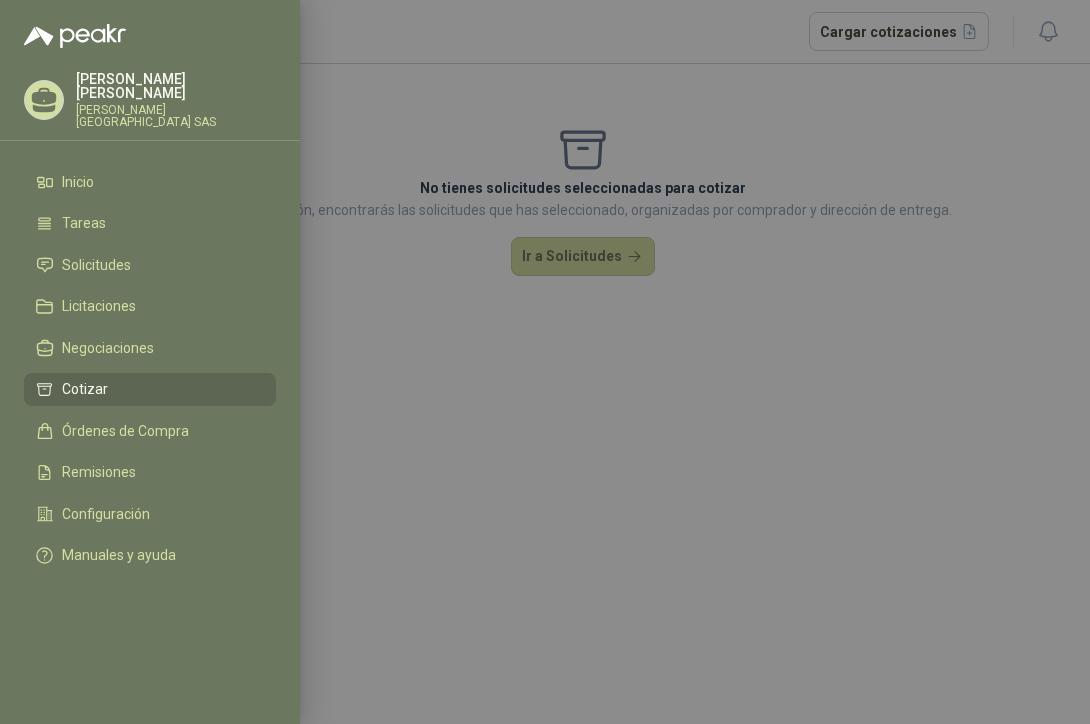 click at bounding box center [545, 362] 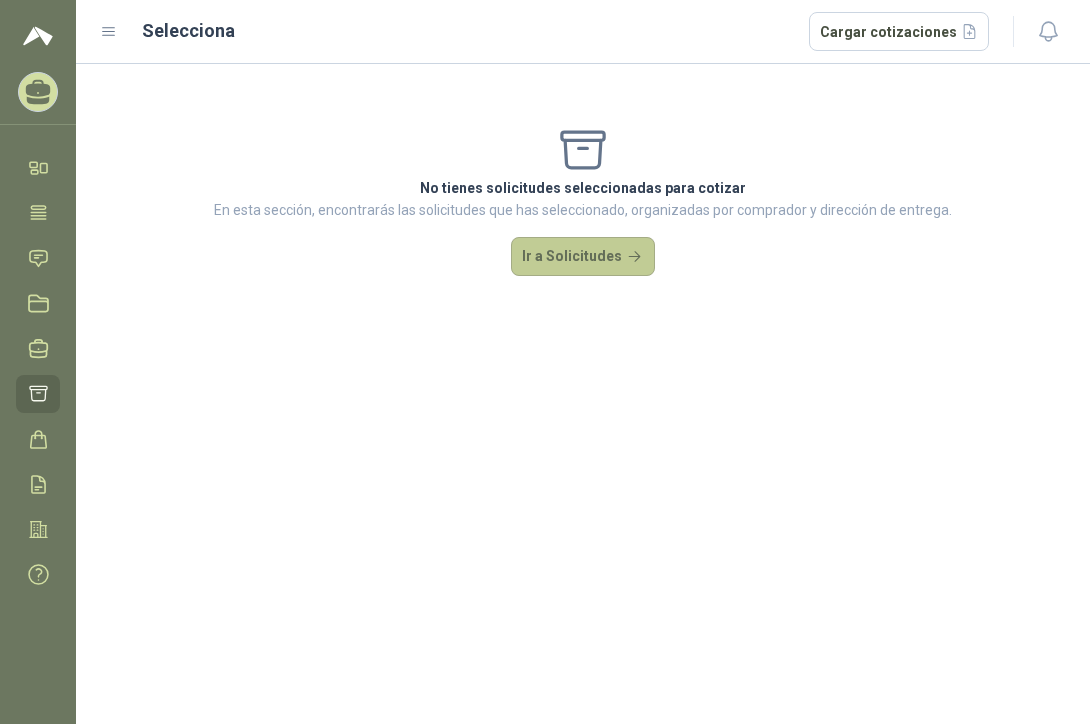 click on "Ir a Solicitudes" at bounding box center (583, 257) 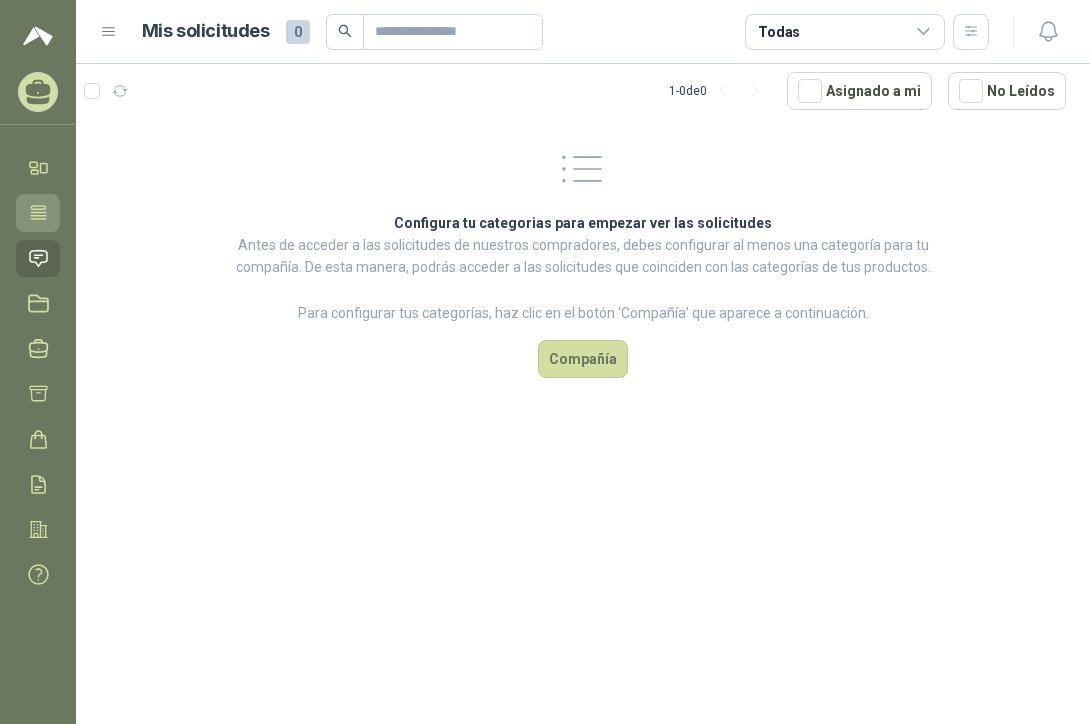click on "Tareas" at bounding box center (38, 212) 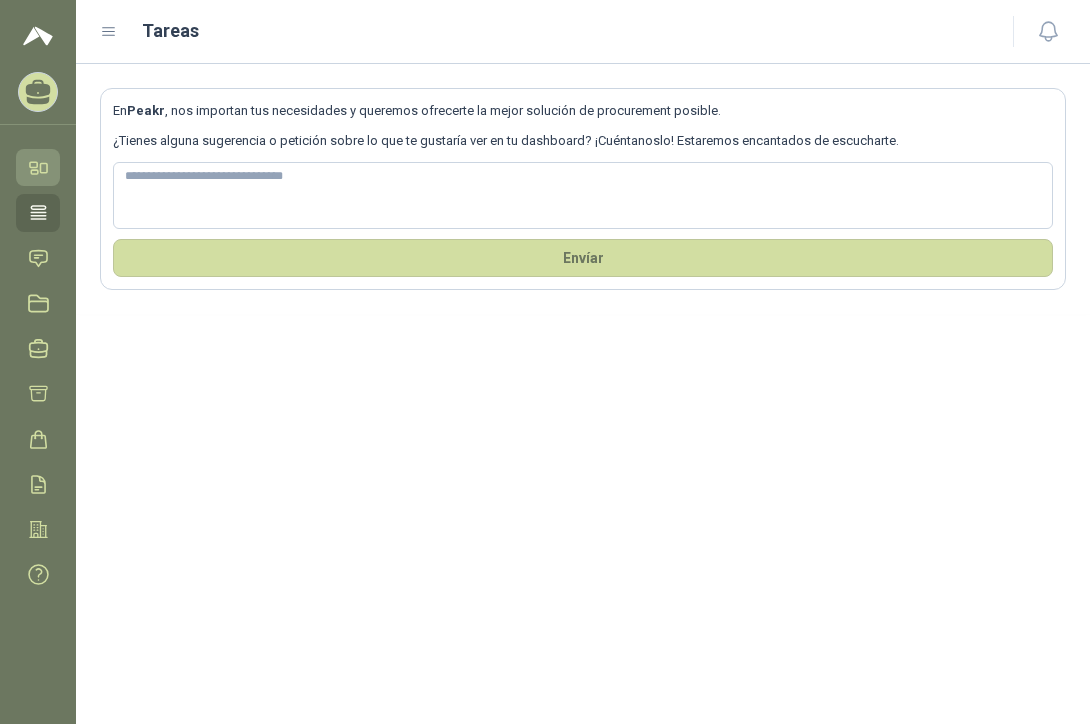 click 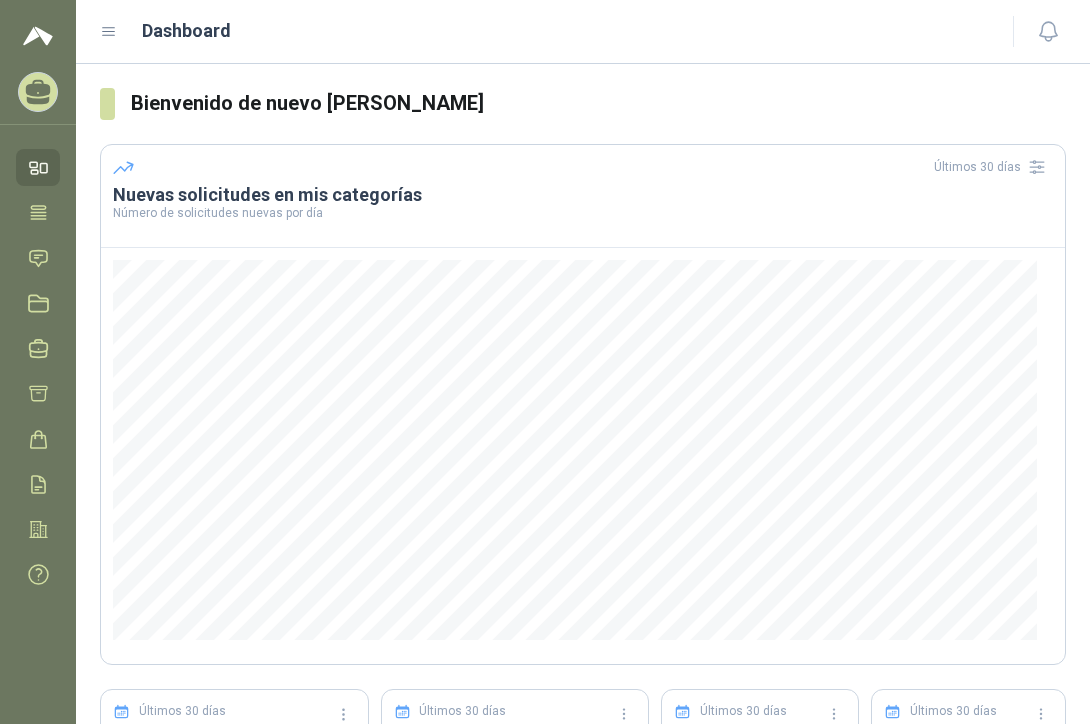 click 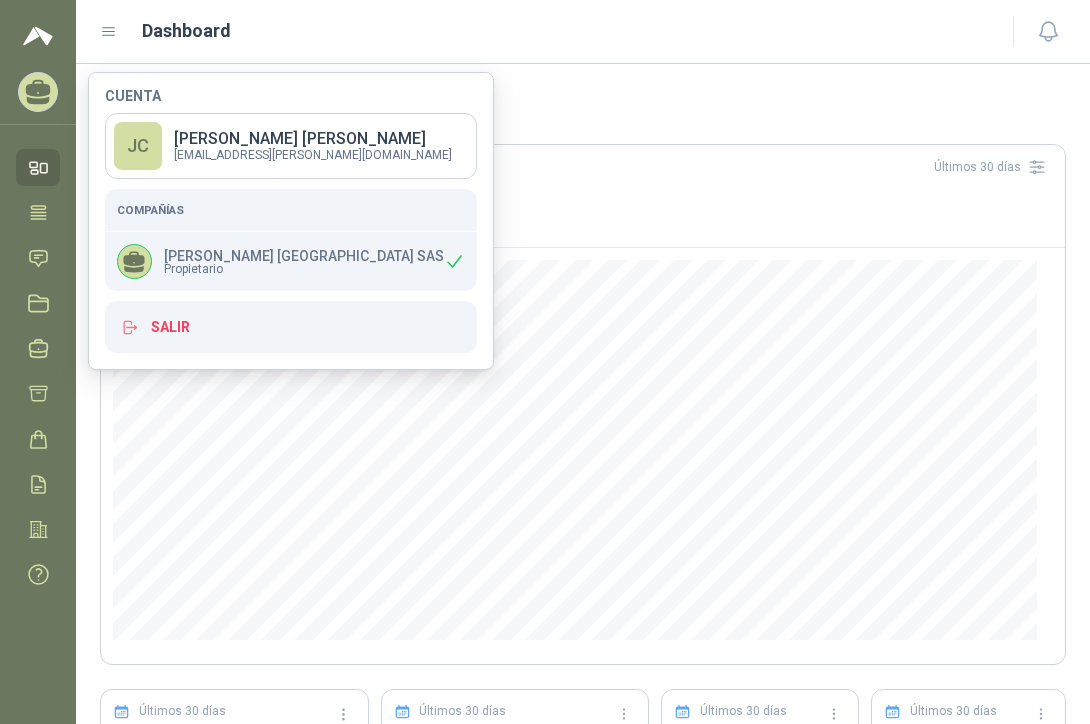 click on "JC" at bounding box center (138, 146) 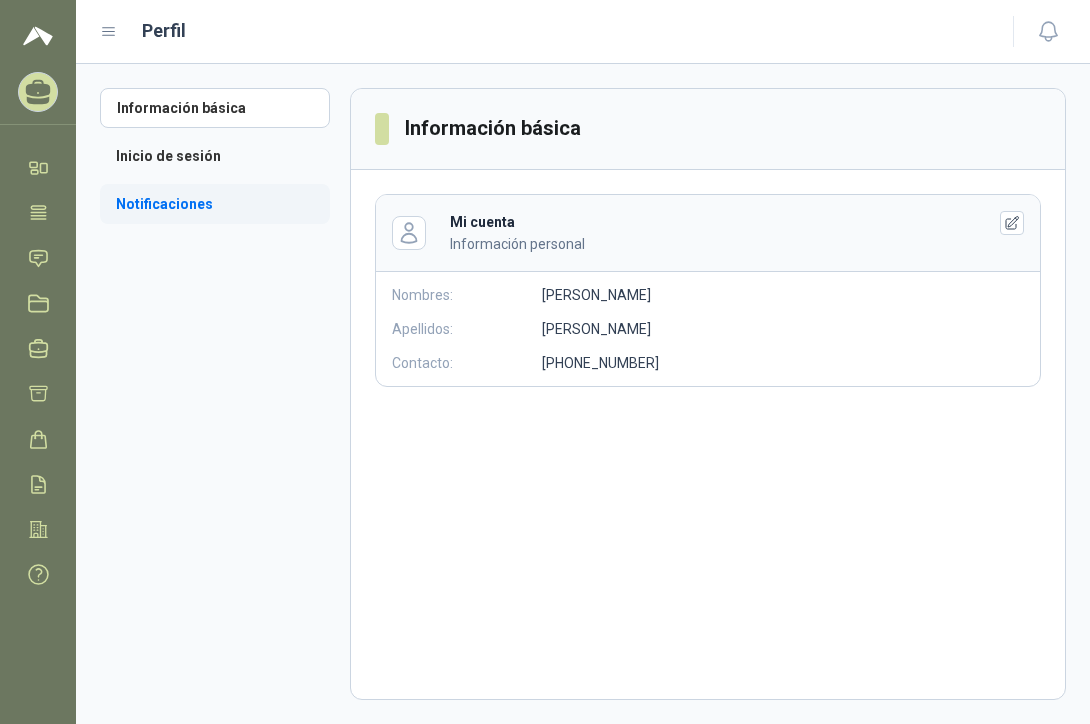 click on "Notificaciones" at bounding box center [215, 204] 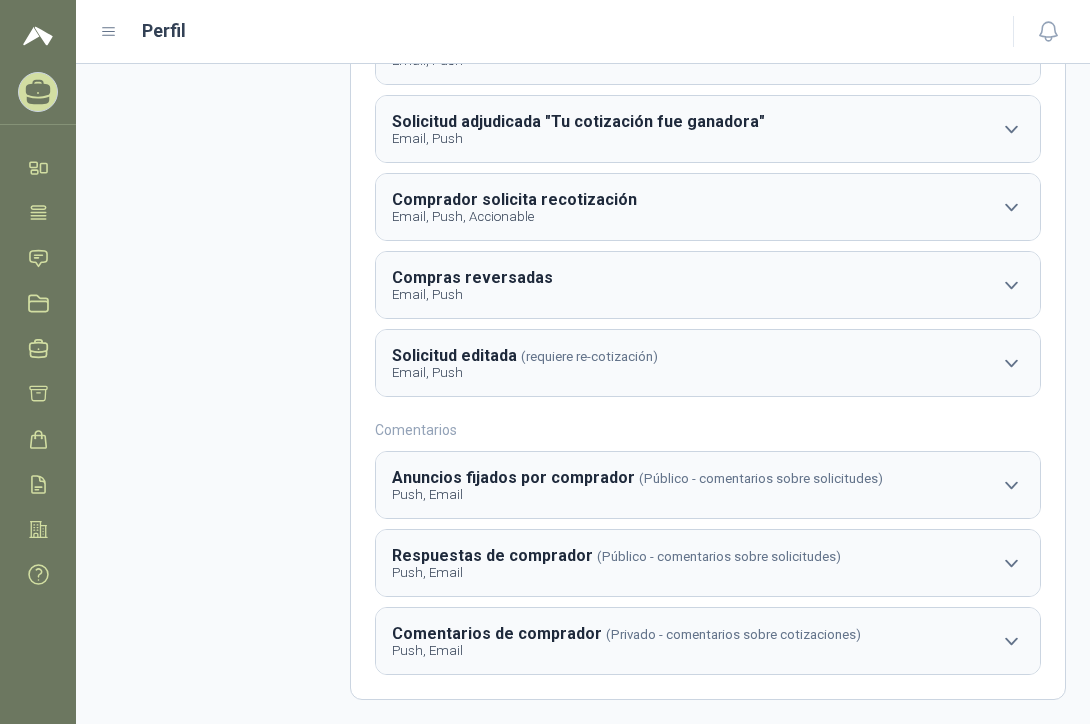 scroll, scrollTop: 0, scrollLeft: 0, axis: both 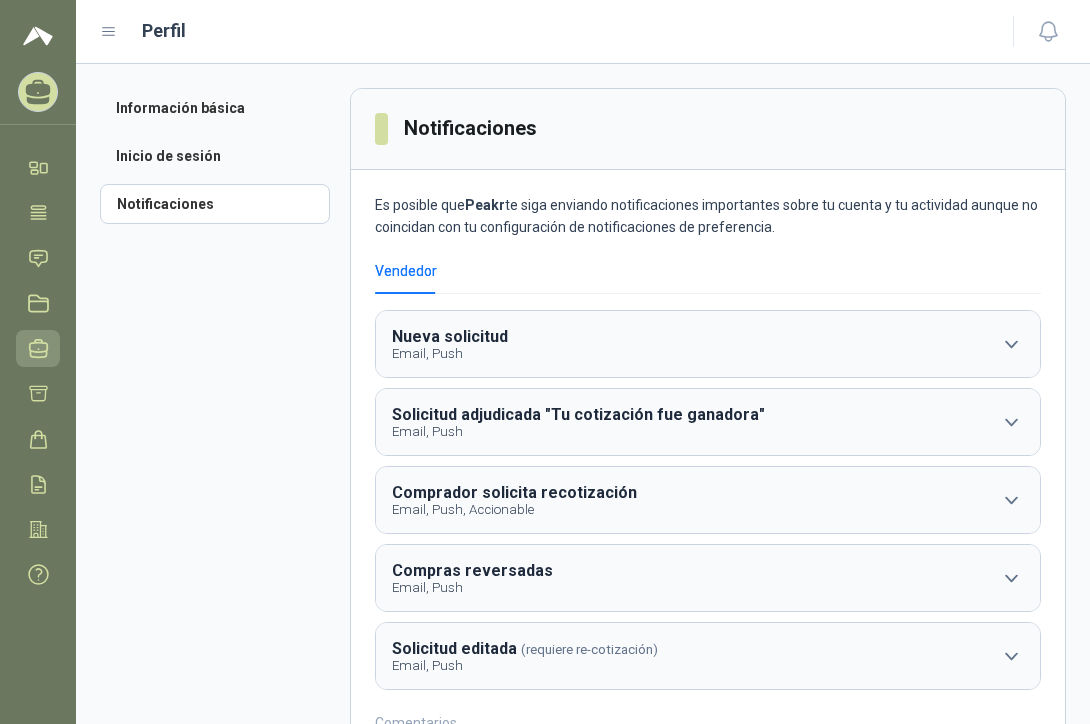 click 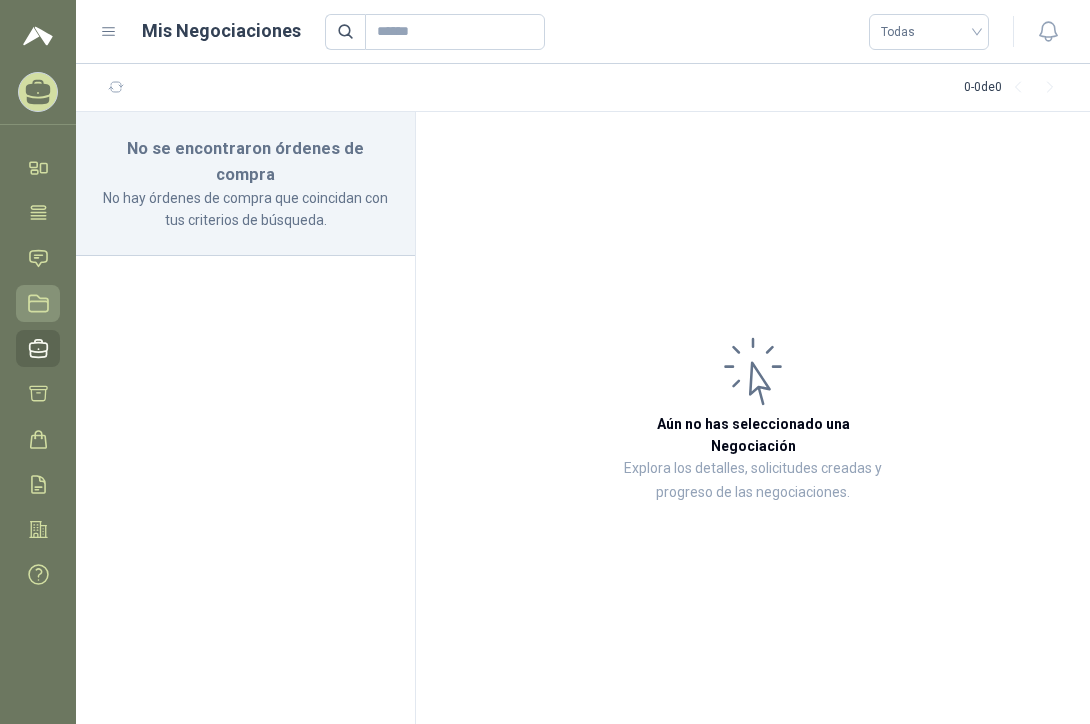 click 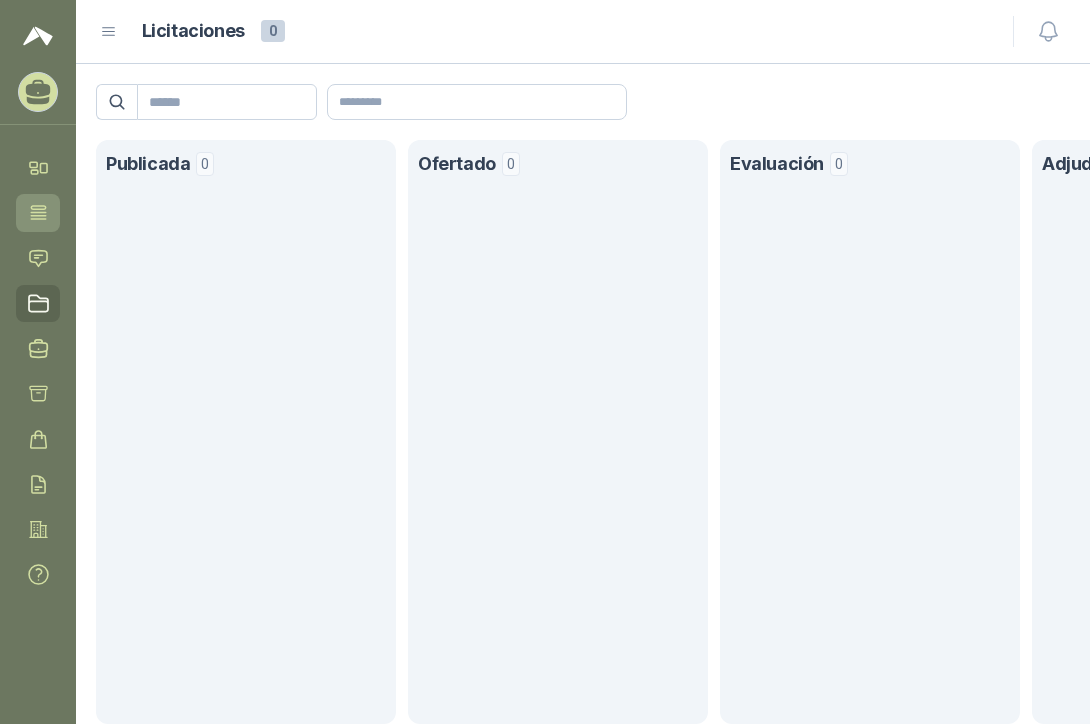 click 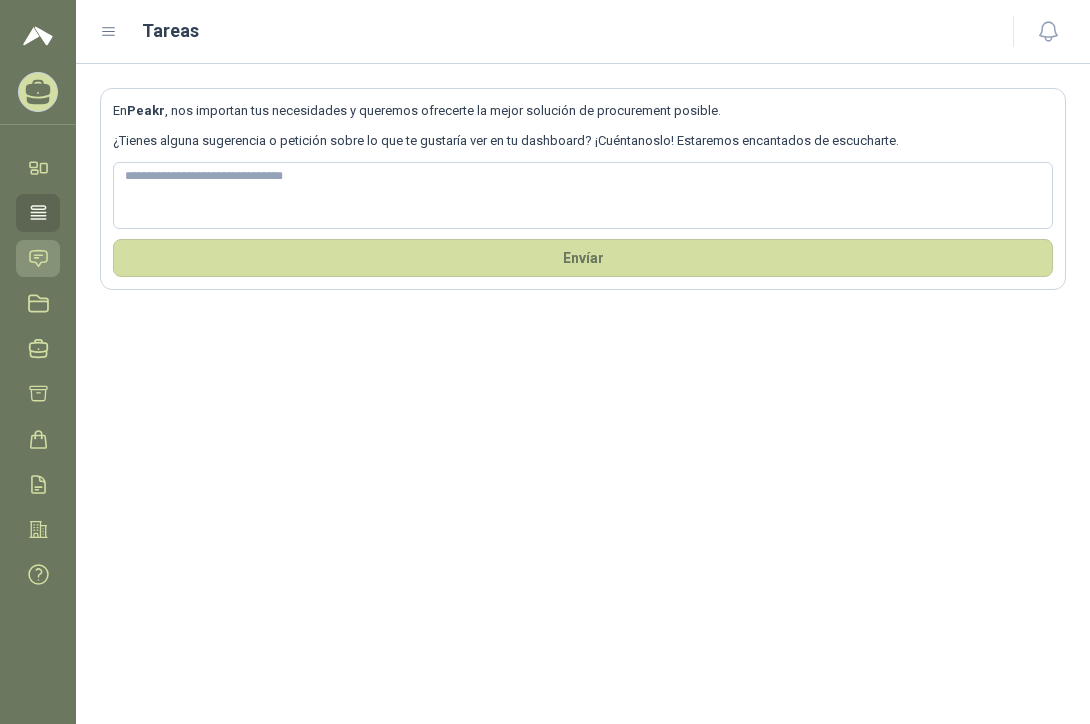 click 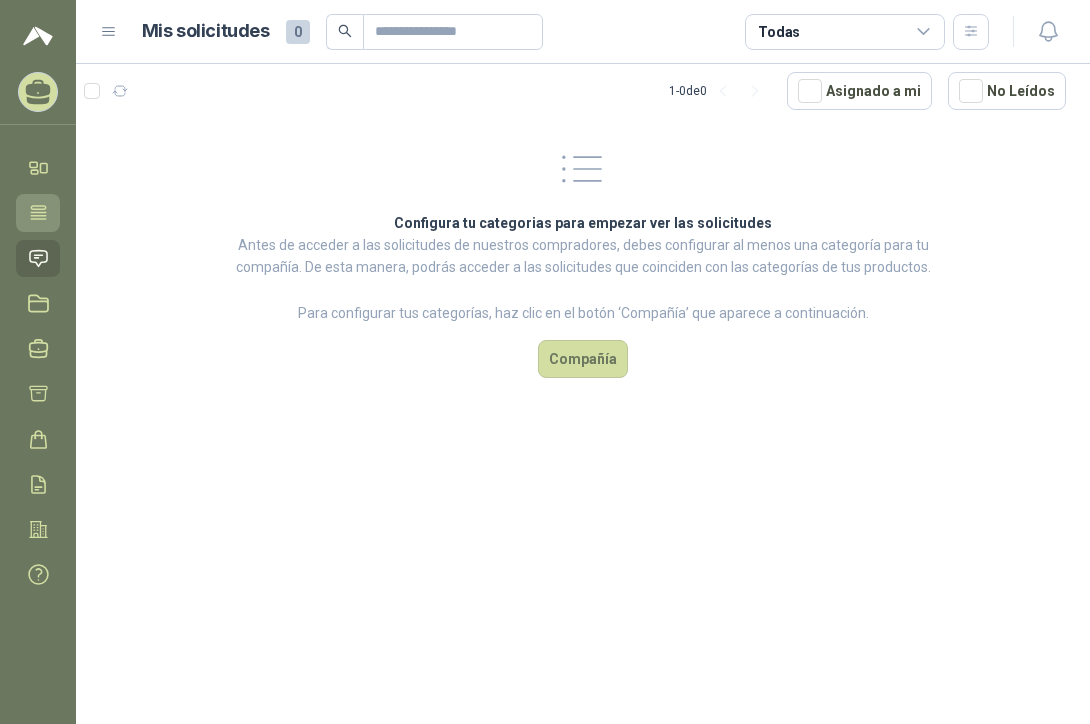 click 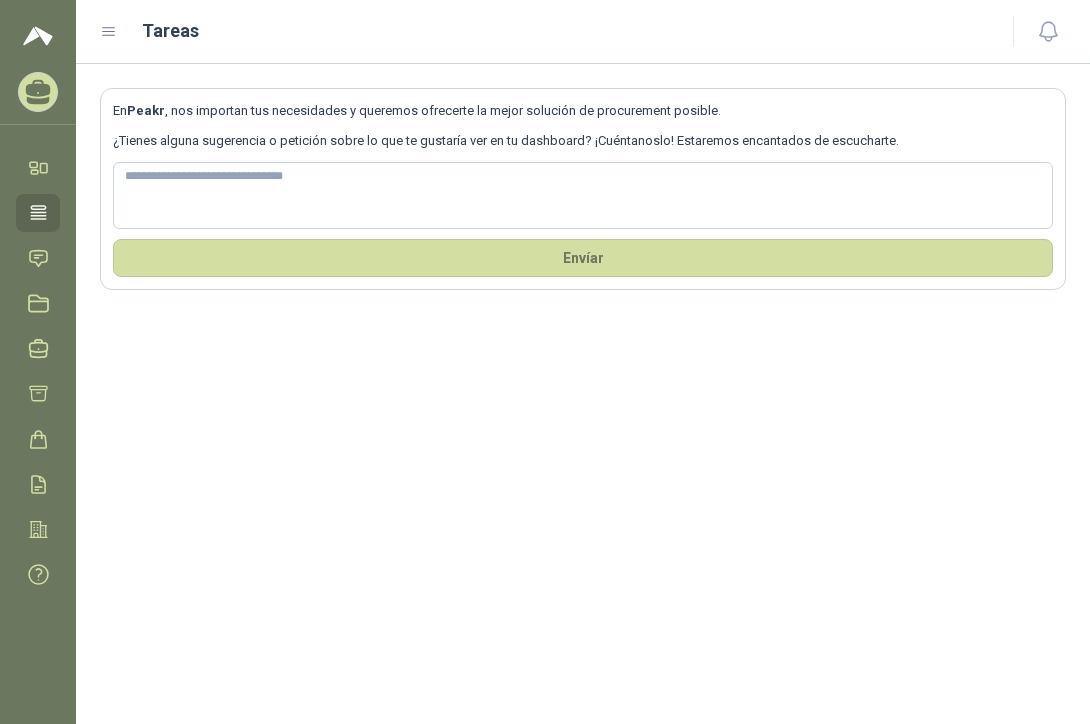 click 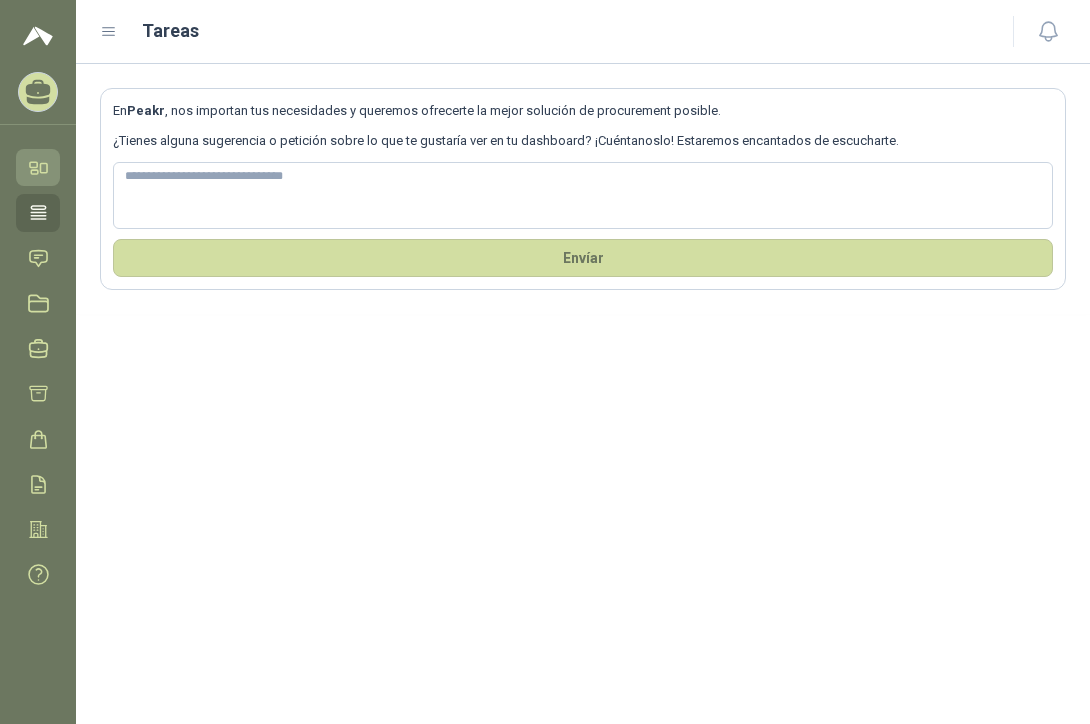 click 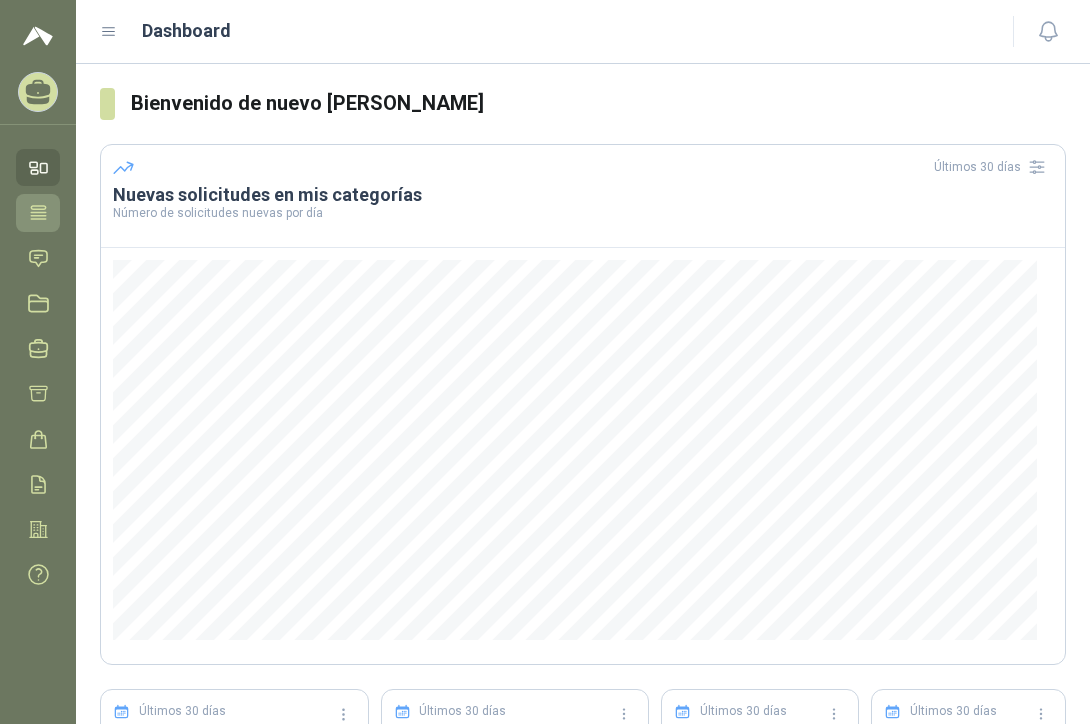 click 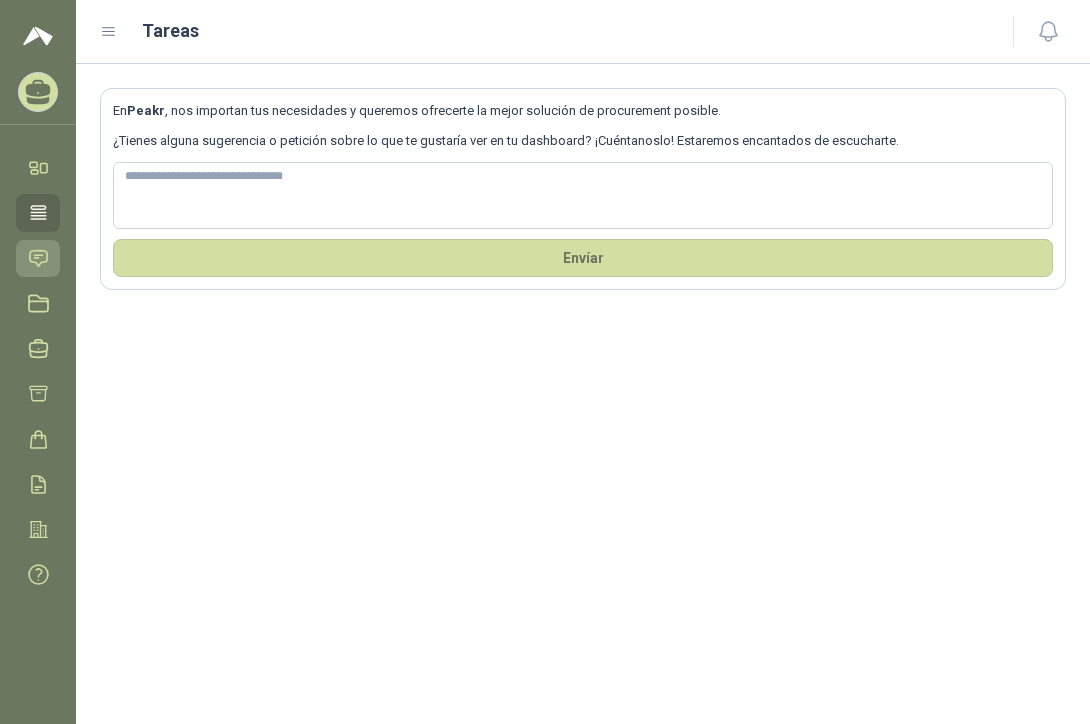 click on "Solicitudes" at bounding box center [38, 258] 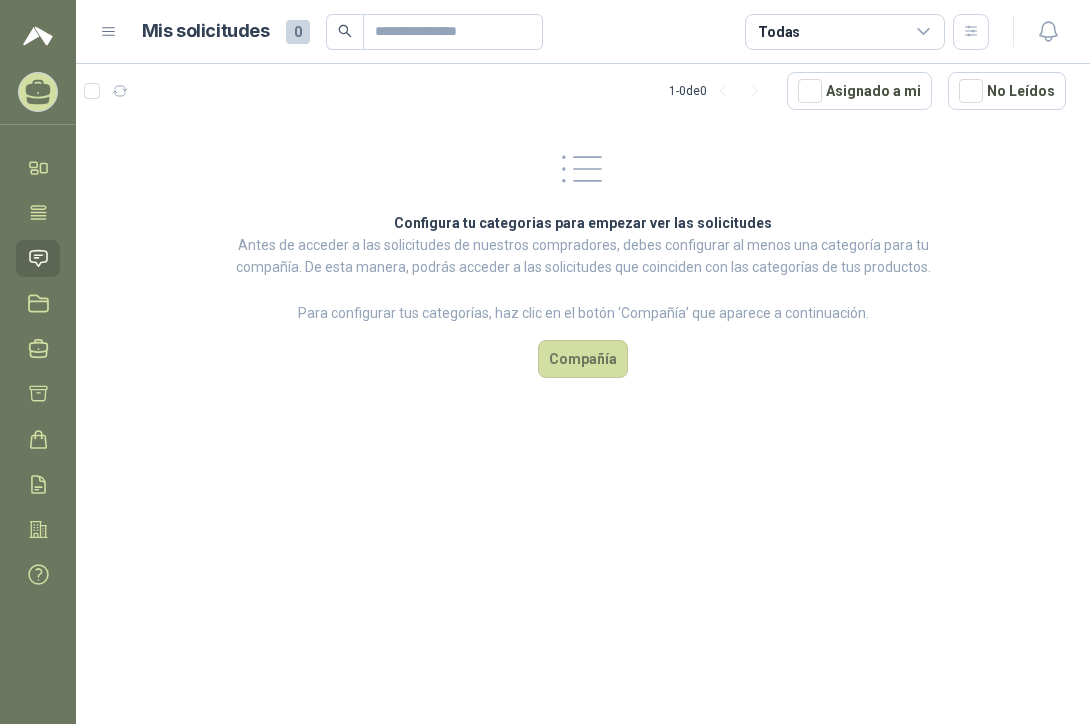 click 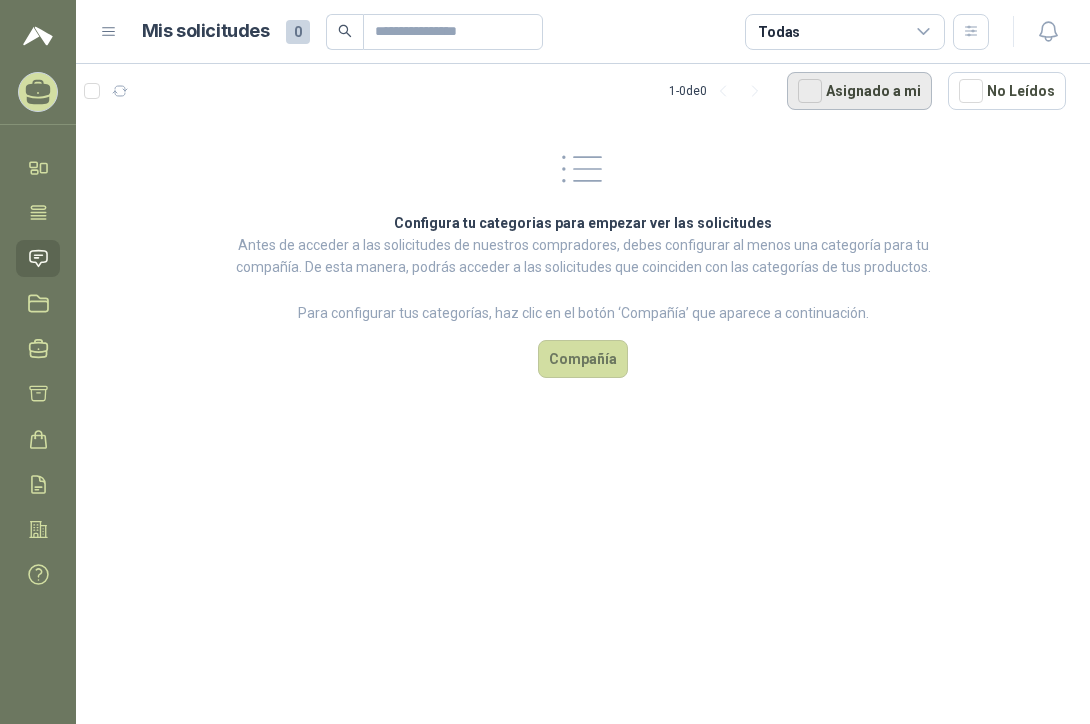 click on "Asignado a mi" at bounding box center (859, 91) 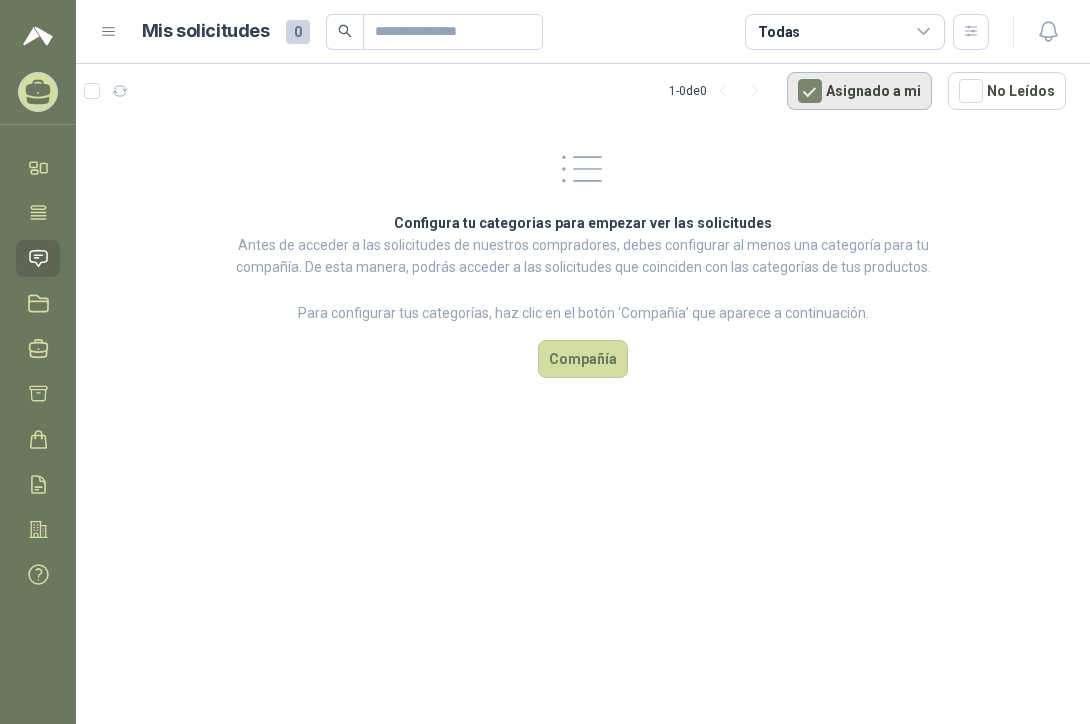 click on "Asignado a mi" at bounding box center (859, 91) 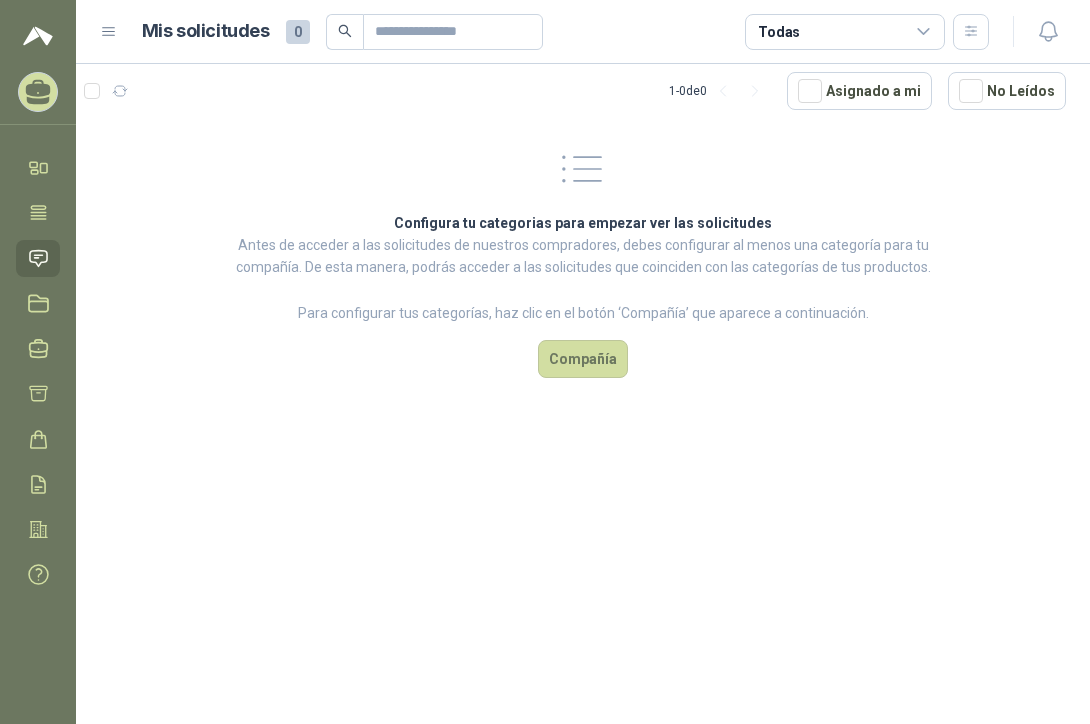 click 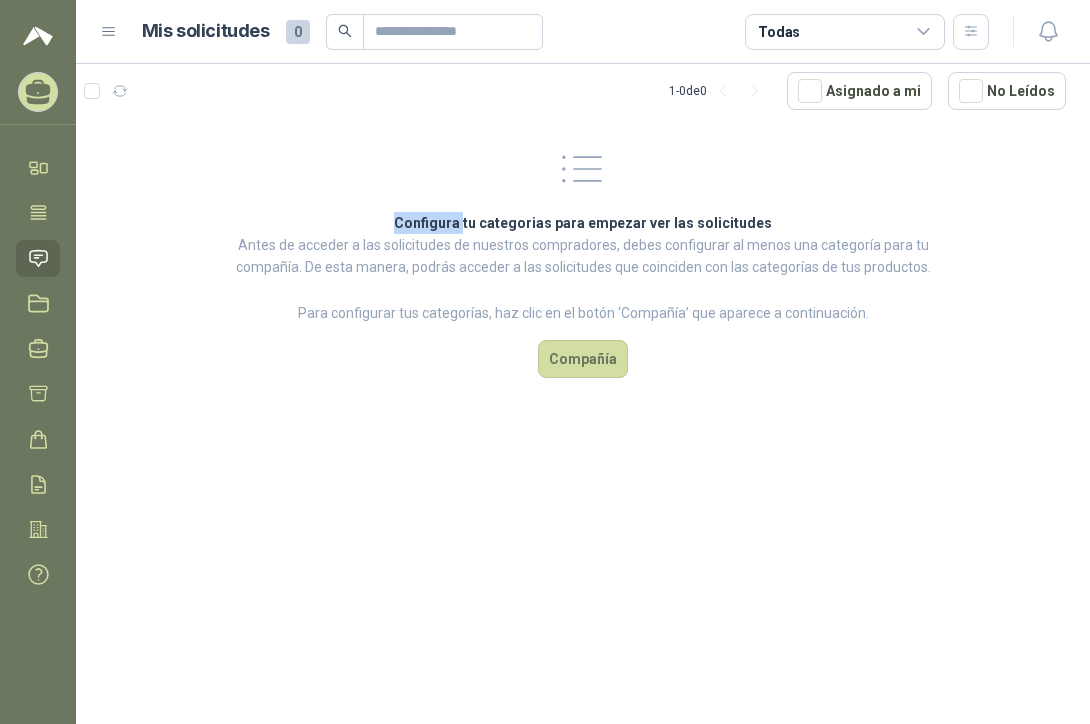 click 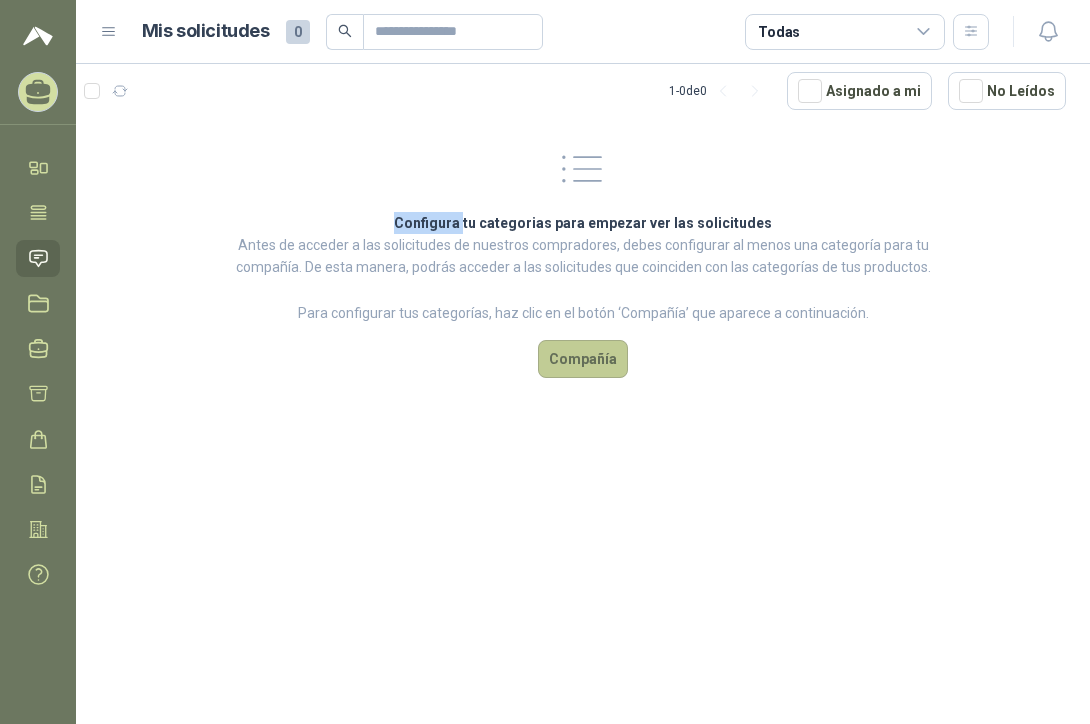drag, startPoint x: 581, startPoint y: 161, endPoint x: 576, endPoint y: 357, distance: 196.06377 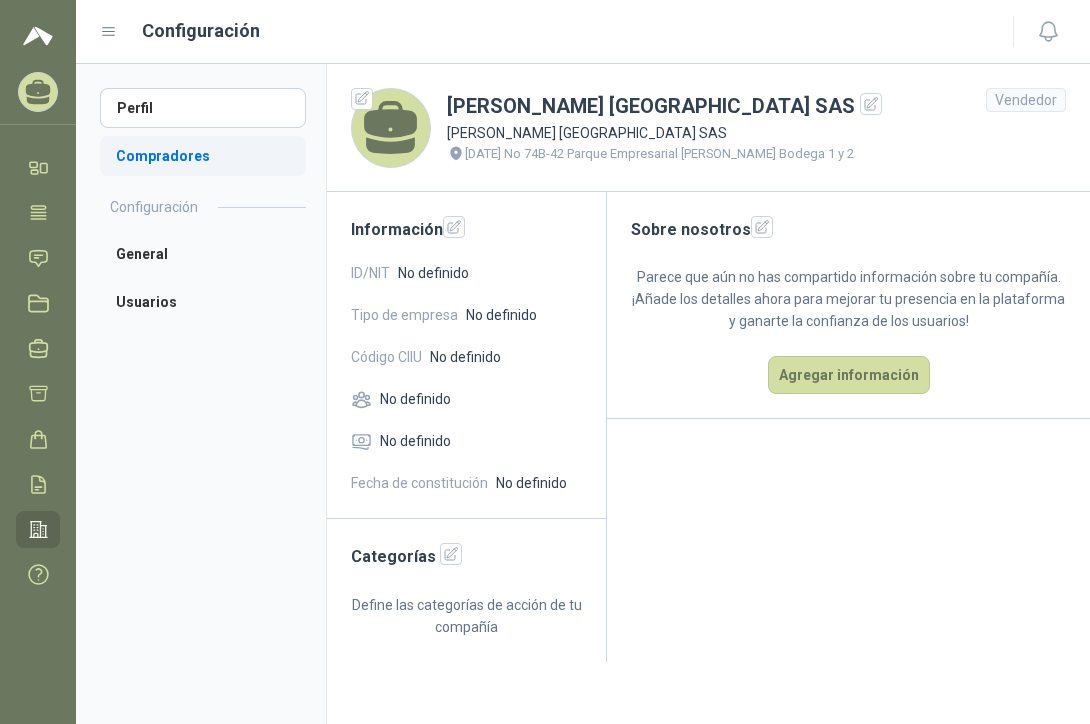 click on "Compradores" at bounding box center (203, 156) 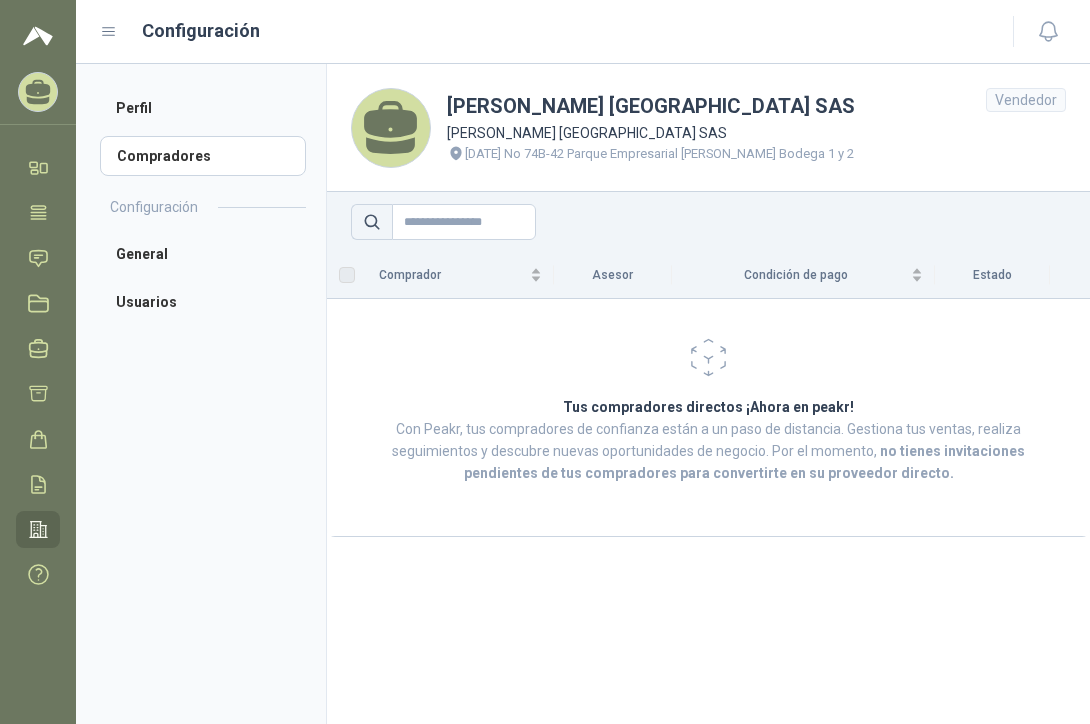 click 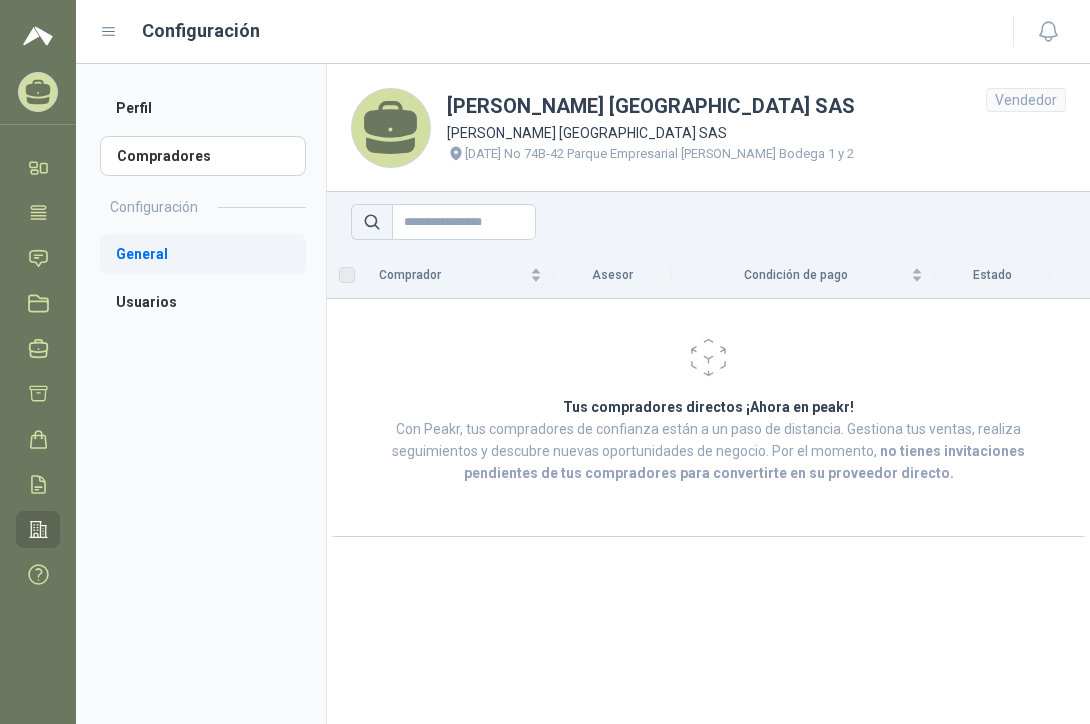 click on "General" at bounding box center [203, 254] 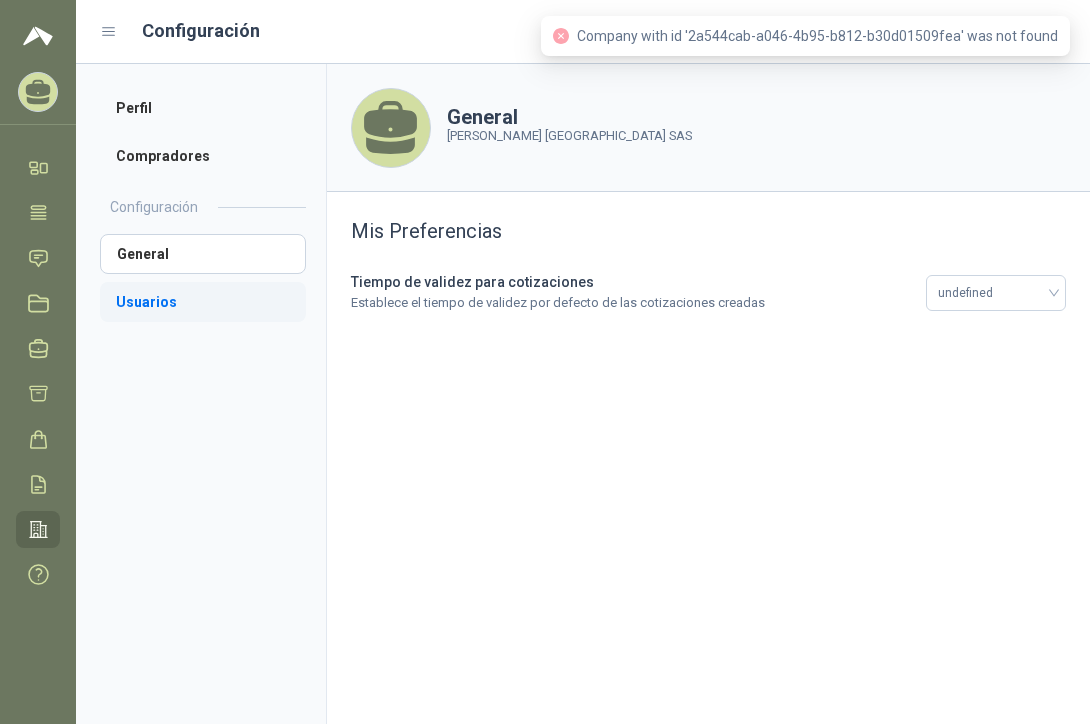 click on "Usuarios" at bounding box center [203, 302] 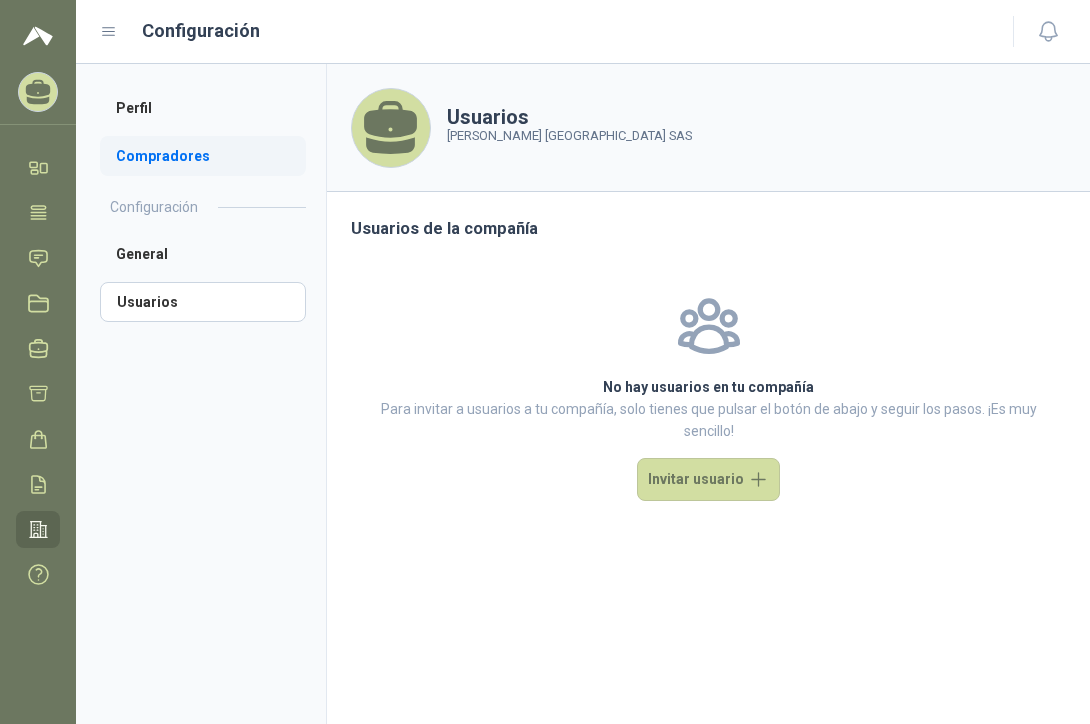 click on "Compradores" at bounding box center (203, 156) 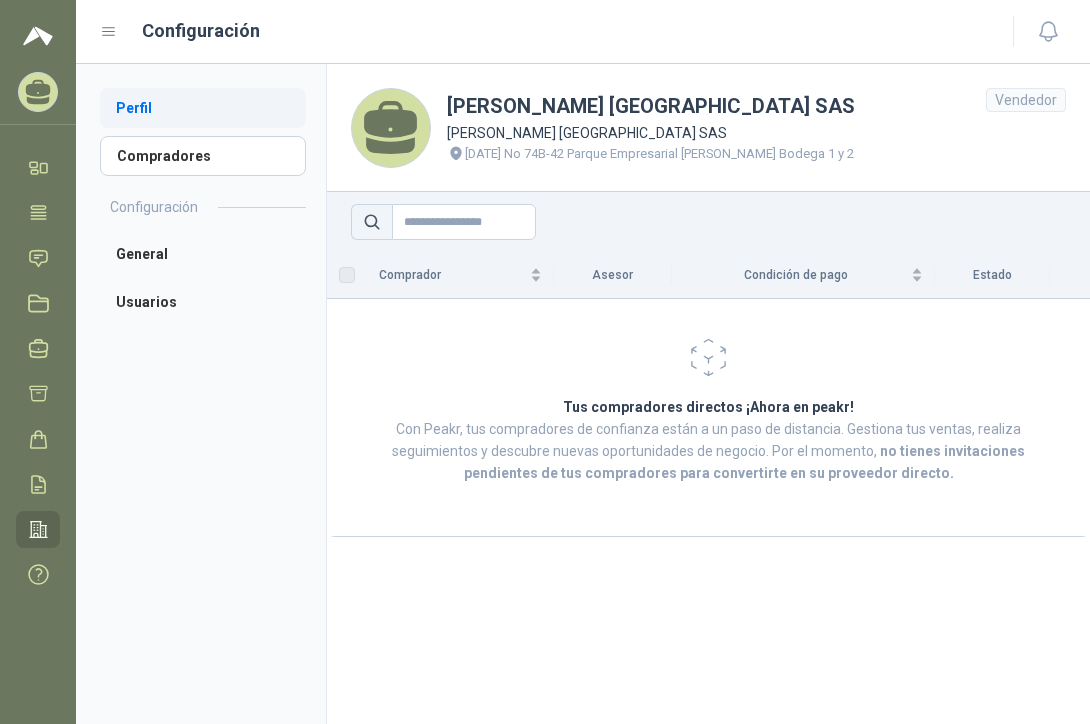 click on "Perfil" at bounding box center (203, 108) 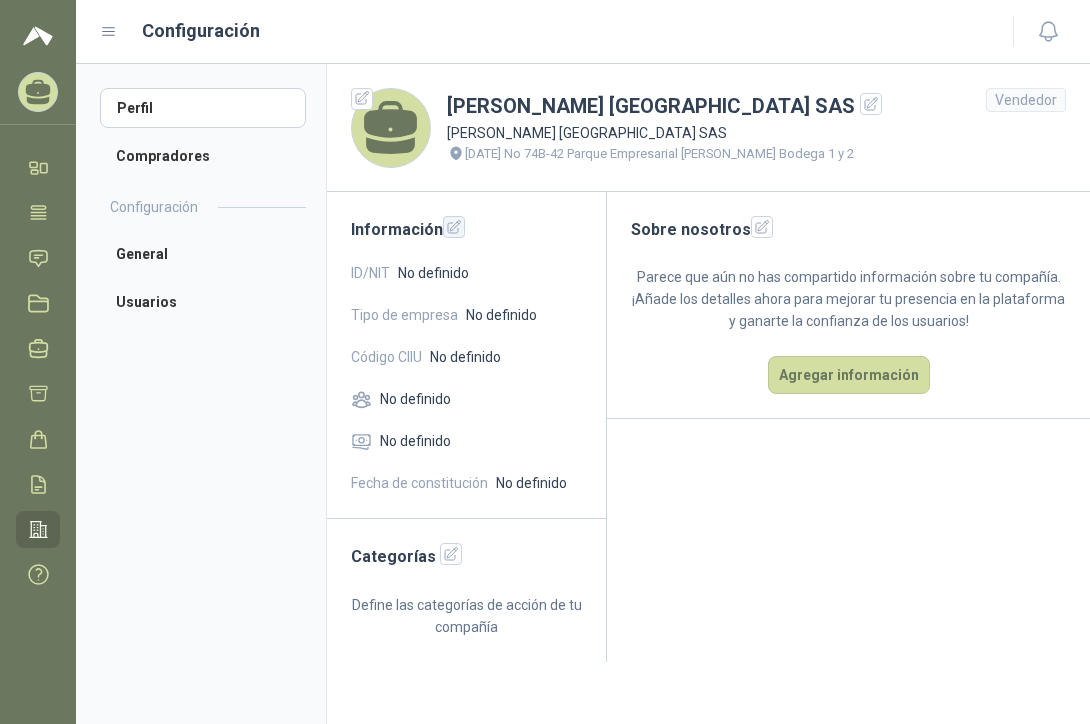 click 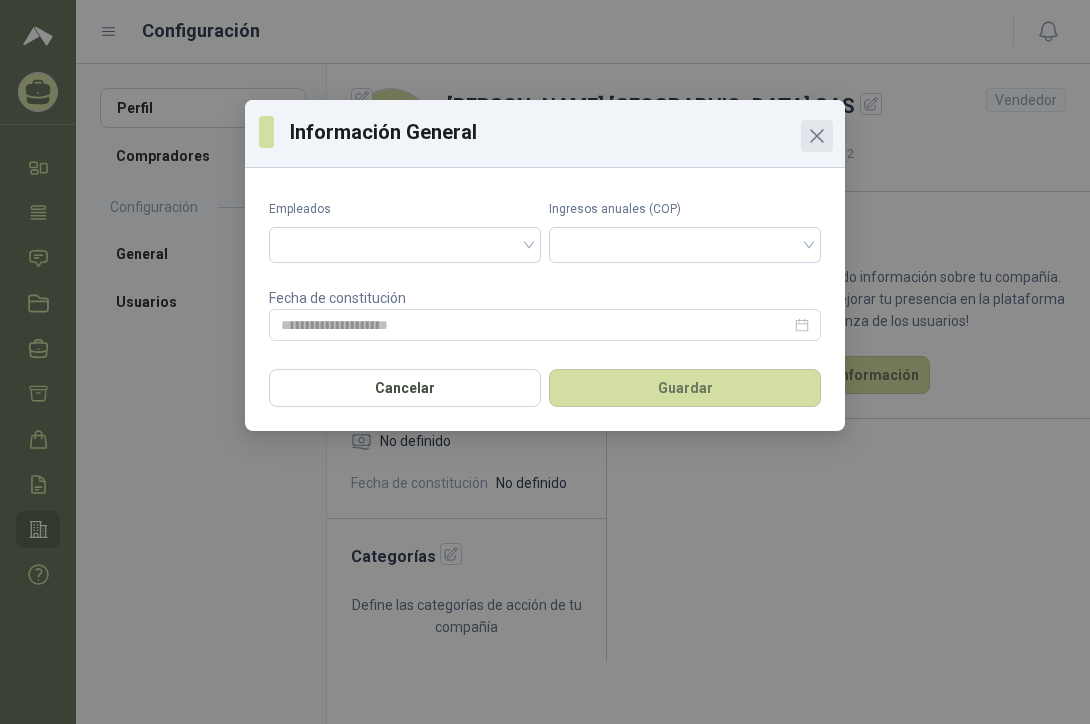 click 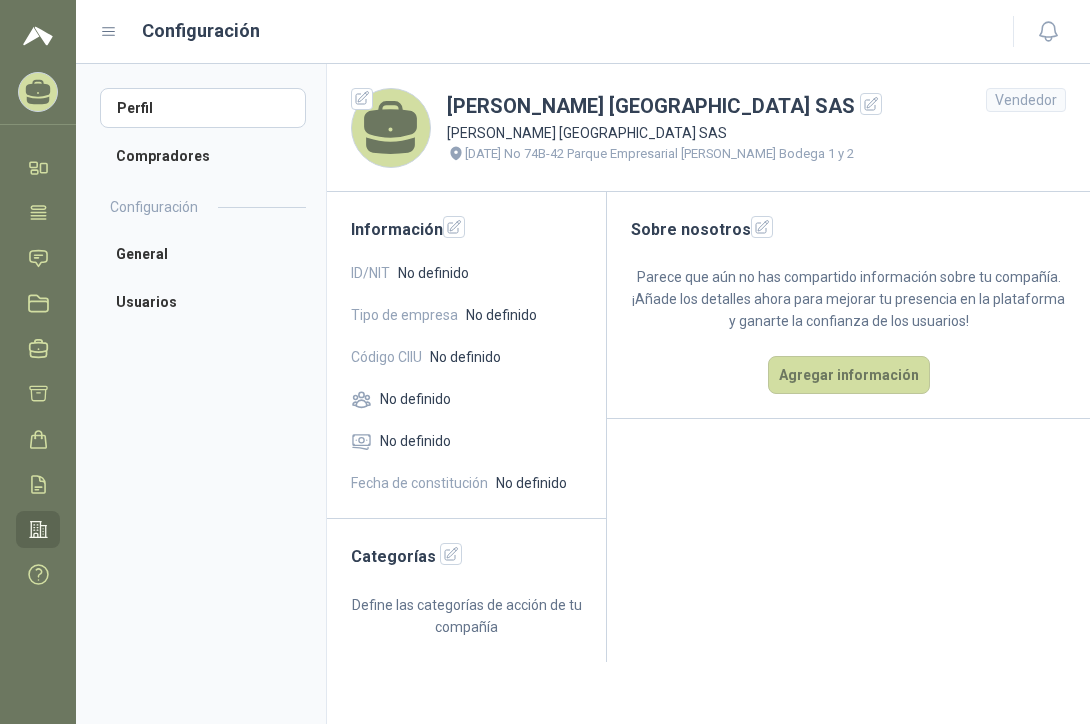 click at bounding box center [38, 36] 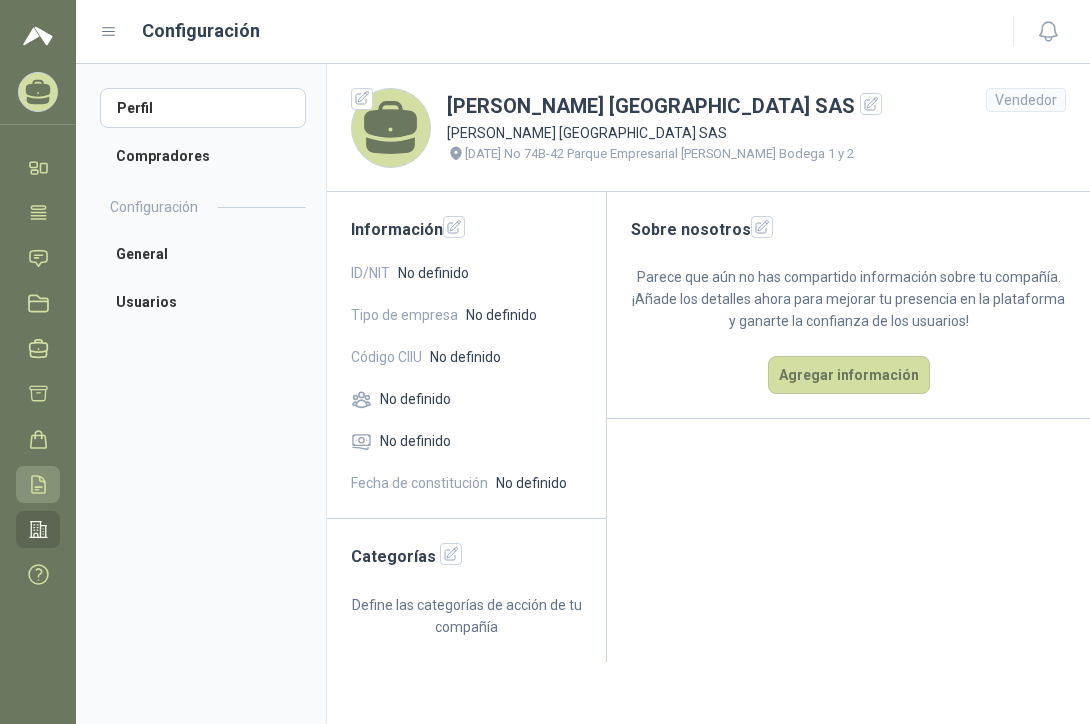 click 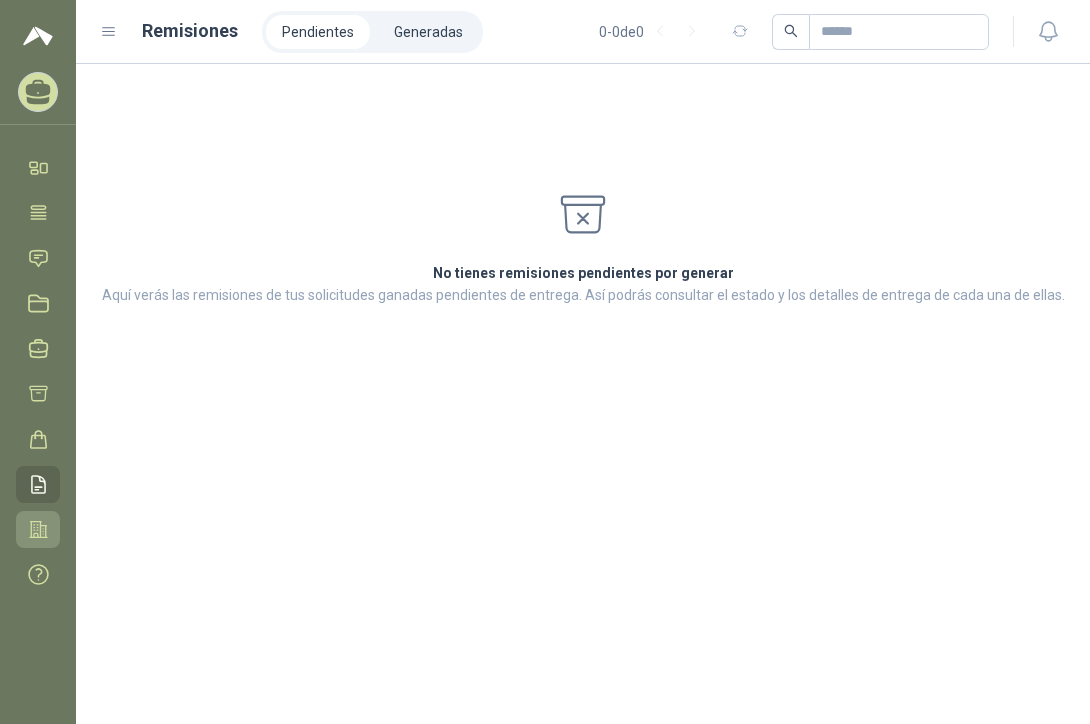 click 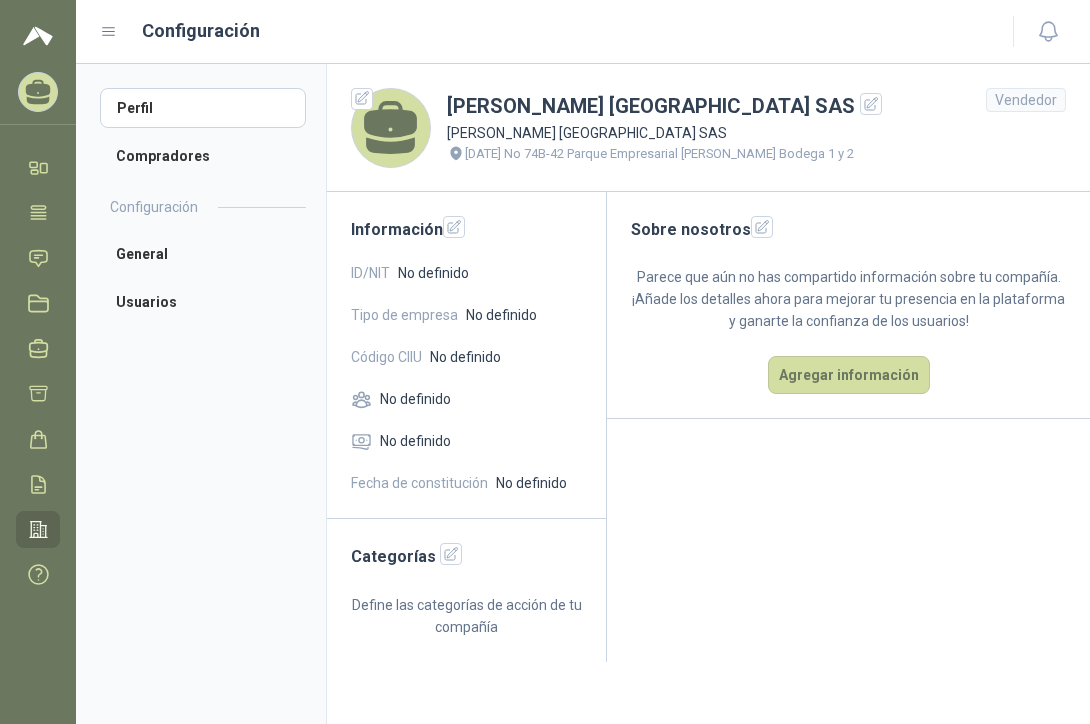 click on "Vendedor" at bounding box center (1026, 100) 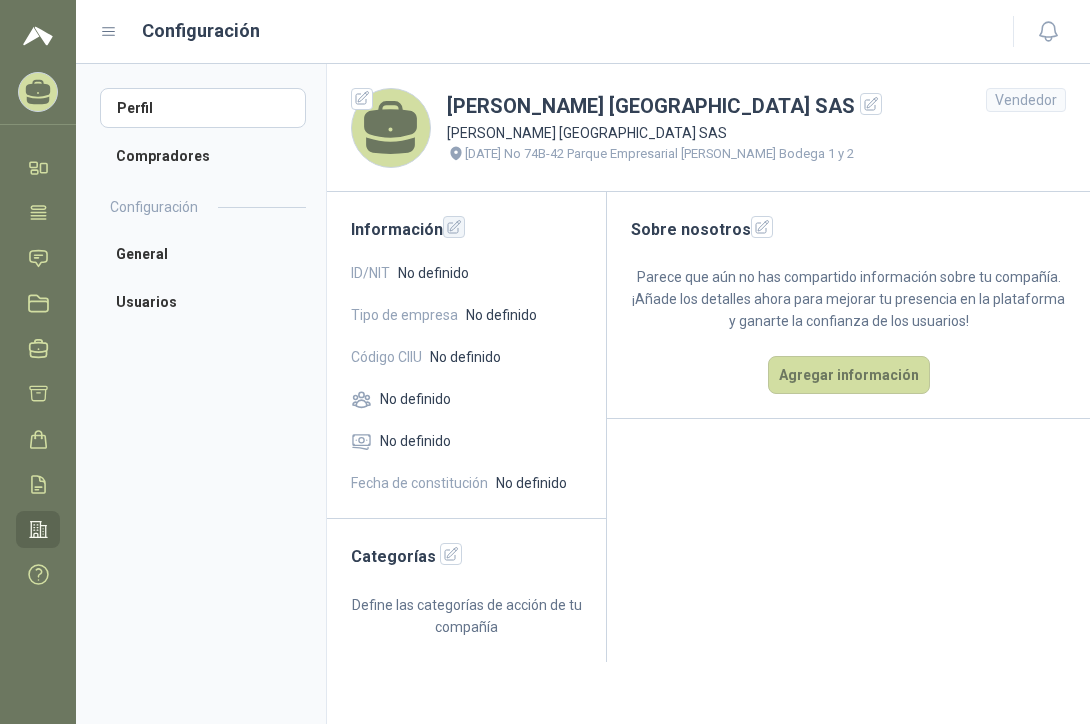 click 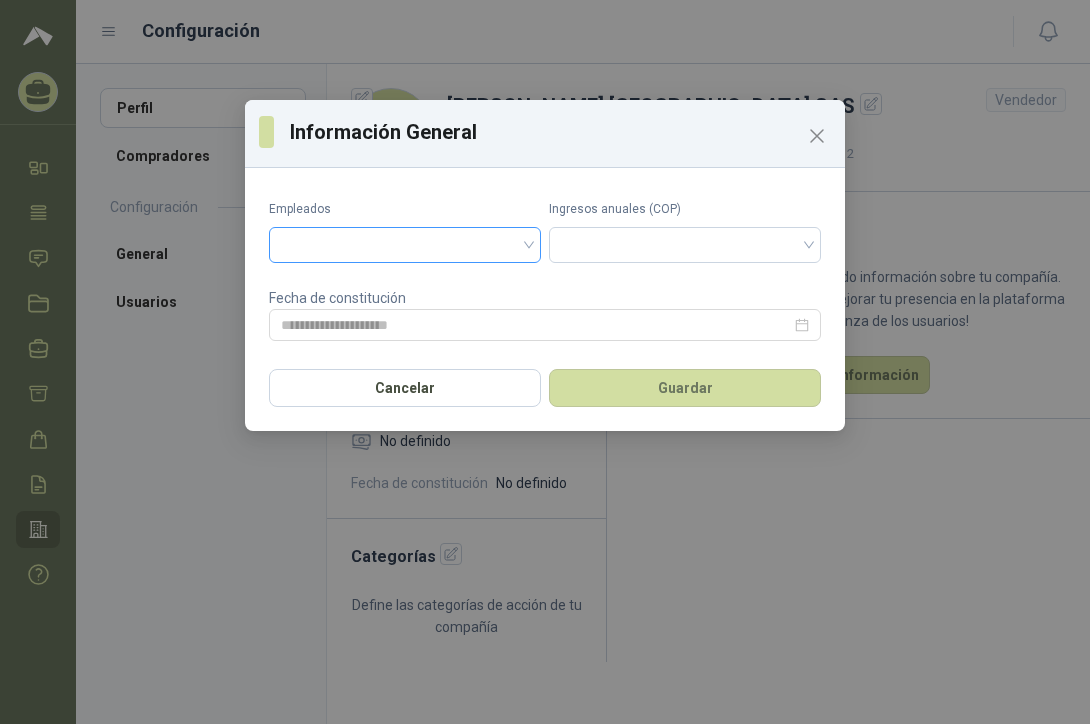 click at bounding box center (405, 243) 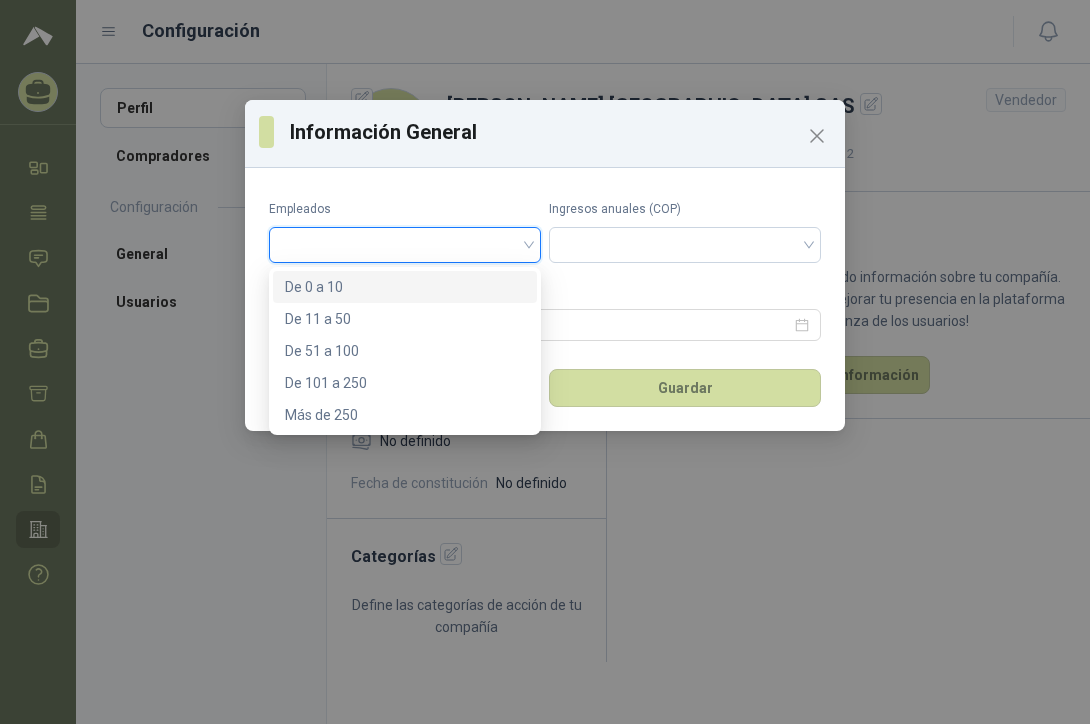 click at bounding box center (405, 243) 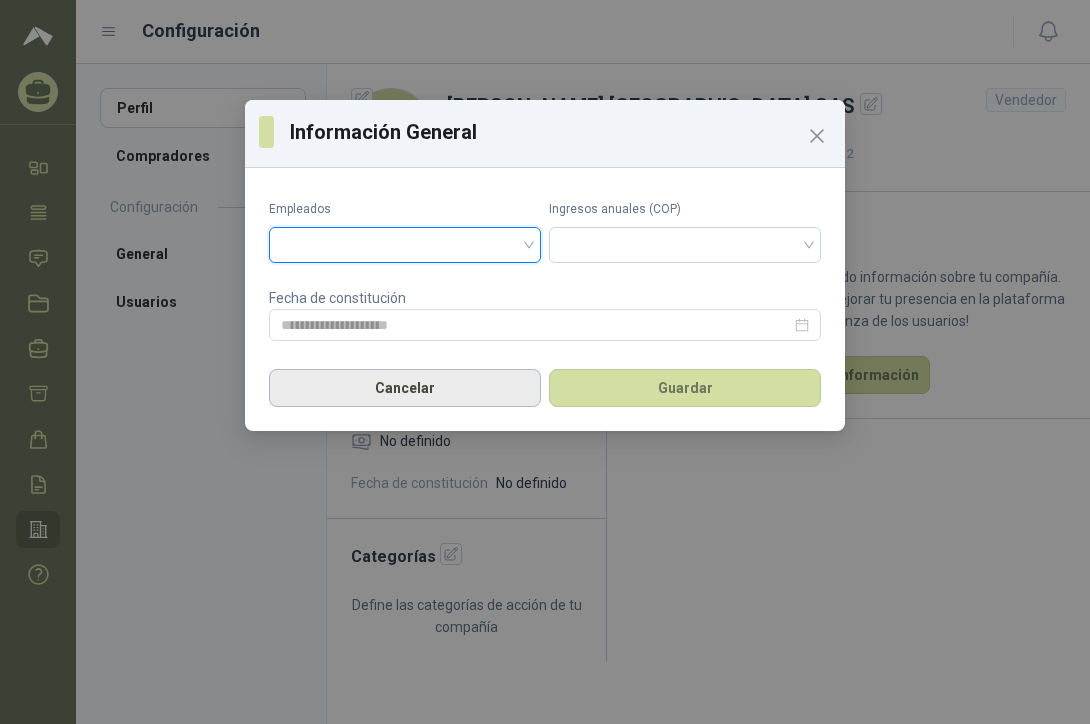 click on "Cancelar" at bounding box center (405, 388) 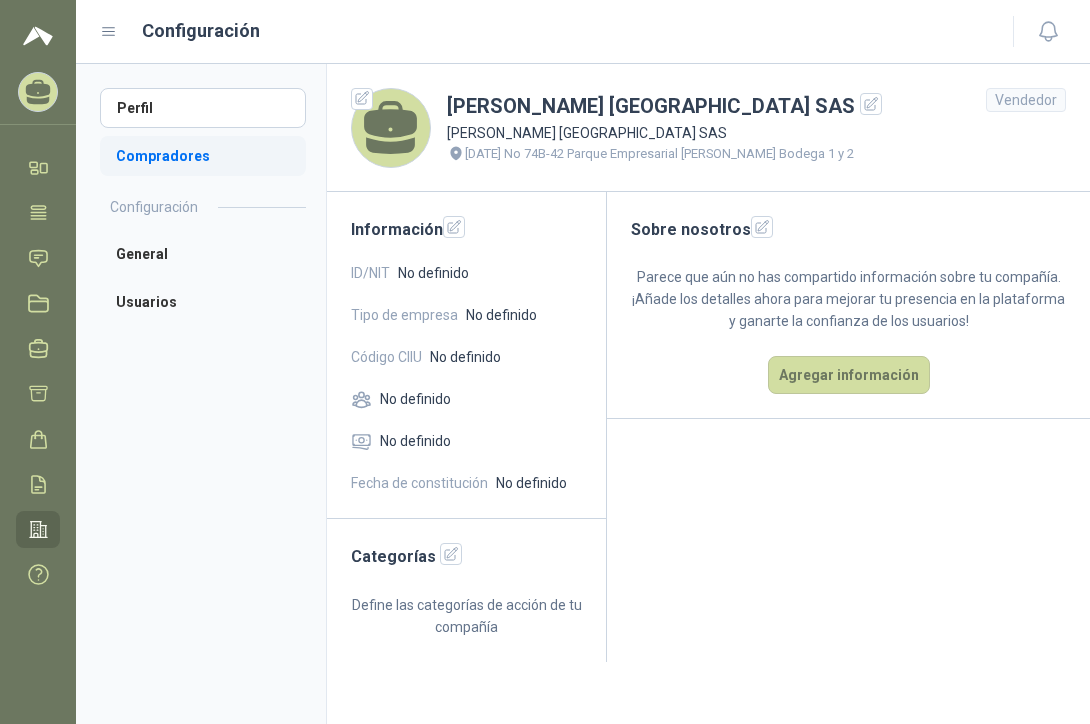 click on "Compradores" at bounding box center (203, 156) 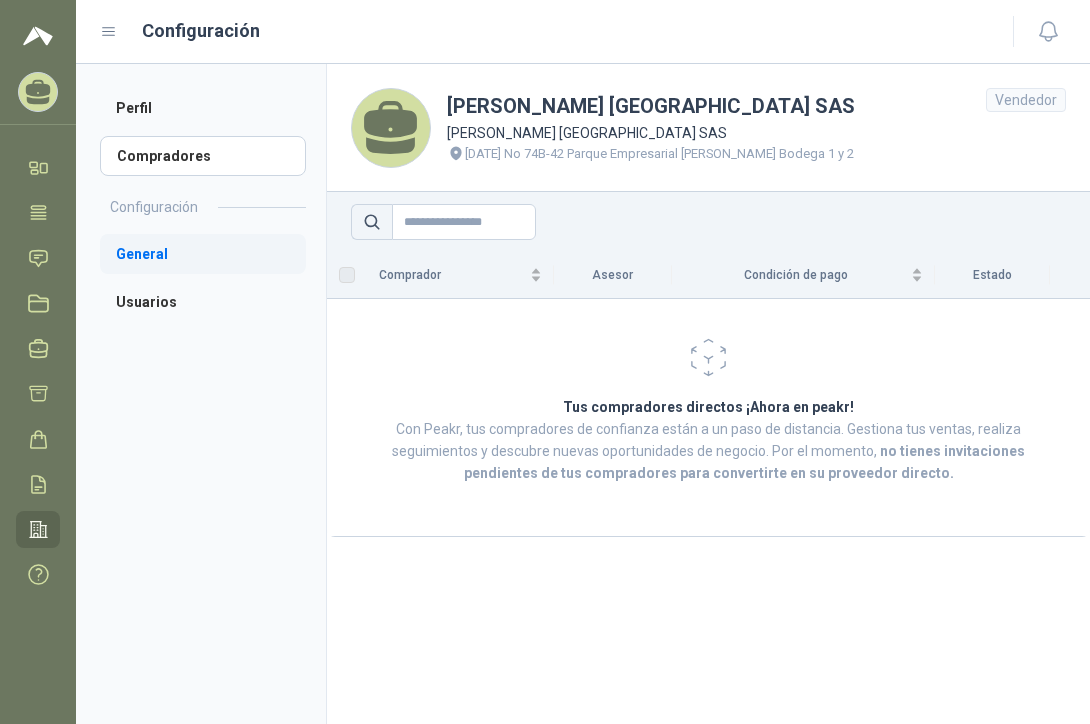 click on "General" at bounding box center [203, 254] 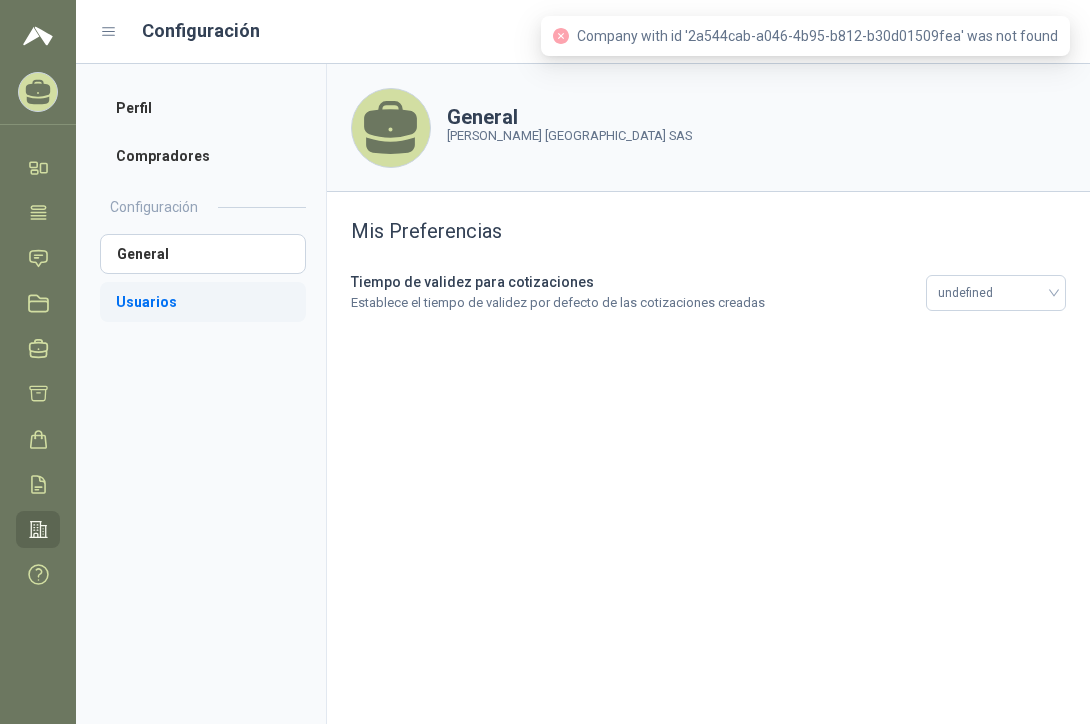 click on "Usuarios" at bounding box center [203, 302] 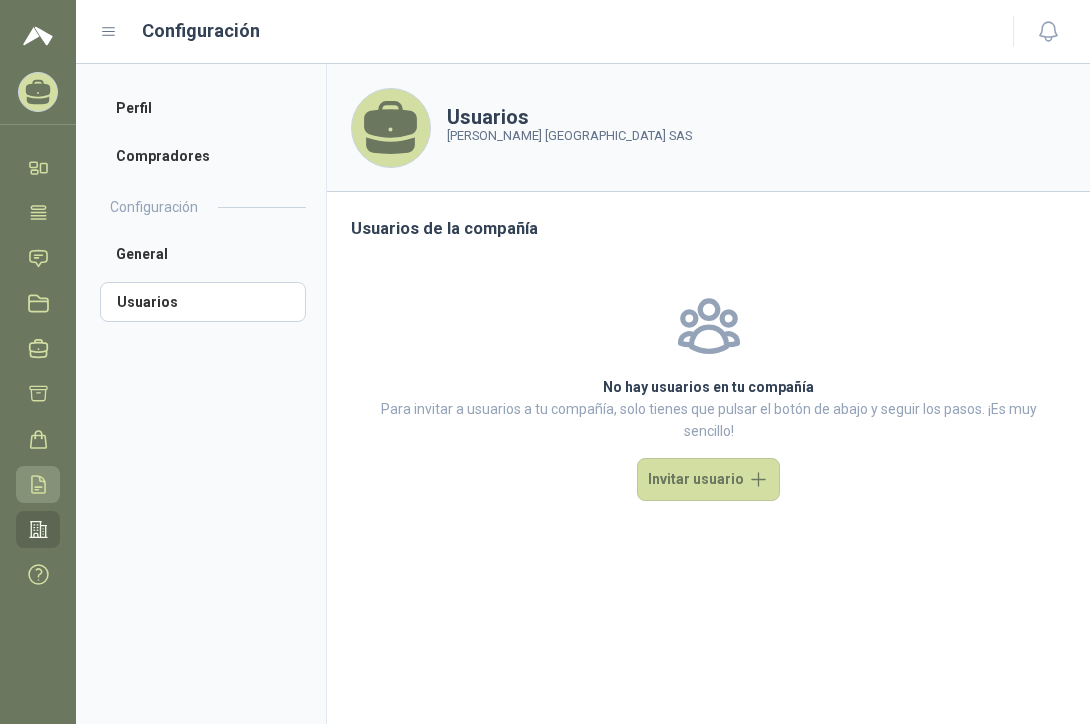 click 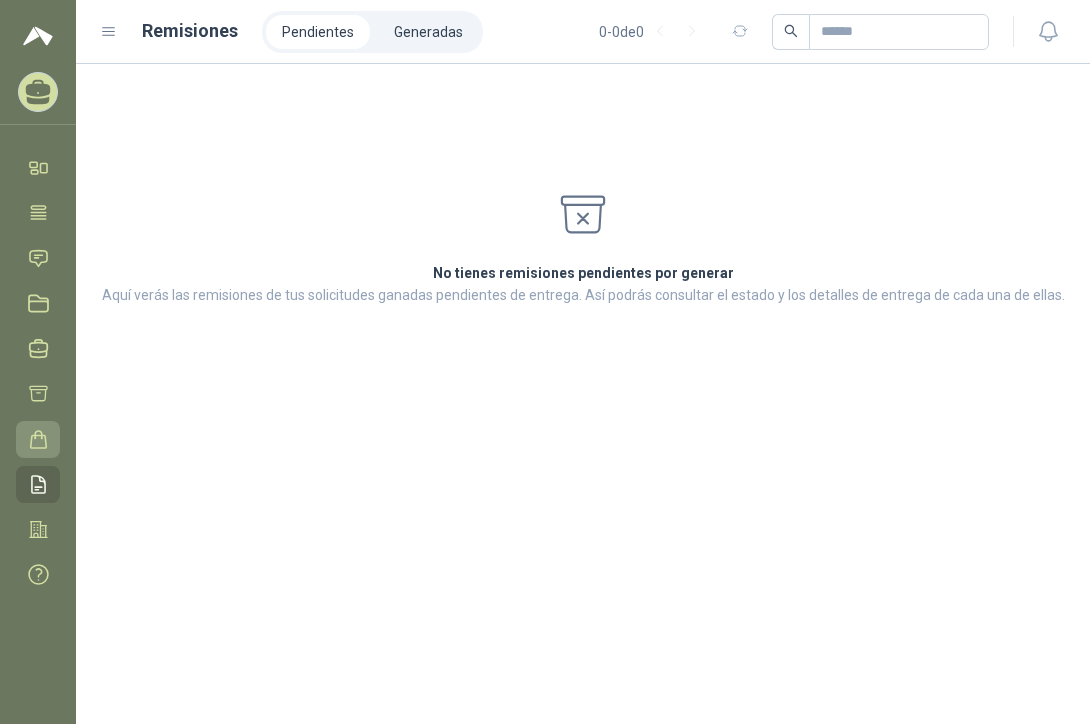 click 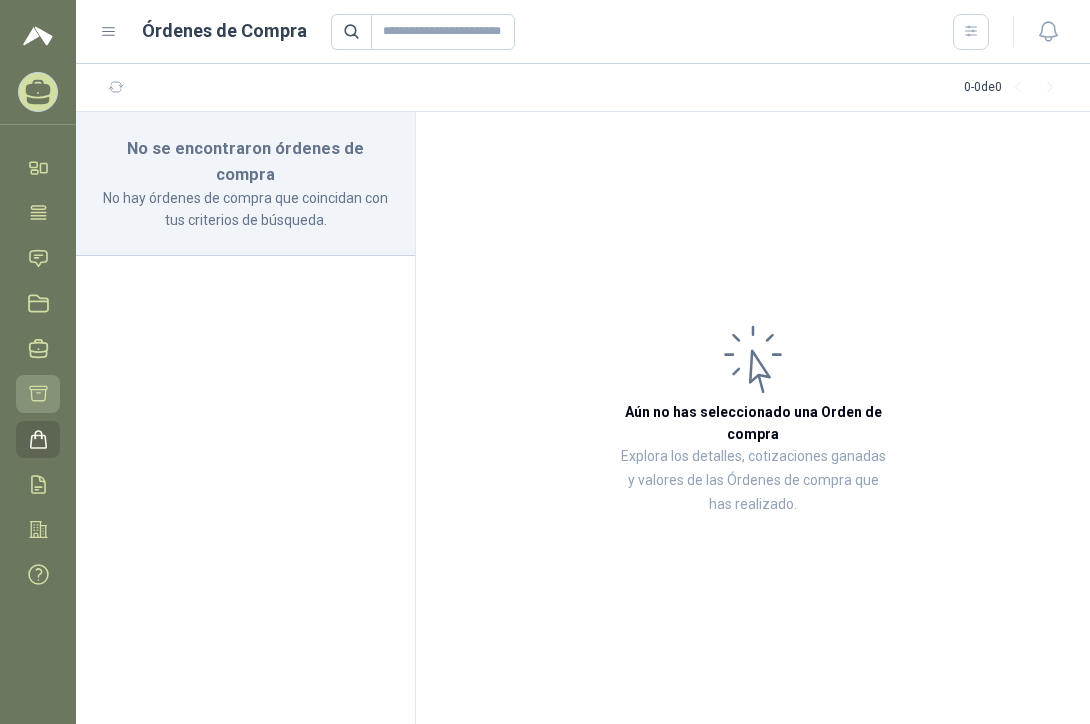 click 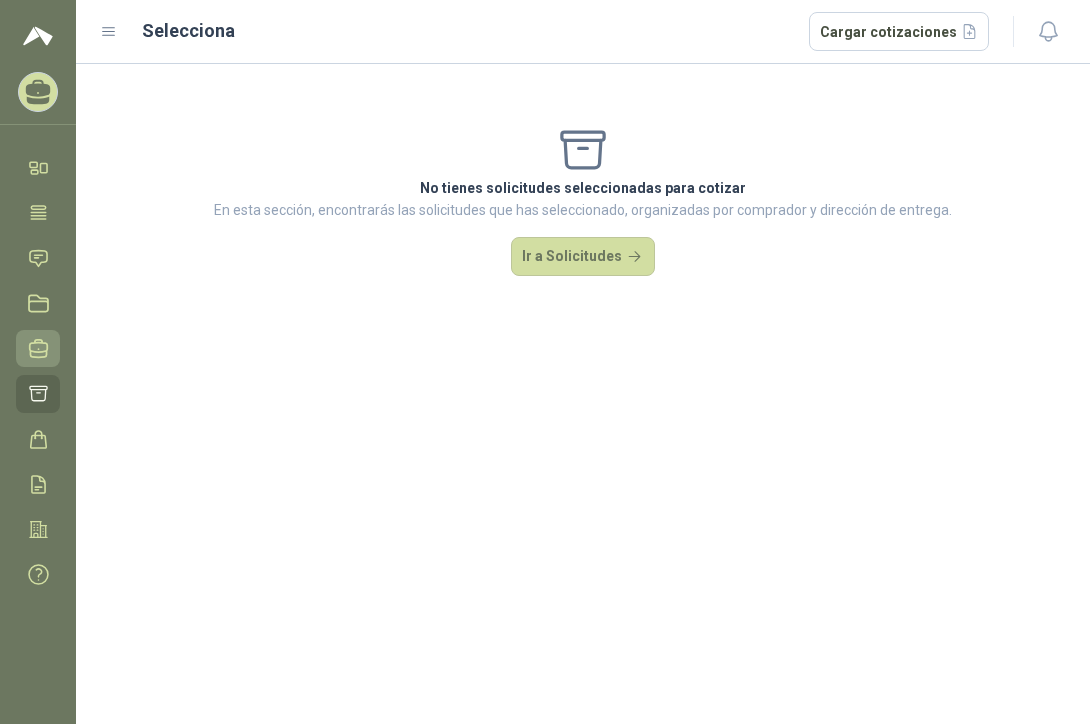 click 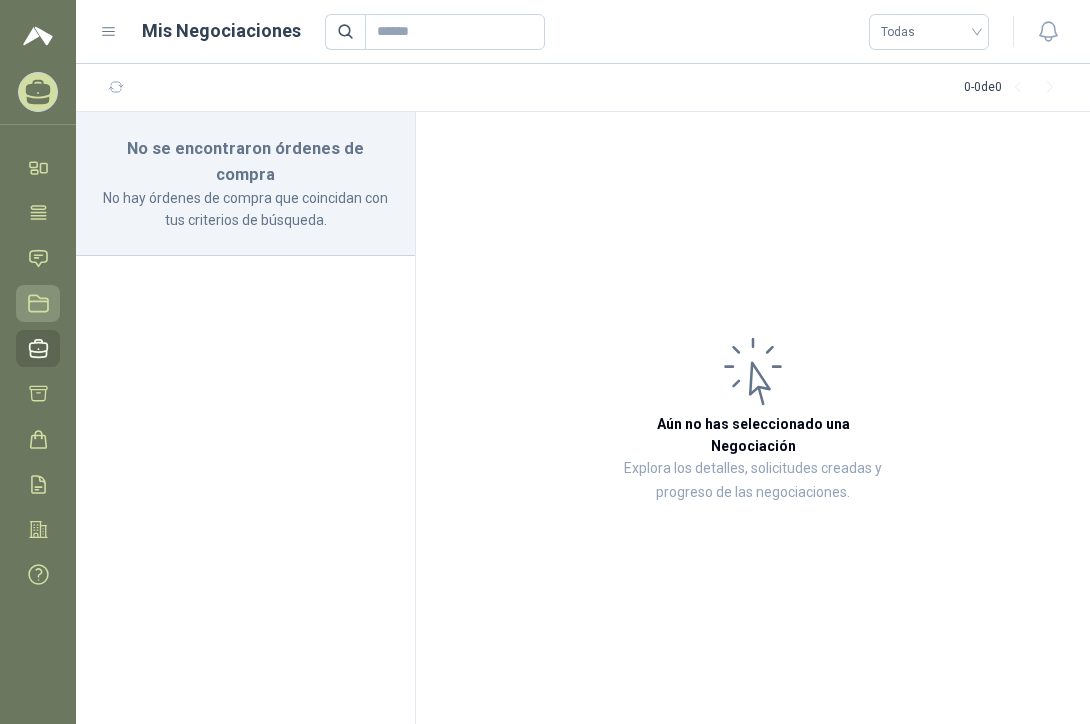 click 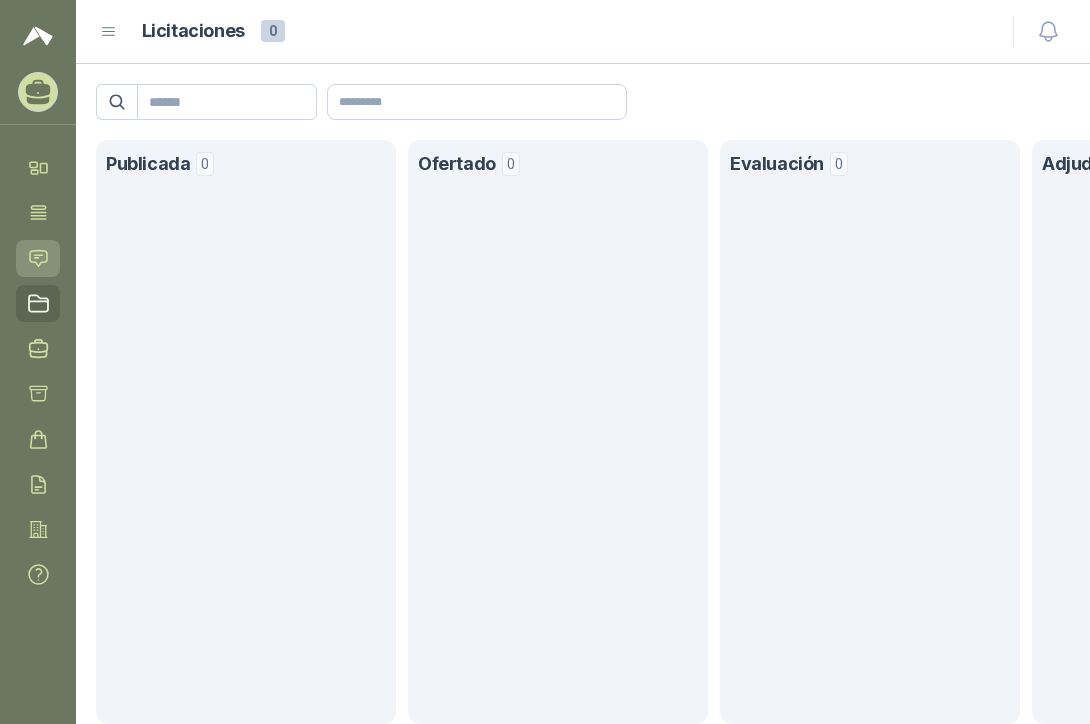 click on "Solicitudes" at bounding box center [38, 258] 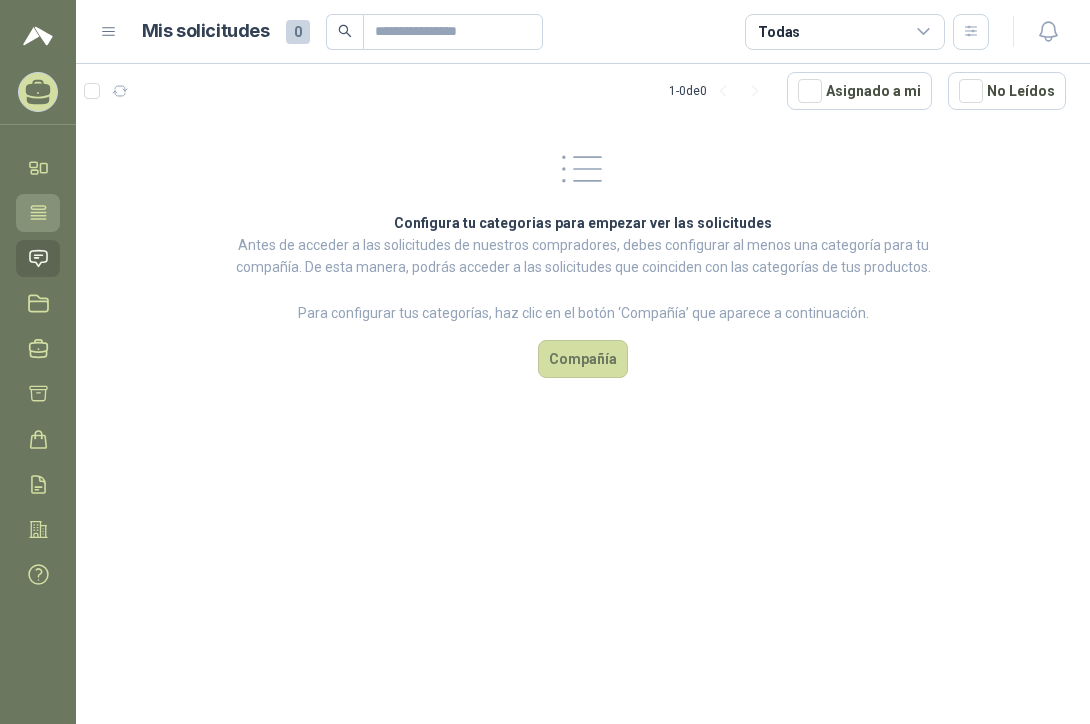 click on "Tareas" at bounding box center [38, 212] 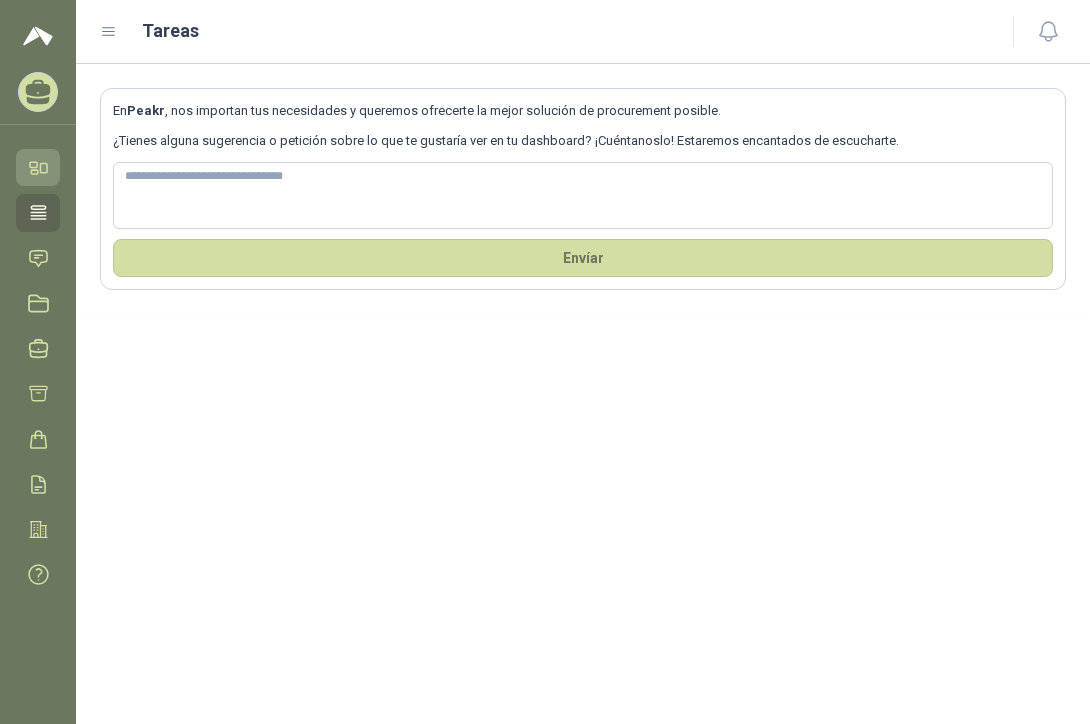 click 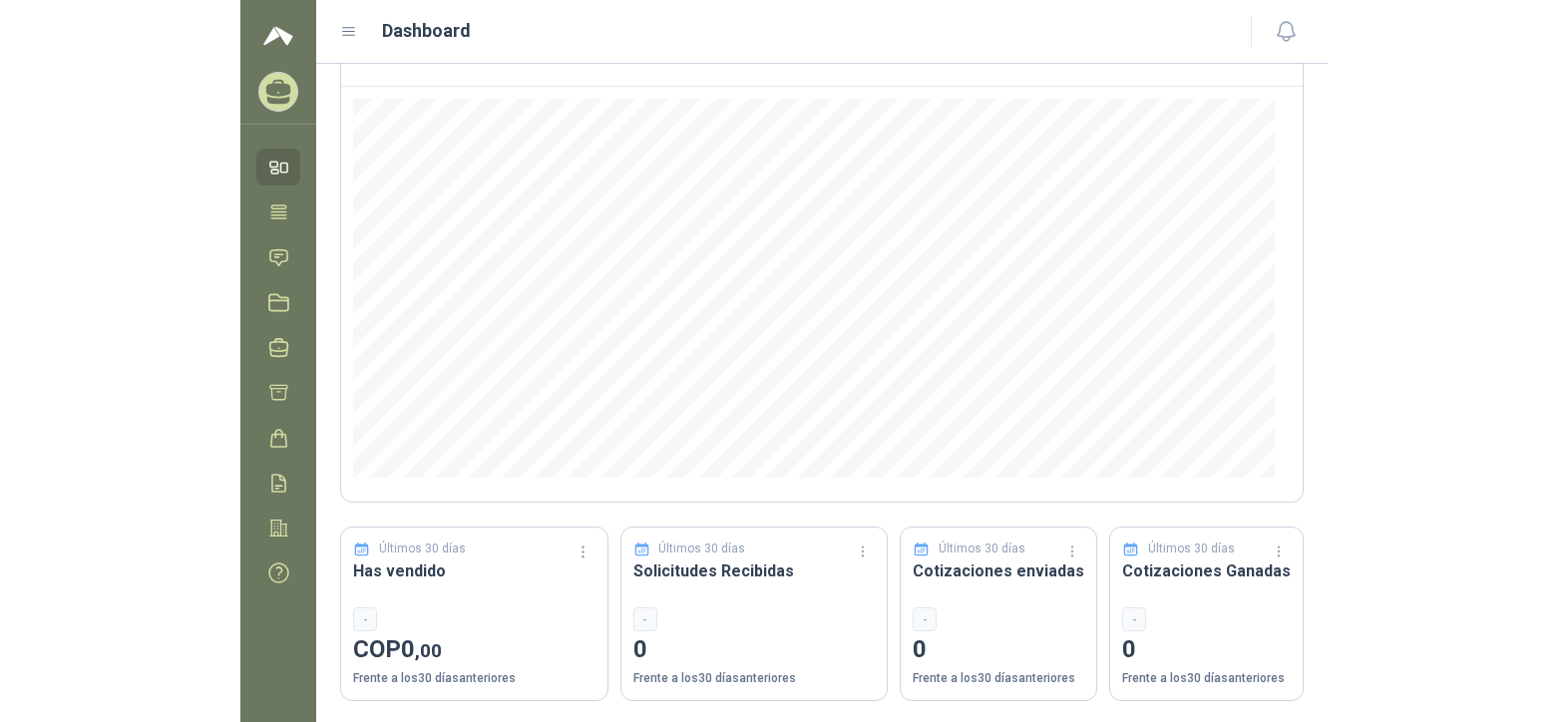 scroll, scrollTop: 162, scrollLeft: 0, axis: vertical 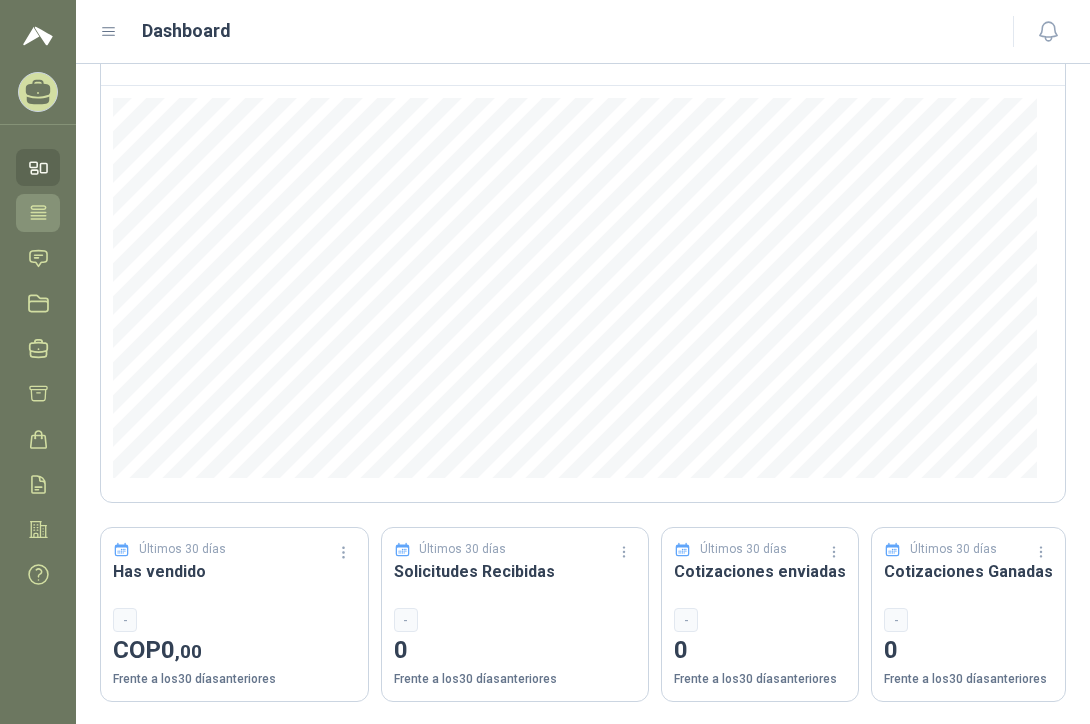 click on "Tareas" at bounding box center (38, 212) 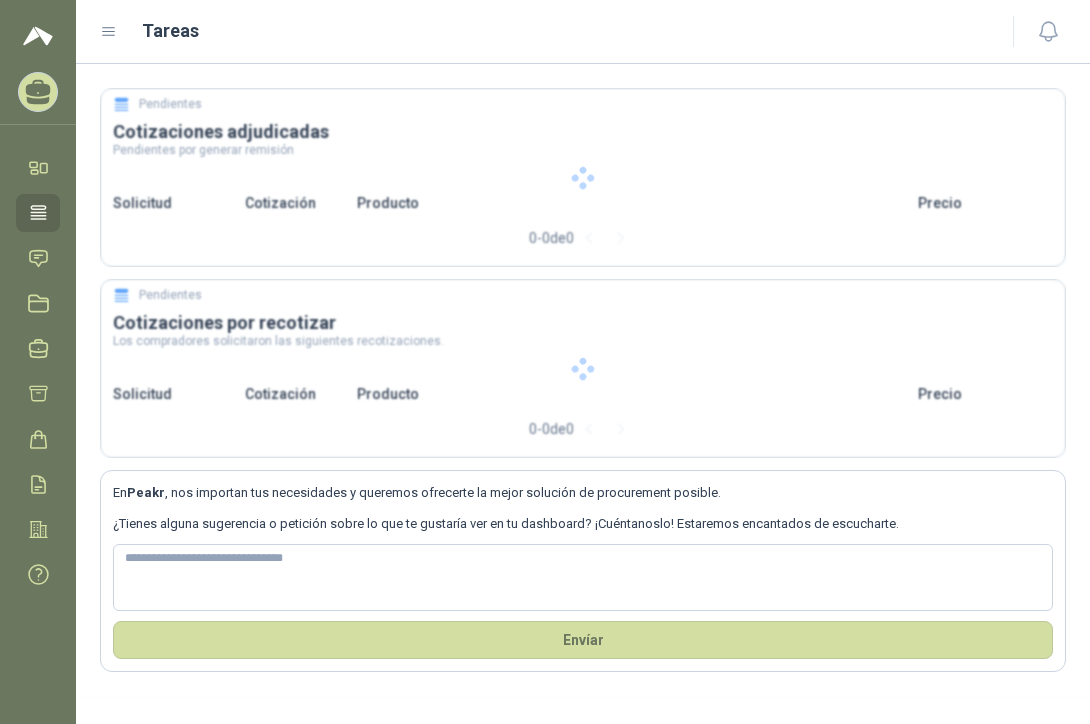 type 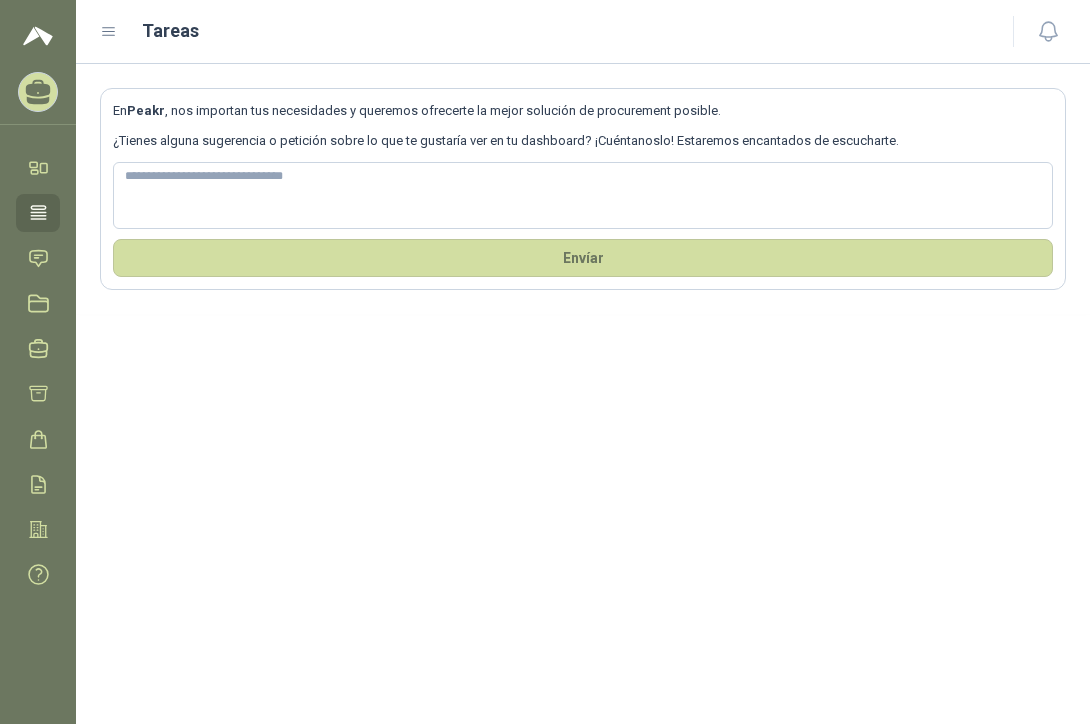 click 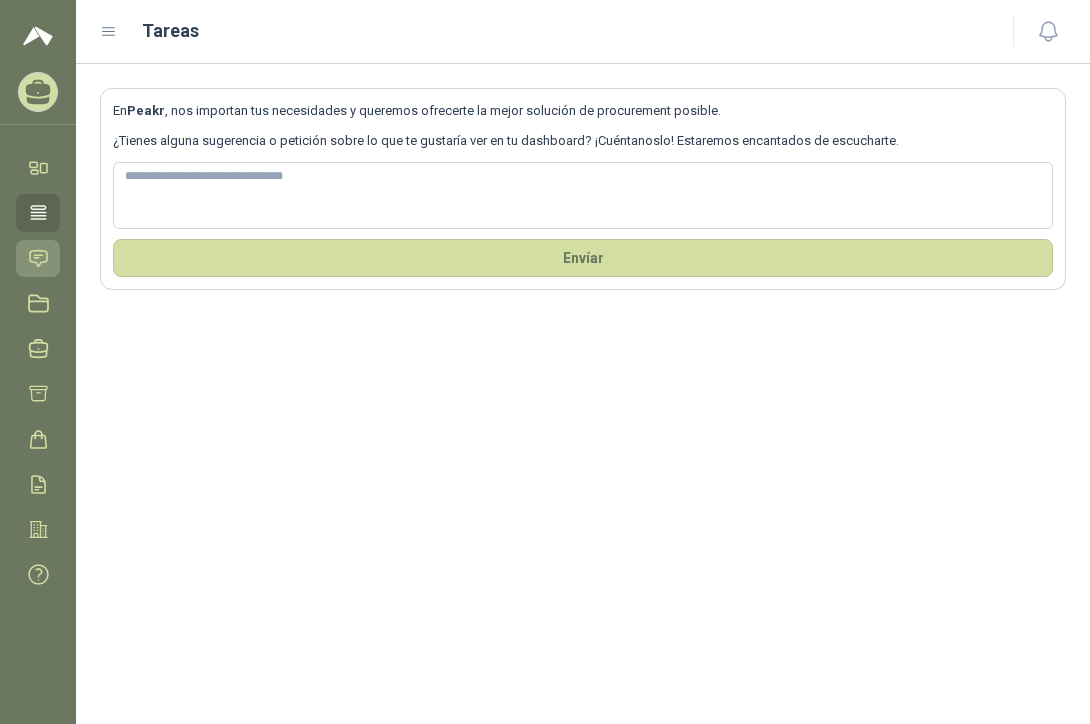 click 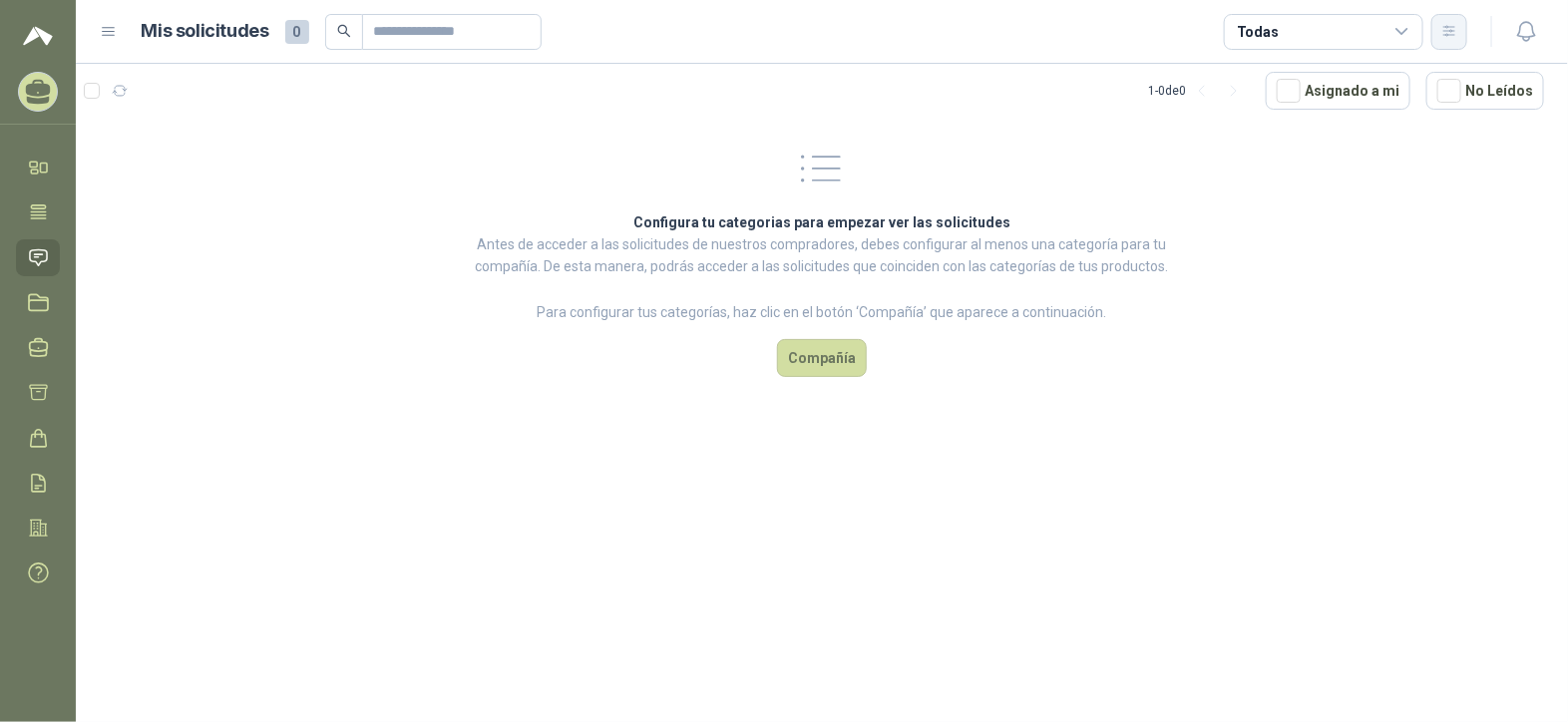 click 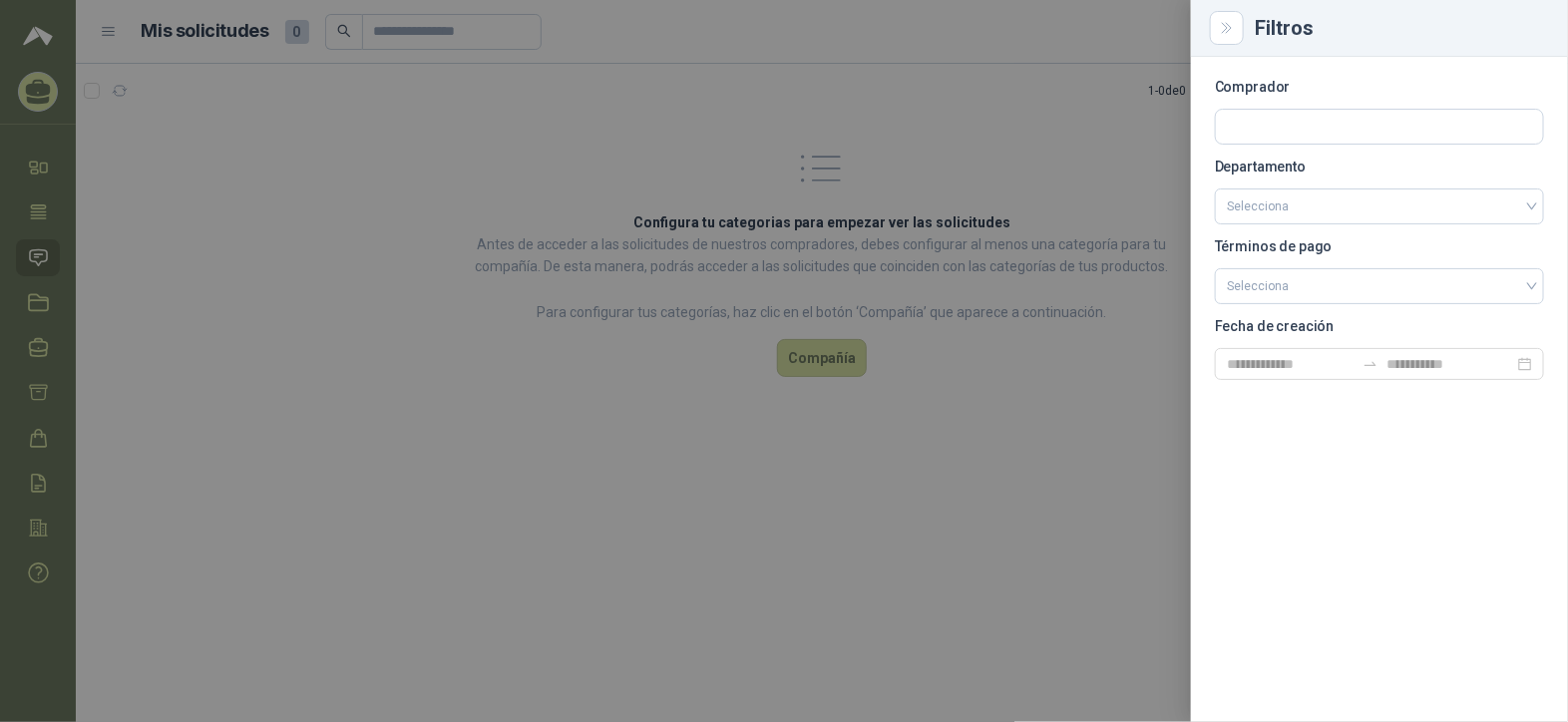 click on "Filtros" at bounding box center (1399, 28) 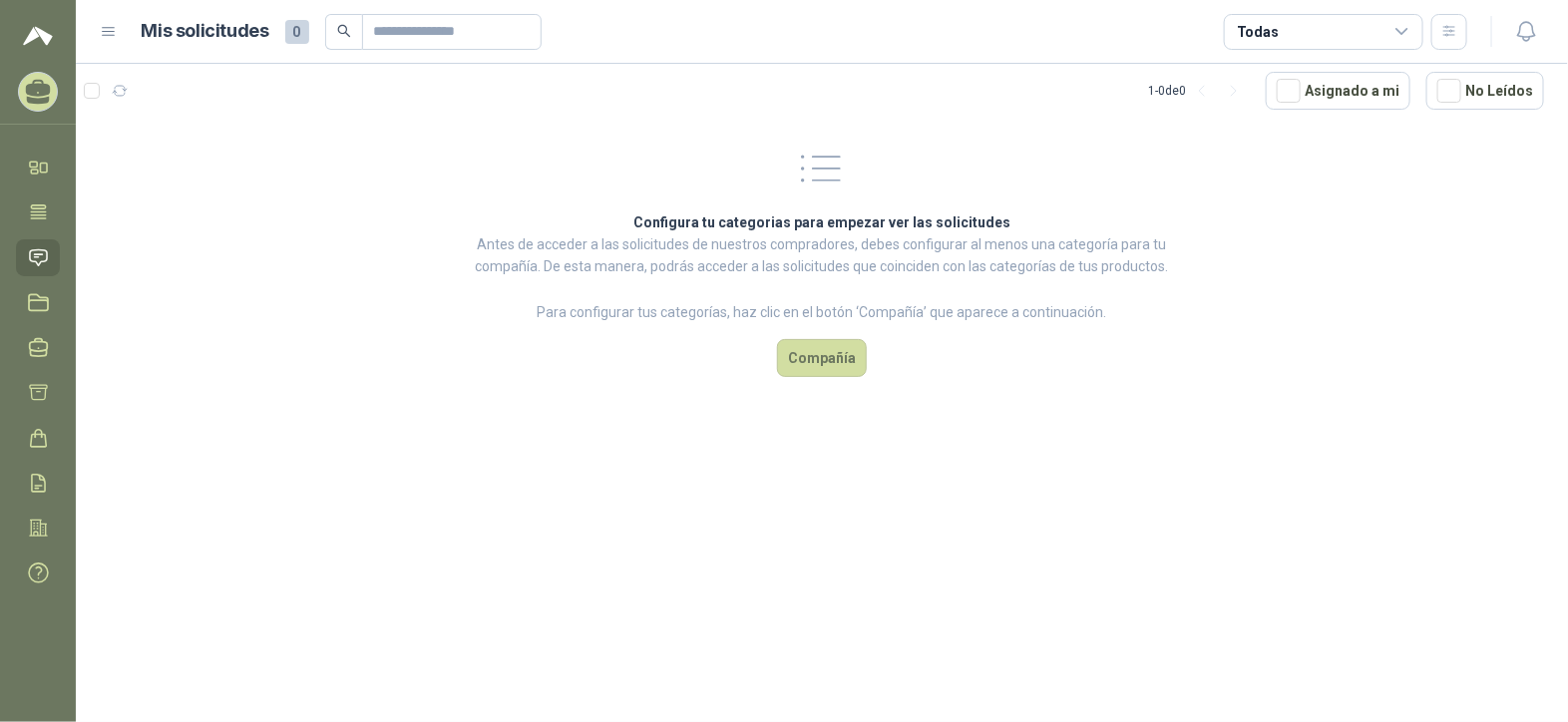 click 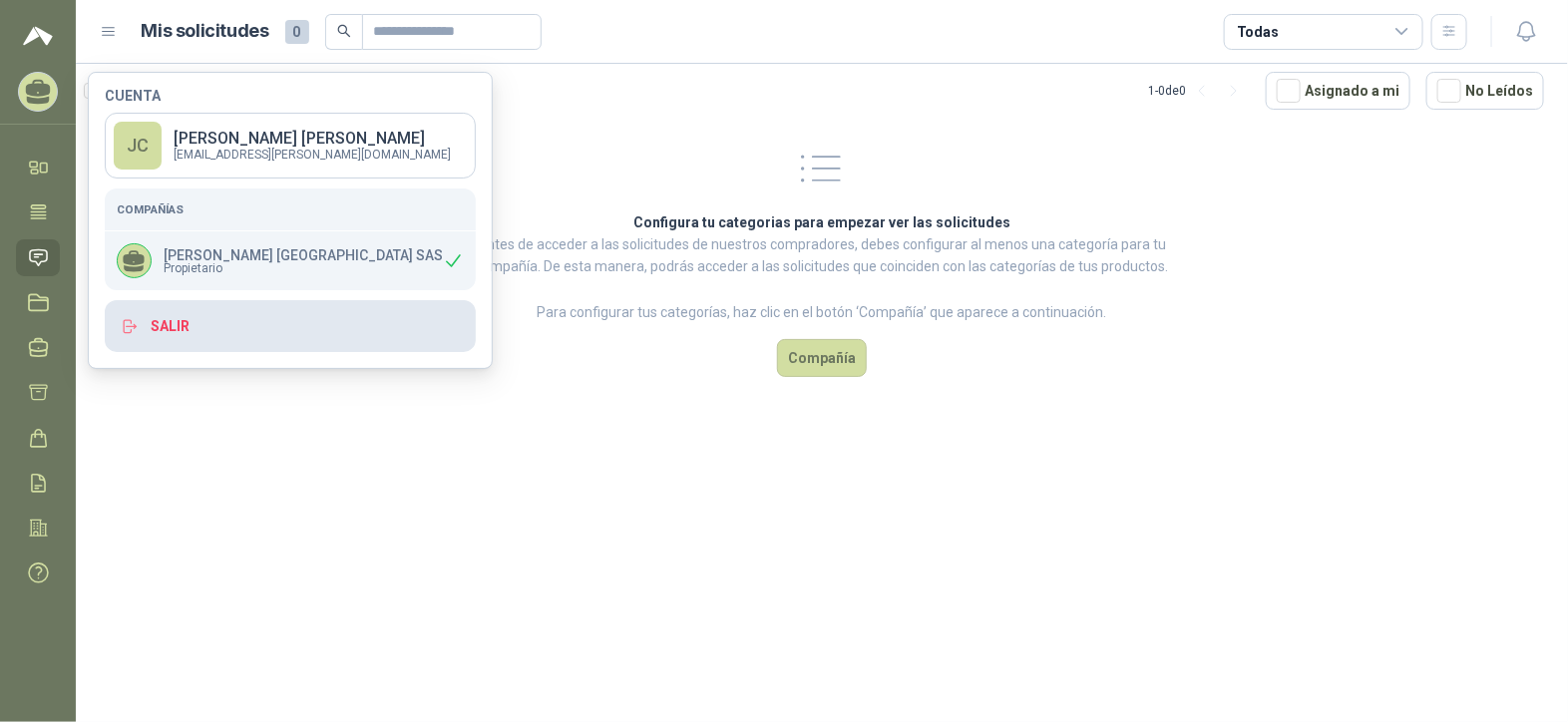 click on "Salir" at bounding box center [290, 326] 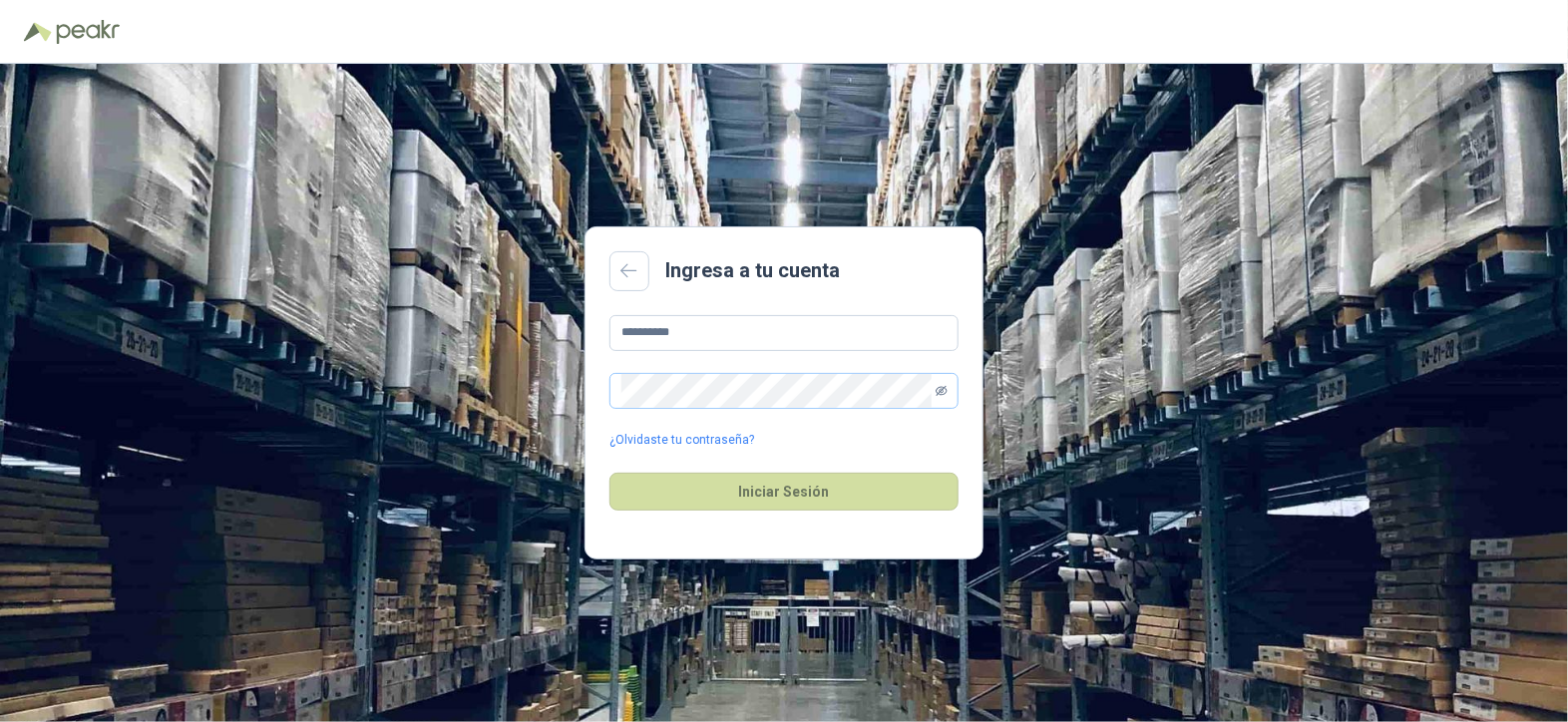 click 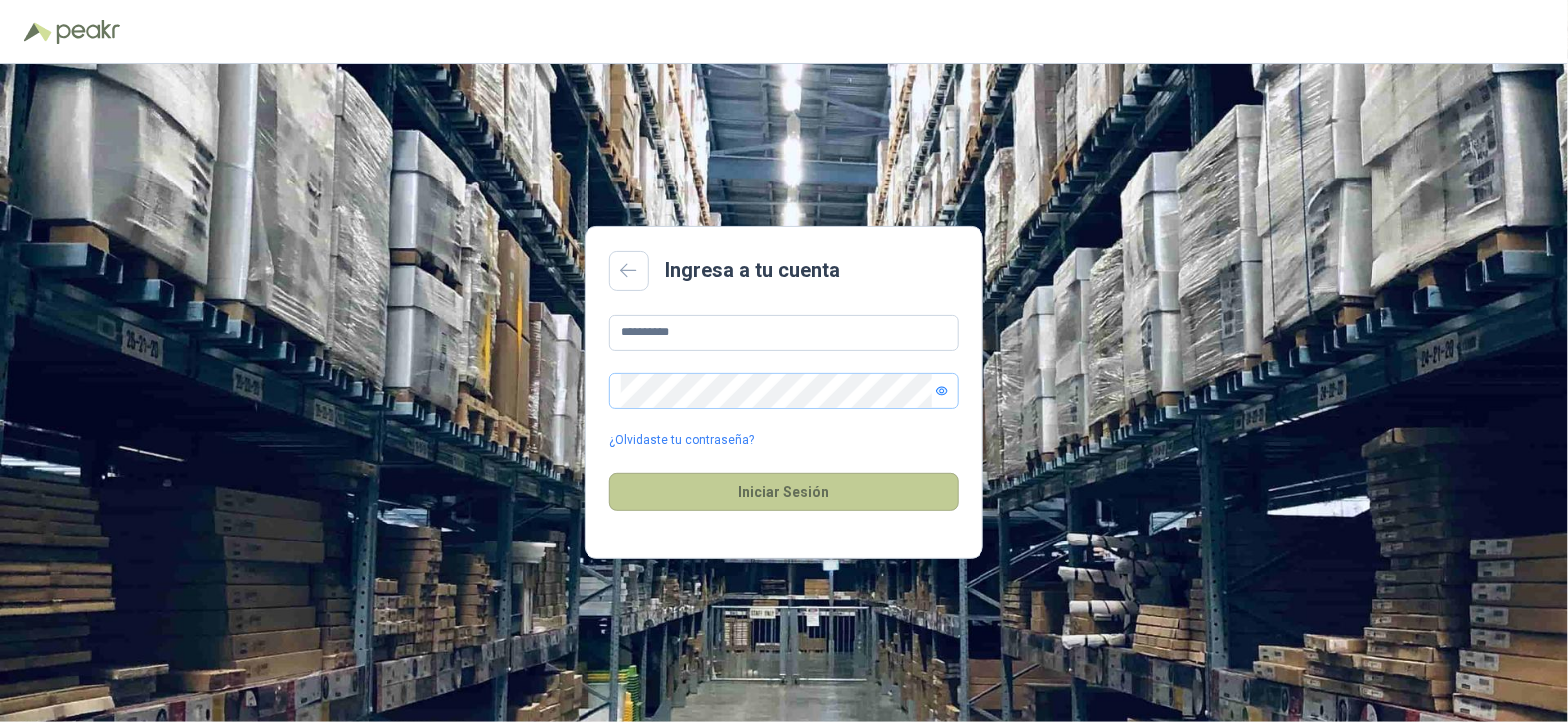 click on "Iniciar Sesión" at bounding box center [784, 492] 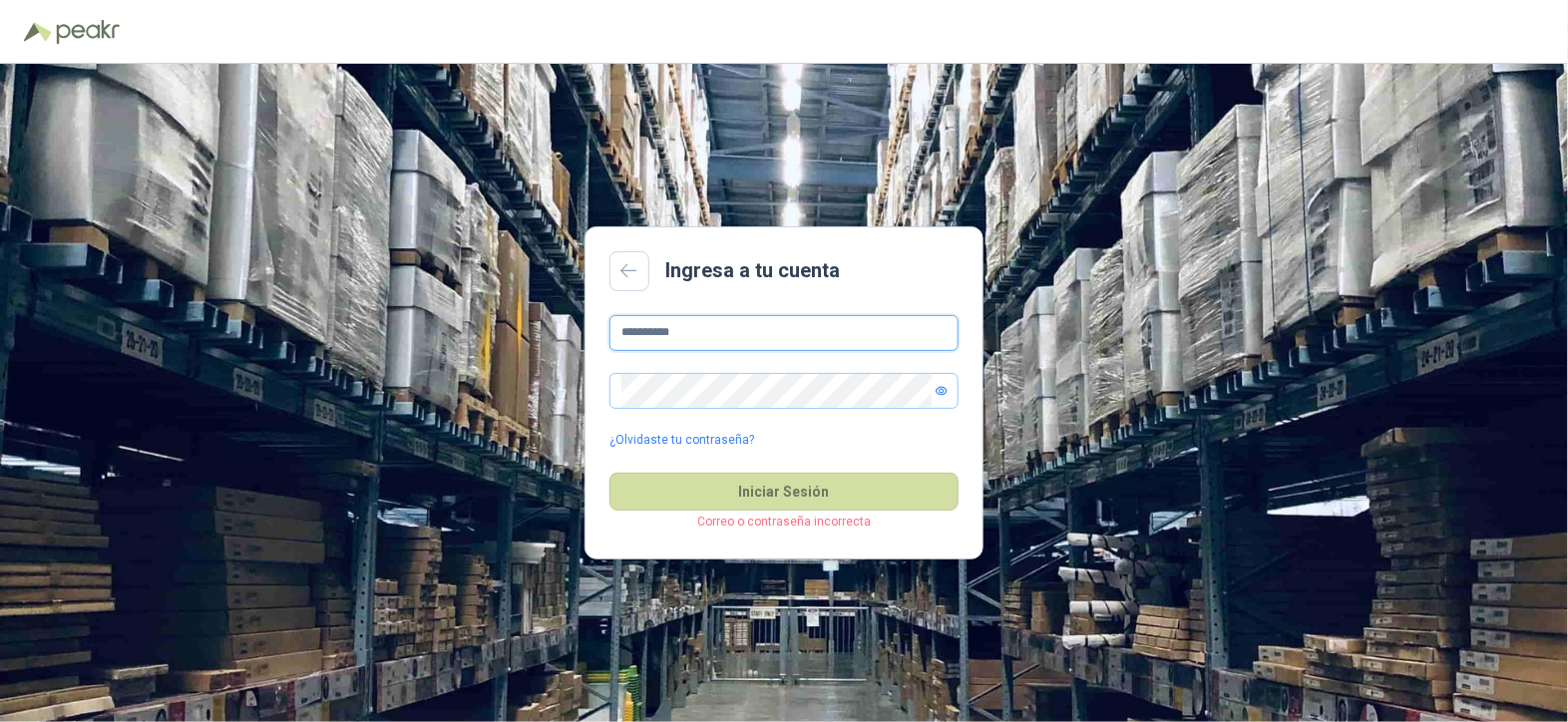 click on "**********" at bounding box center (784, 393) 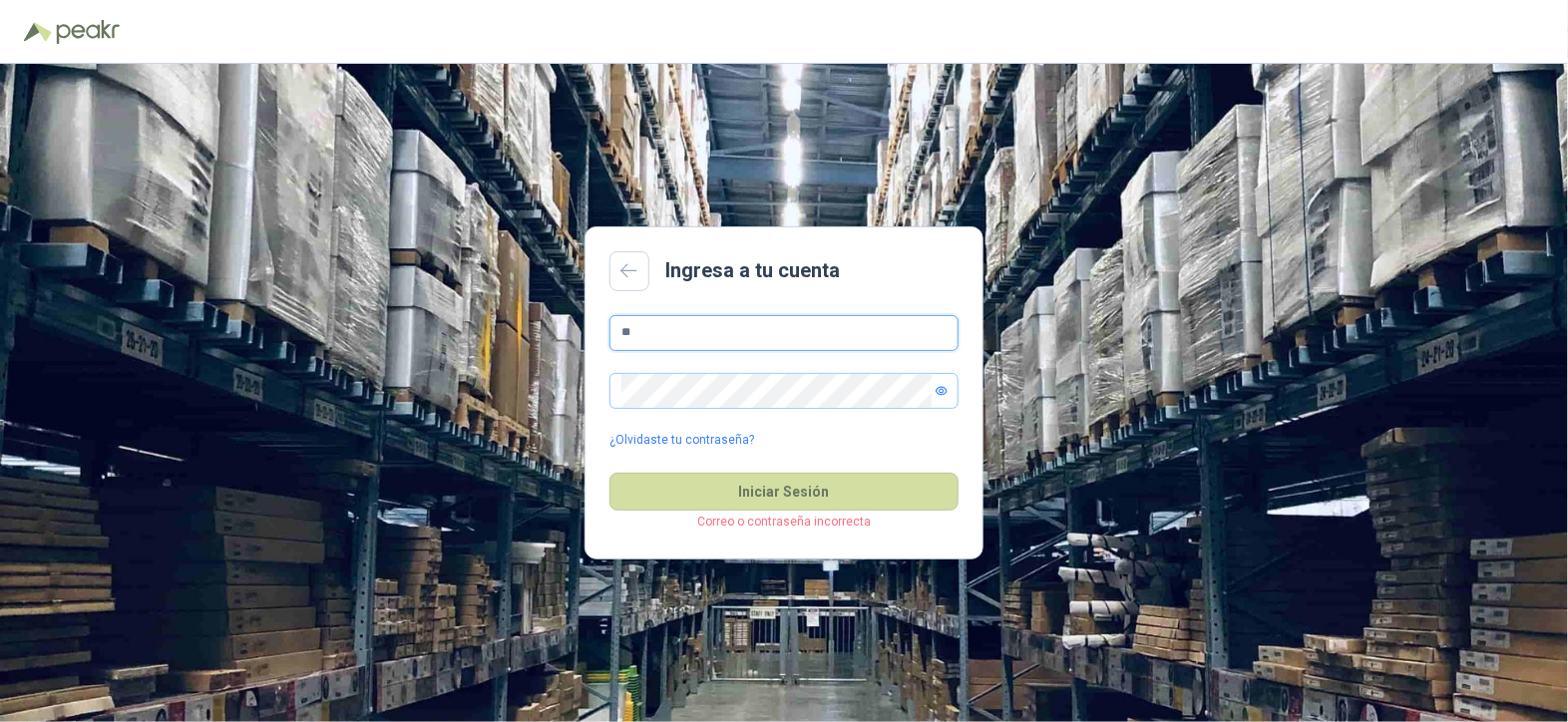 type on "**********" 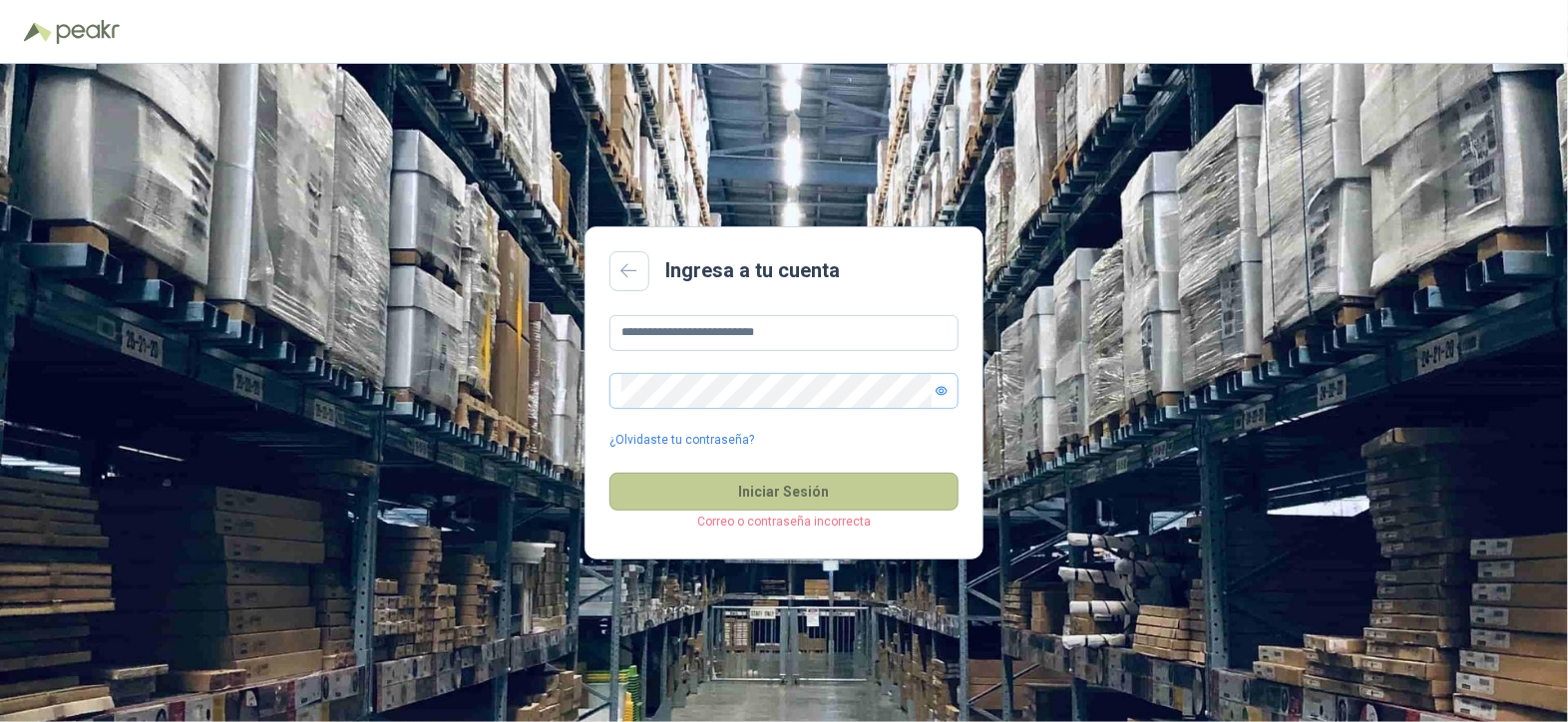 click on "Iniciar Sesión" at bounding box center [784, 492] 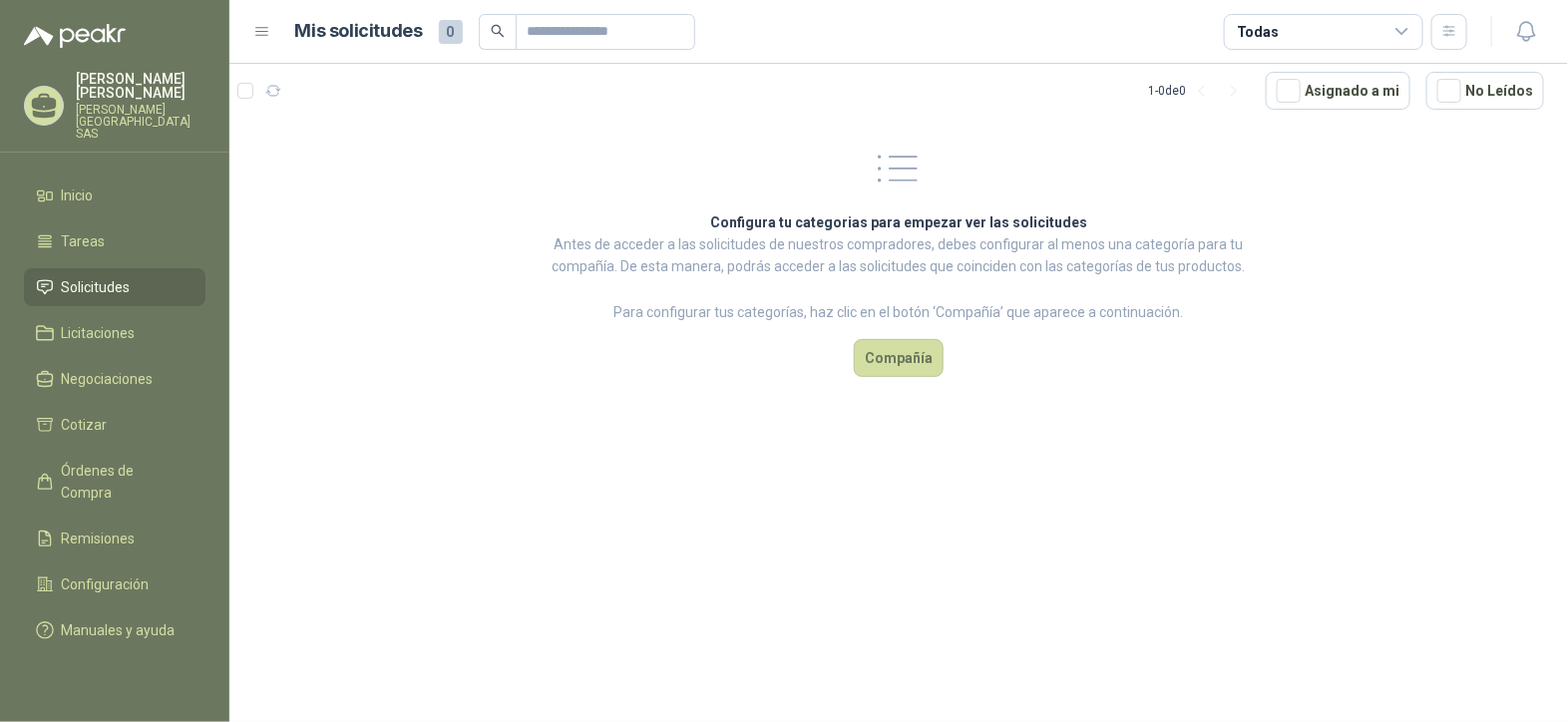 click on "Solicitudes" at bounding box center (96, 287) 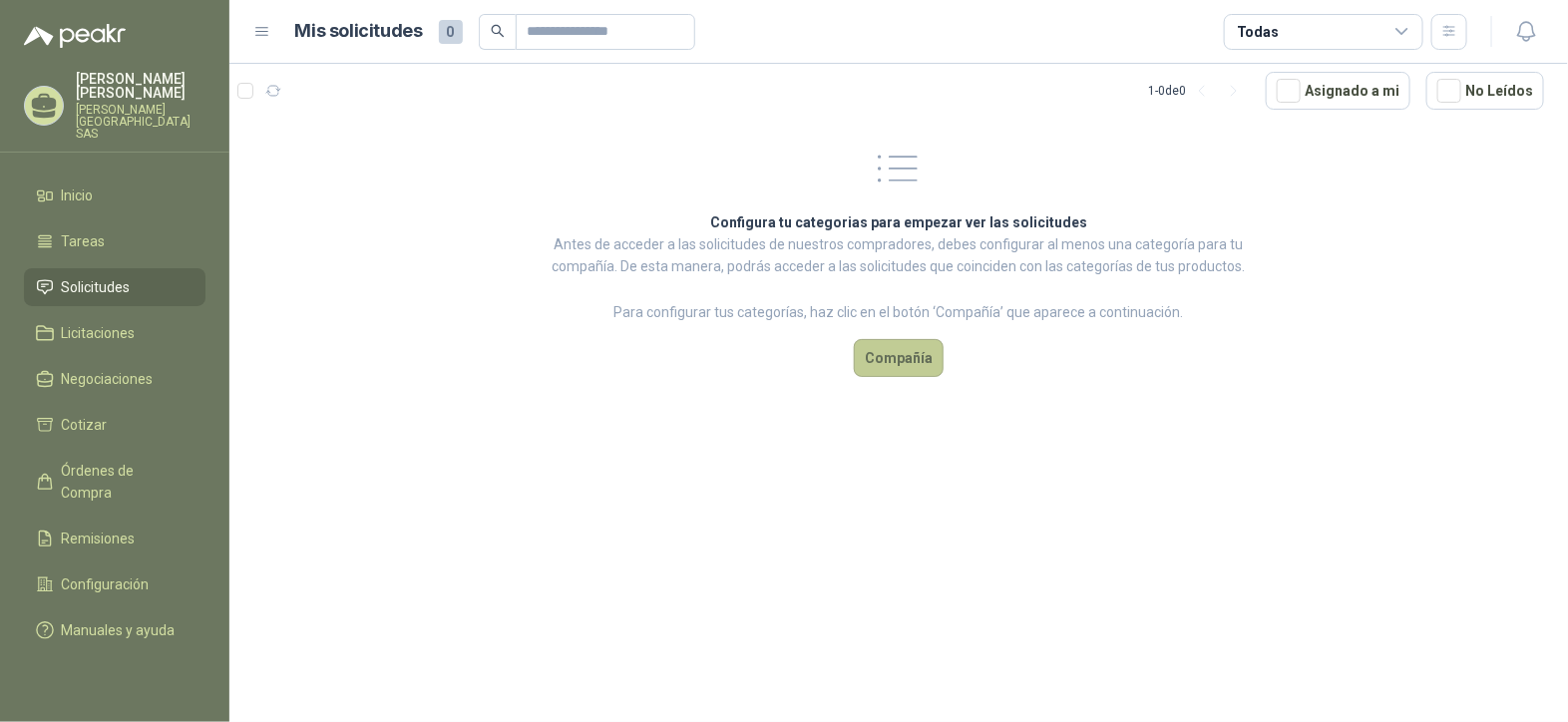 click on "Compañía" at bounding box center [899, 358] 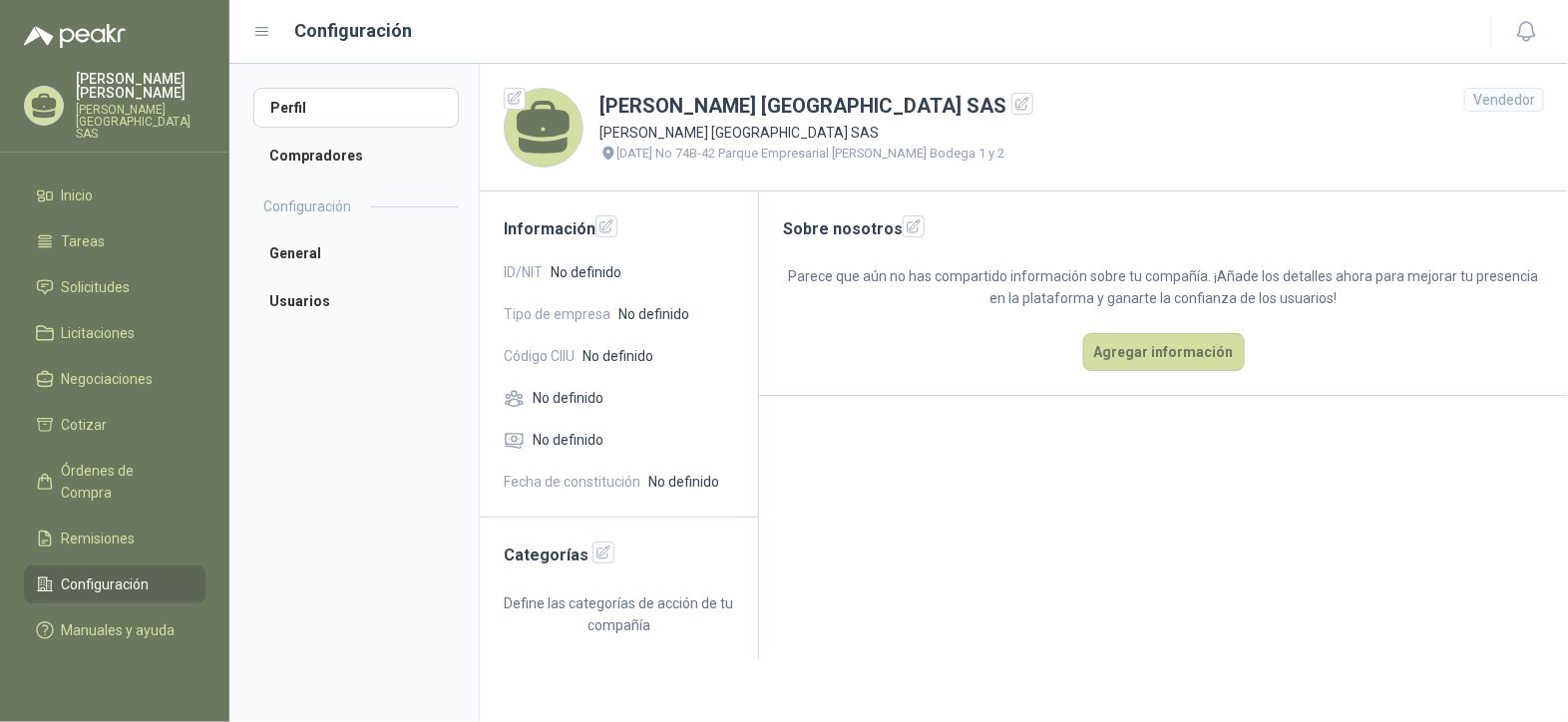 click 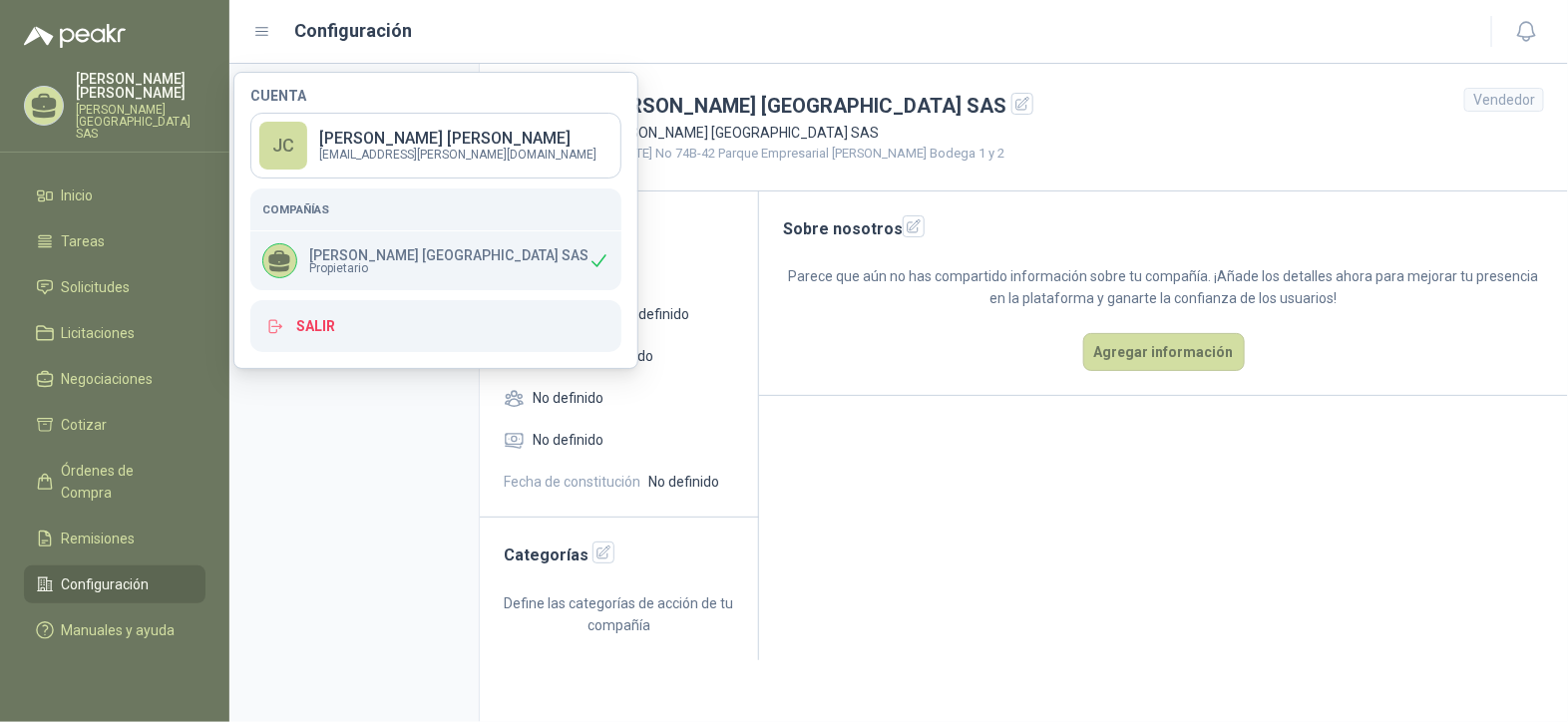 click 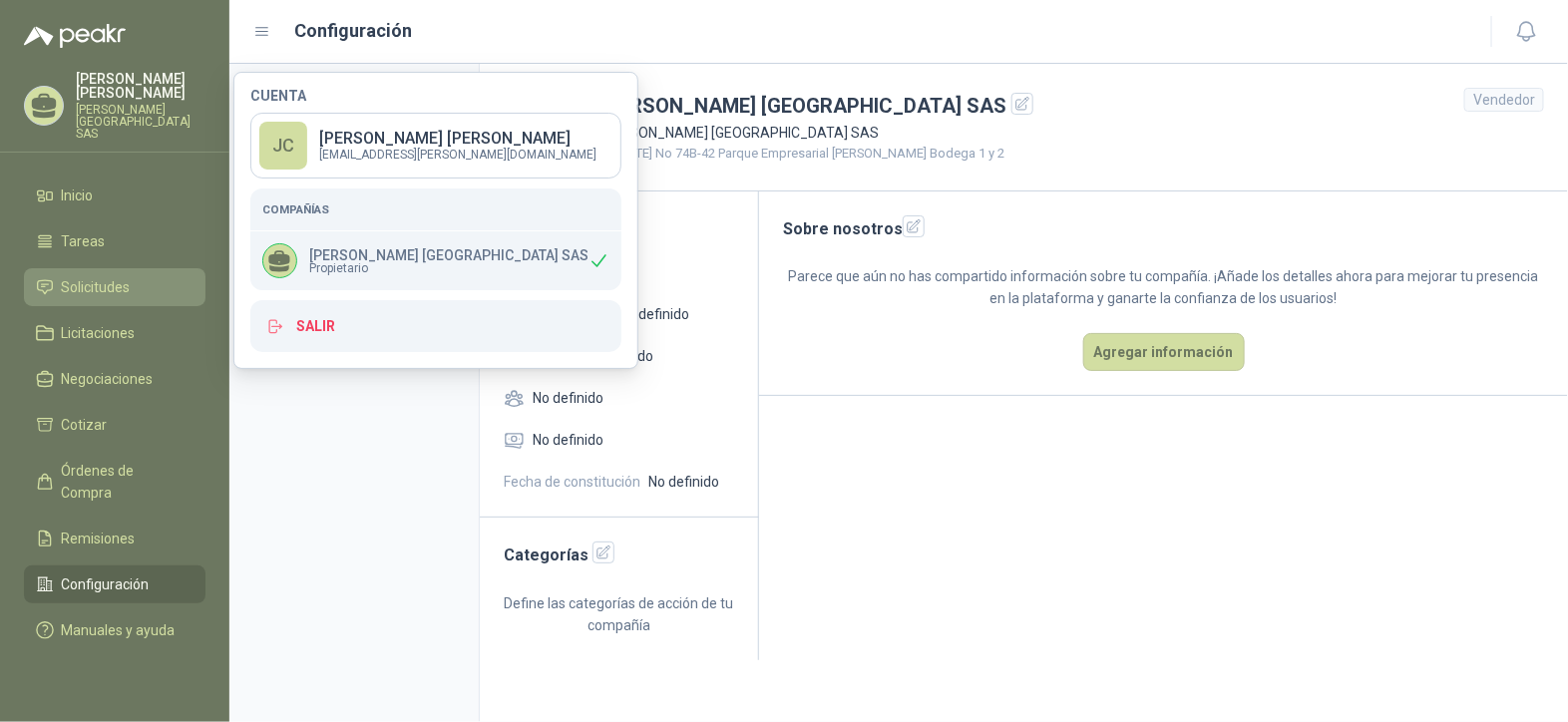 click on "Solicitudes" at bounding box center (96, 287) 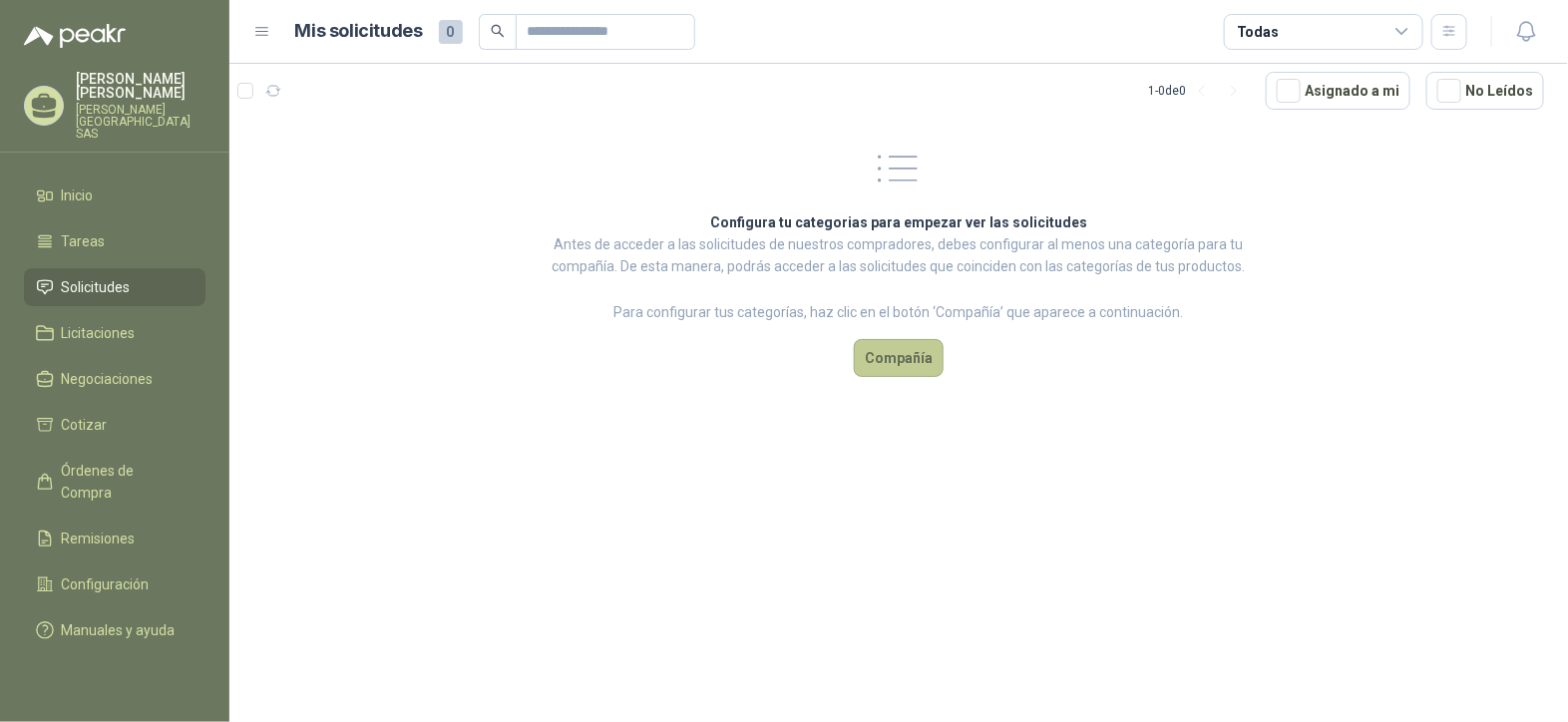 click on "Compañía" at bounding box center [899, 358] 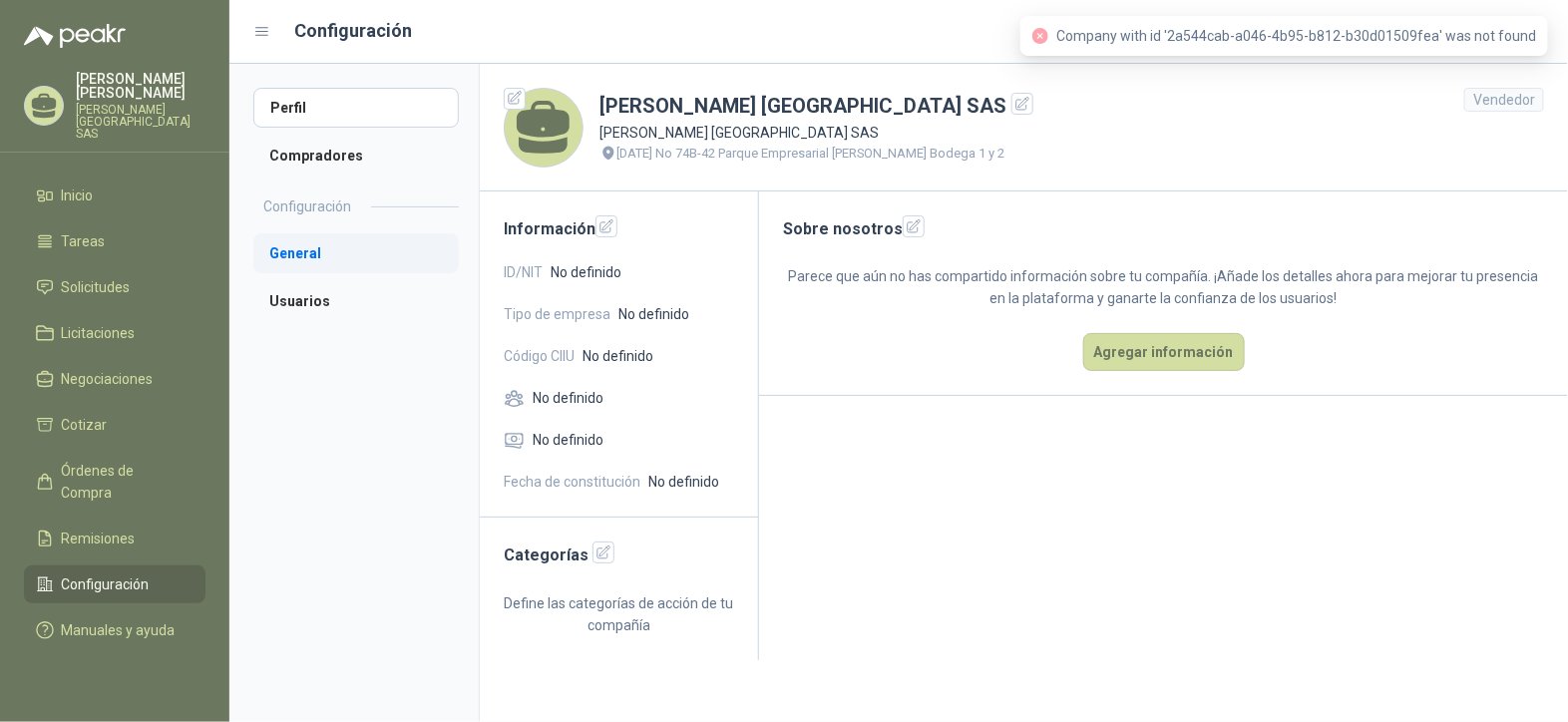 click on "General" at bounding box center (356, 253) 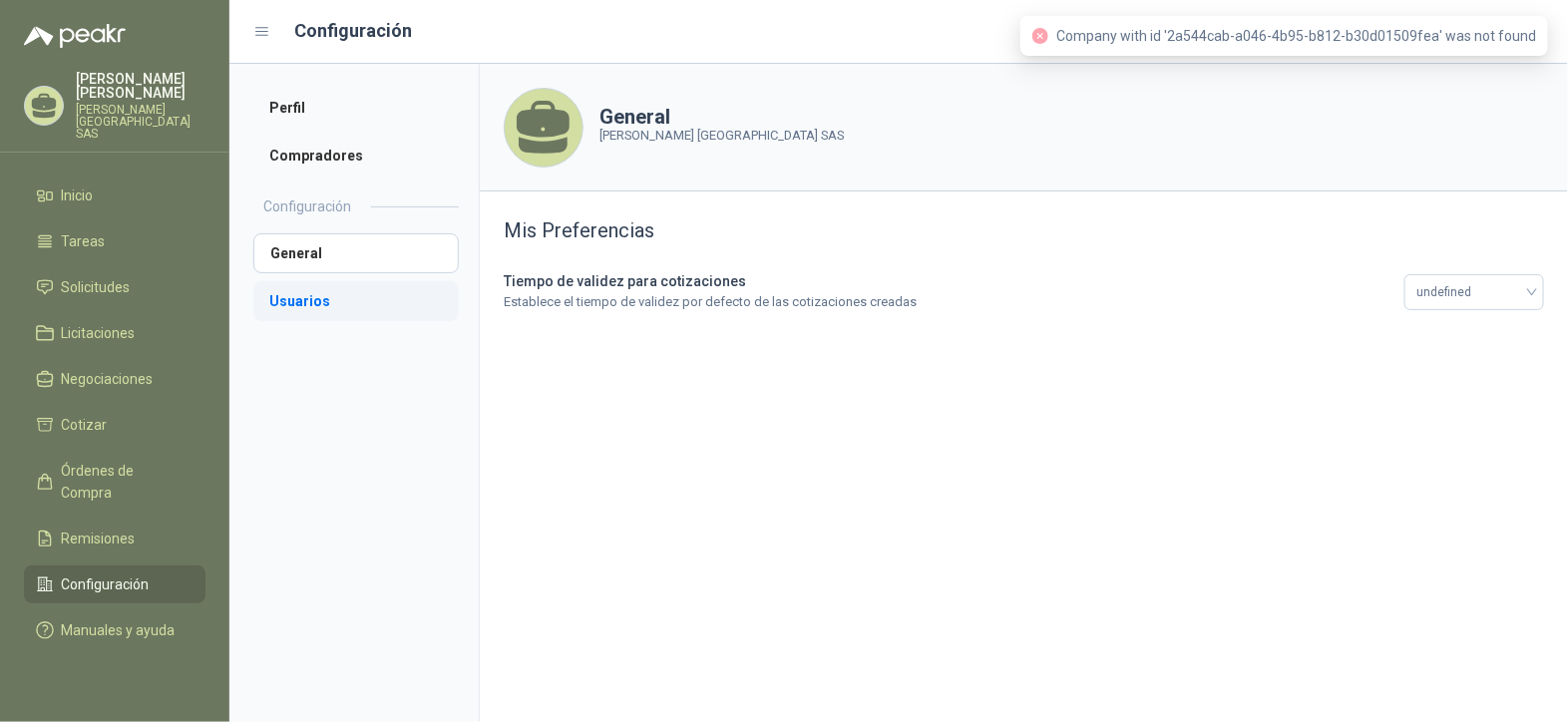 click on "Usuarios" at bounding box center (356, 301) 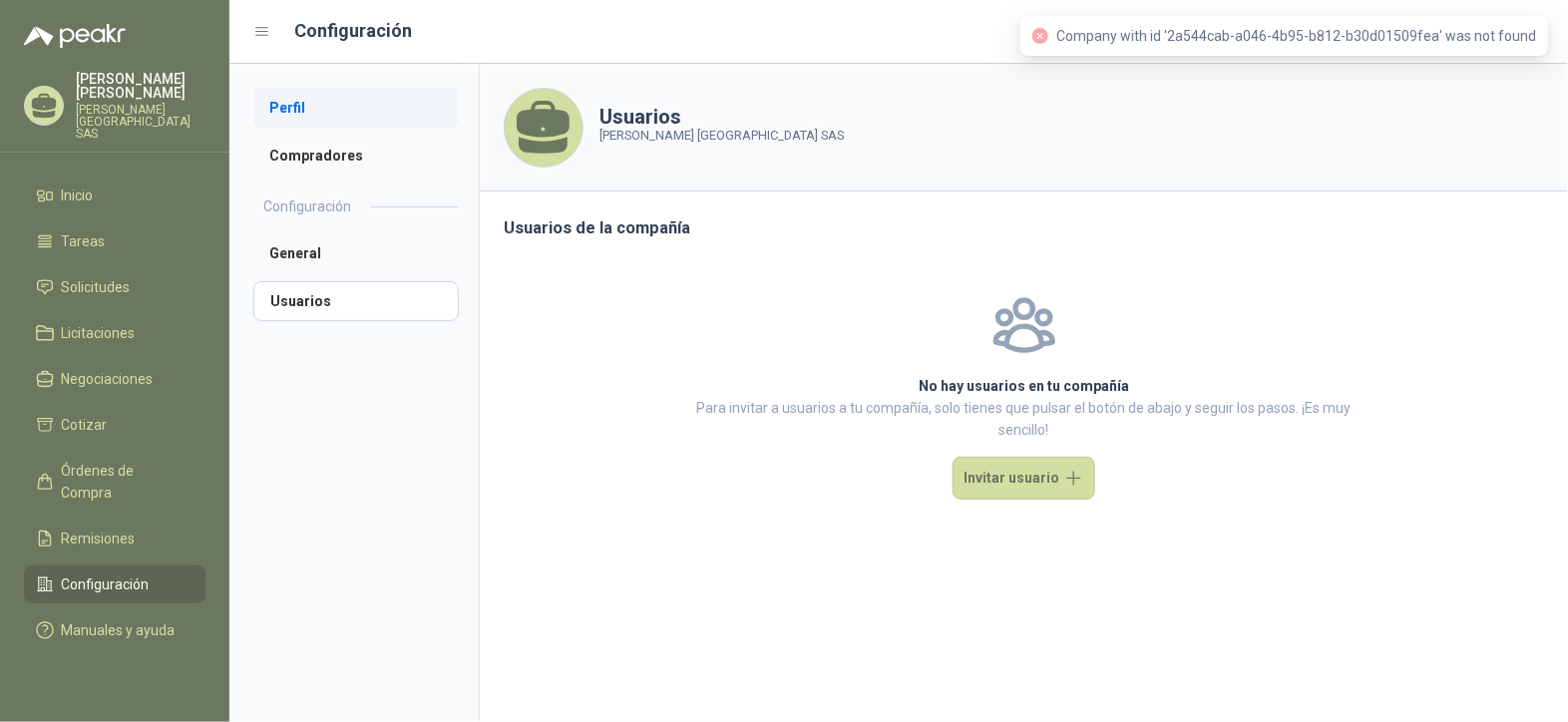 click on "Perfil" at bounding box center [356, 108] 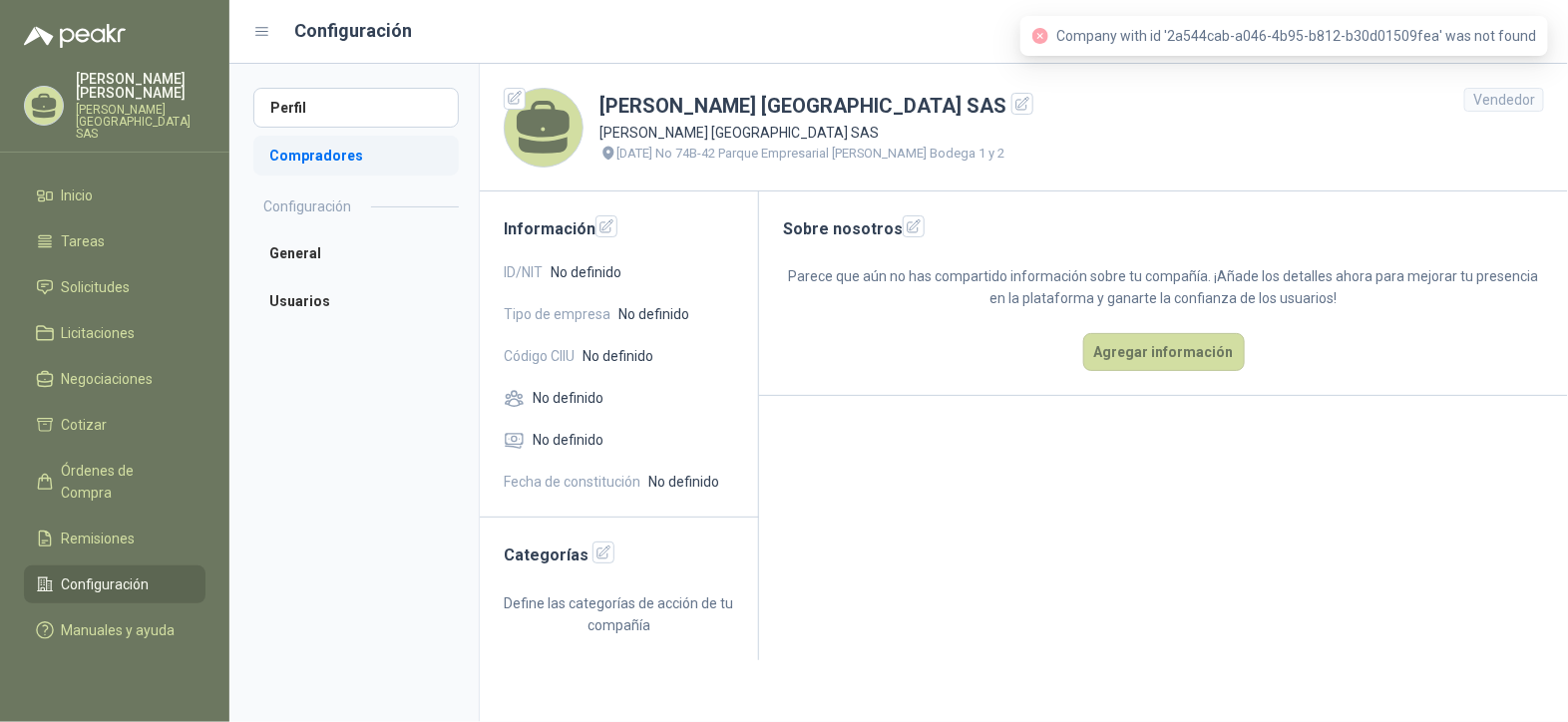 click on "Compradores" at bounding box center [356, 156] 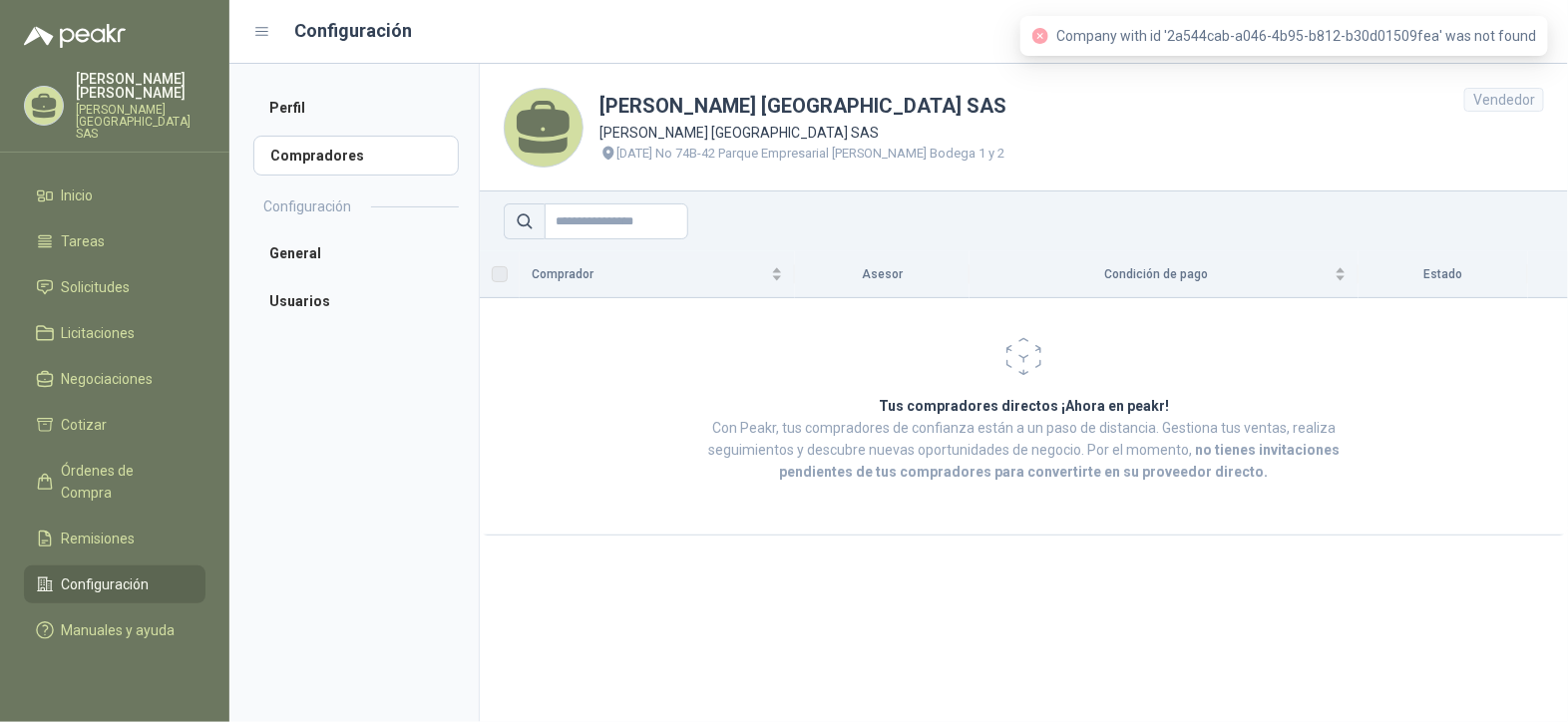 click on "Configuración" at bounding box center (307, 206) 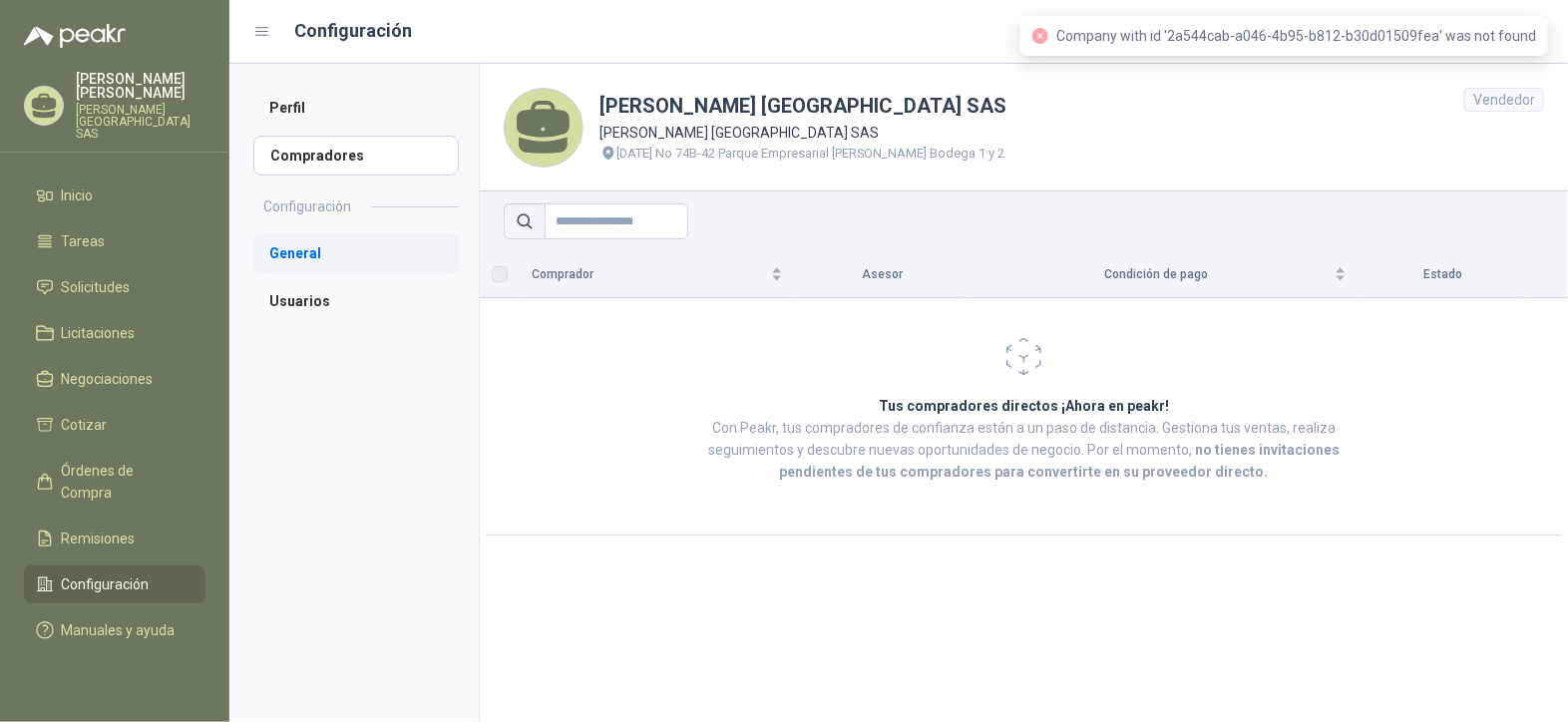 click on "General" at bounding box center (356, 253) 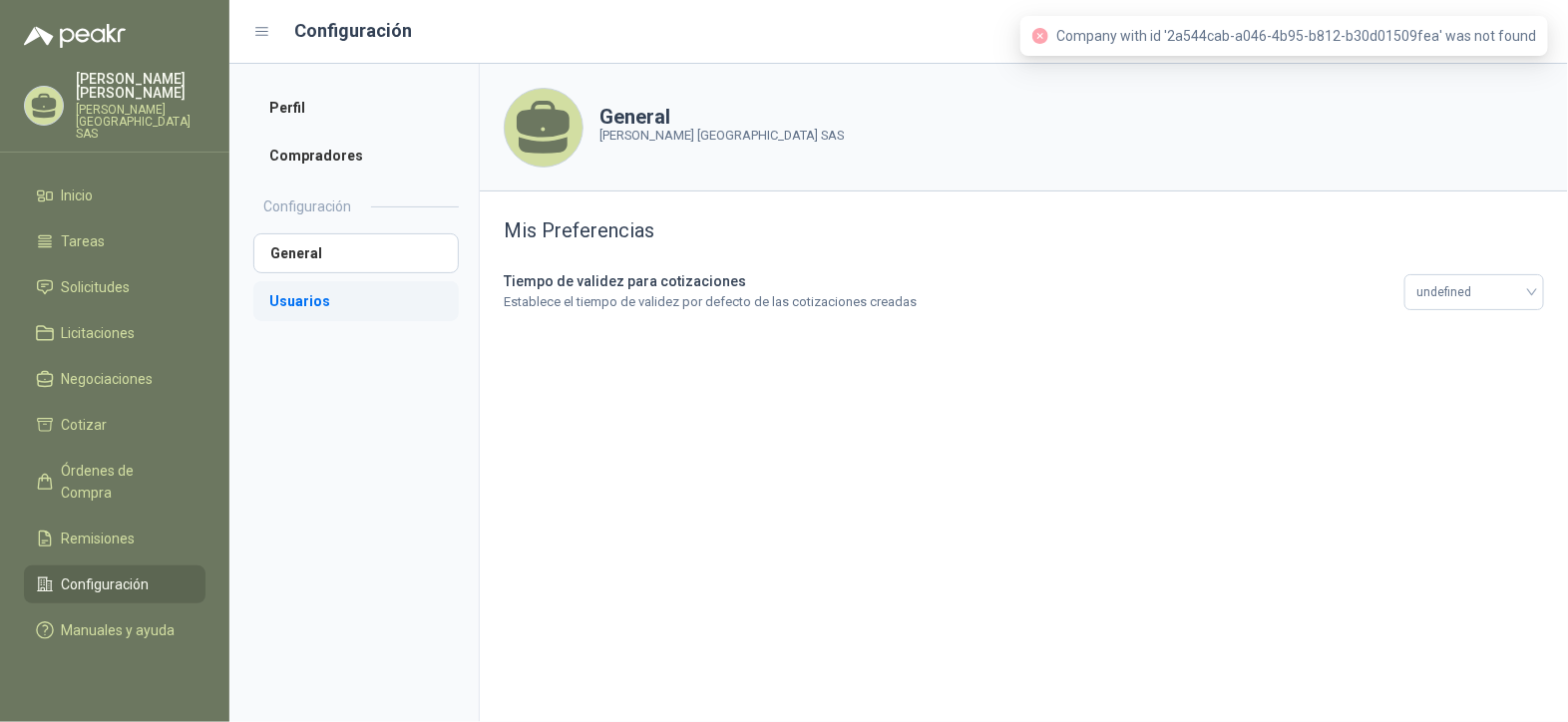 click on "Usuarios" at bounding box center (356, 301) 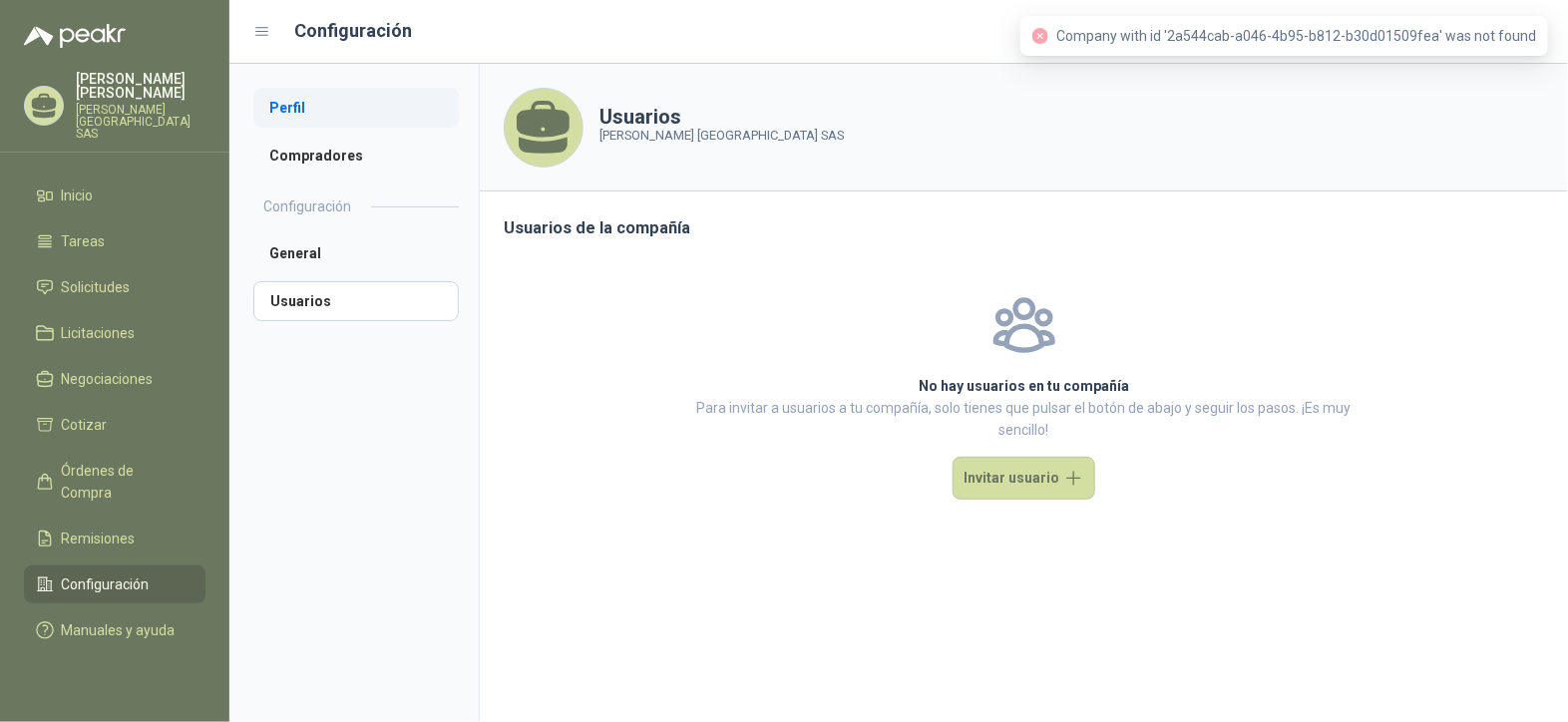 click on "Perfil" at bounding box center [356, 108] 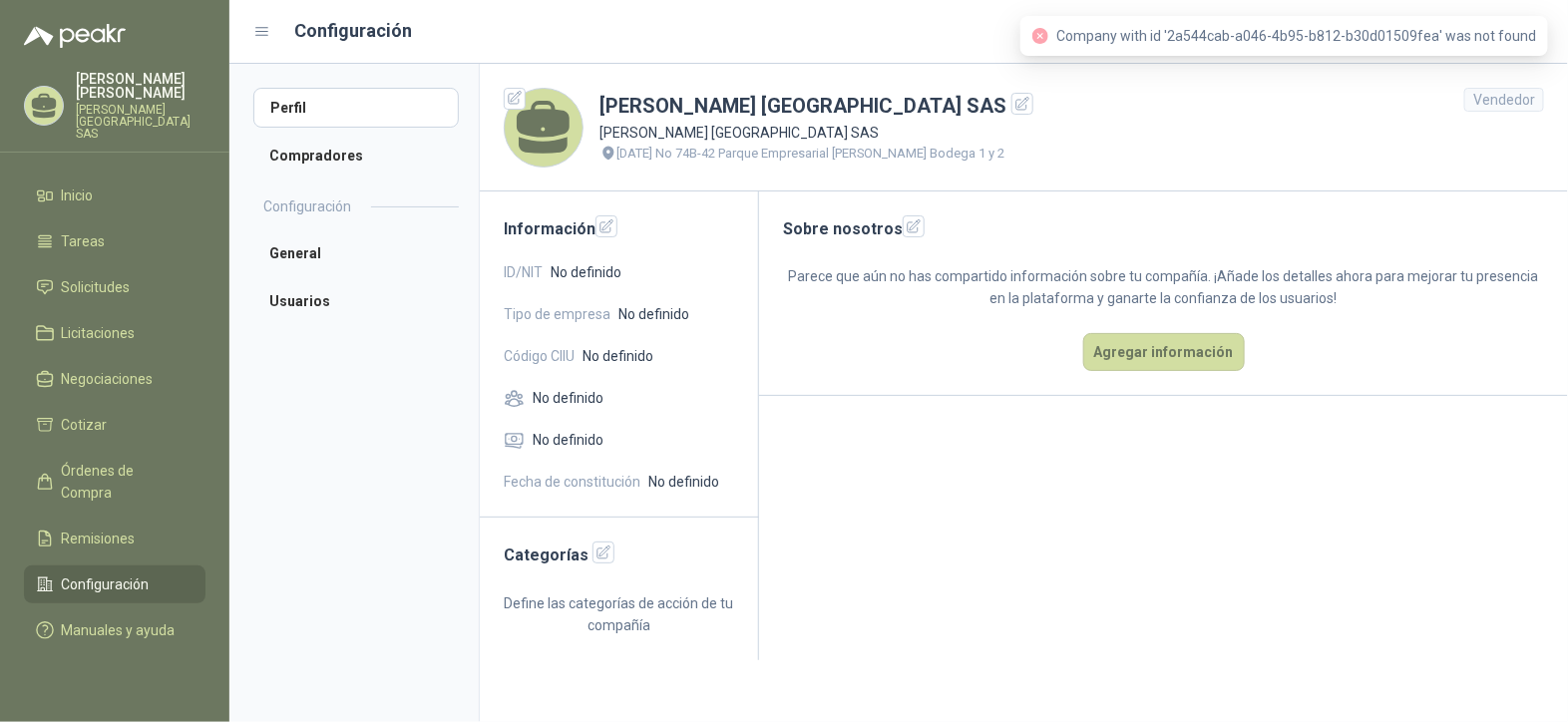 click on "No definido" at bounding box center [586, 272] 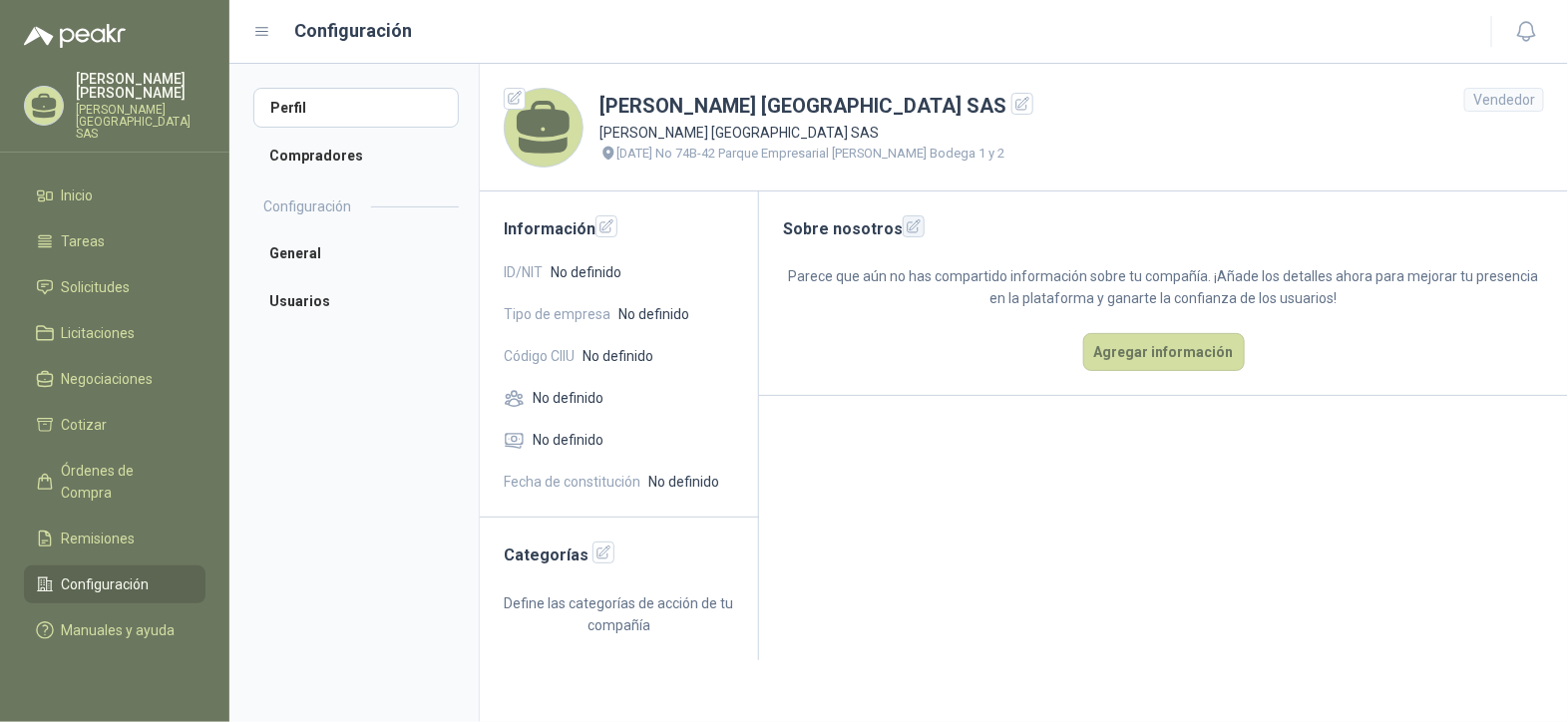 click 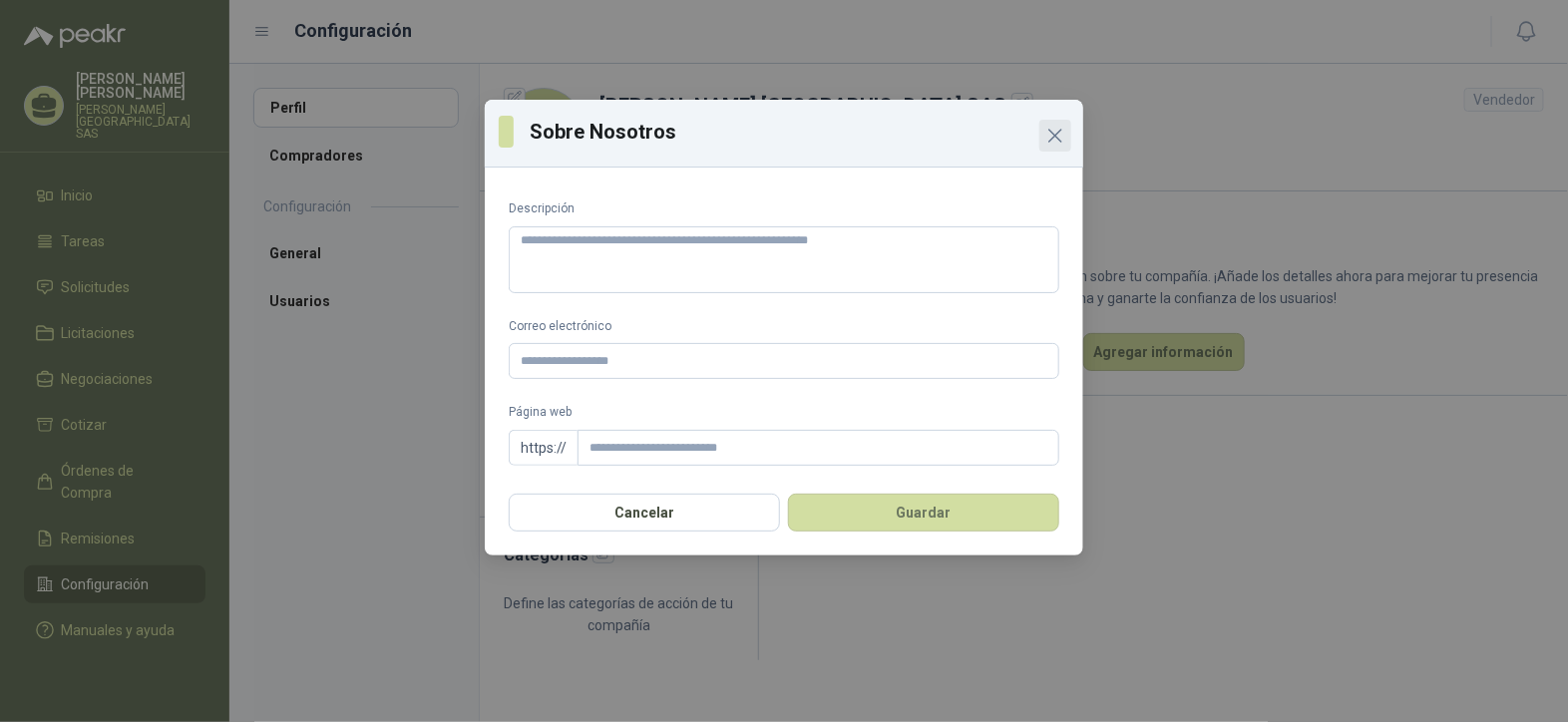 click 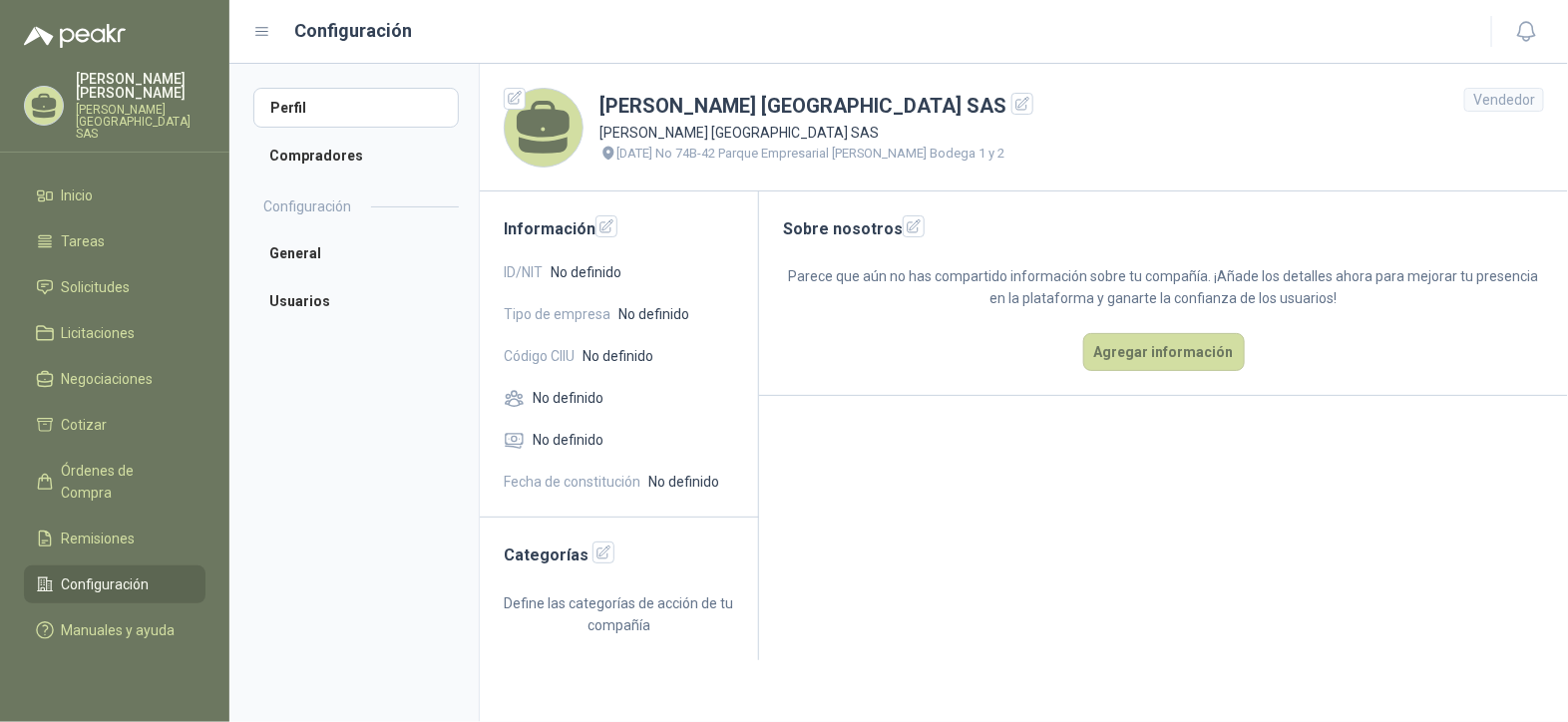click 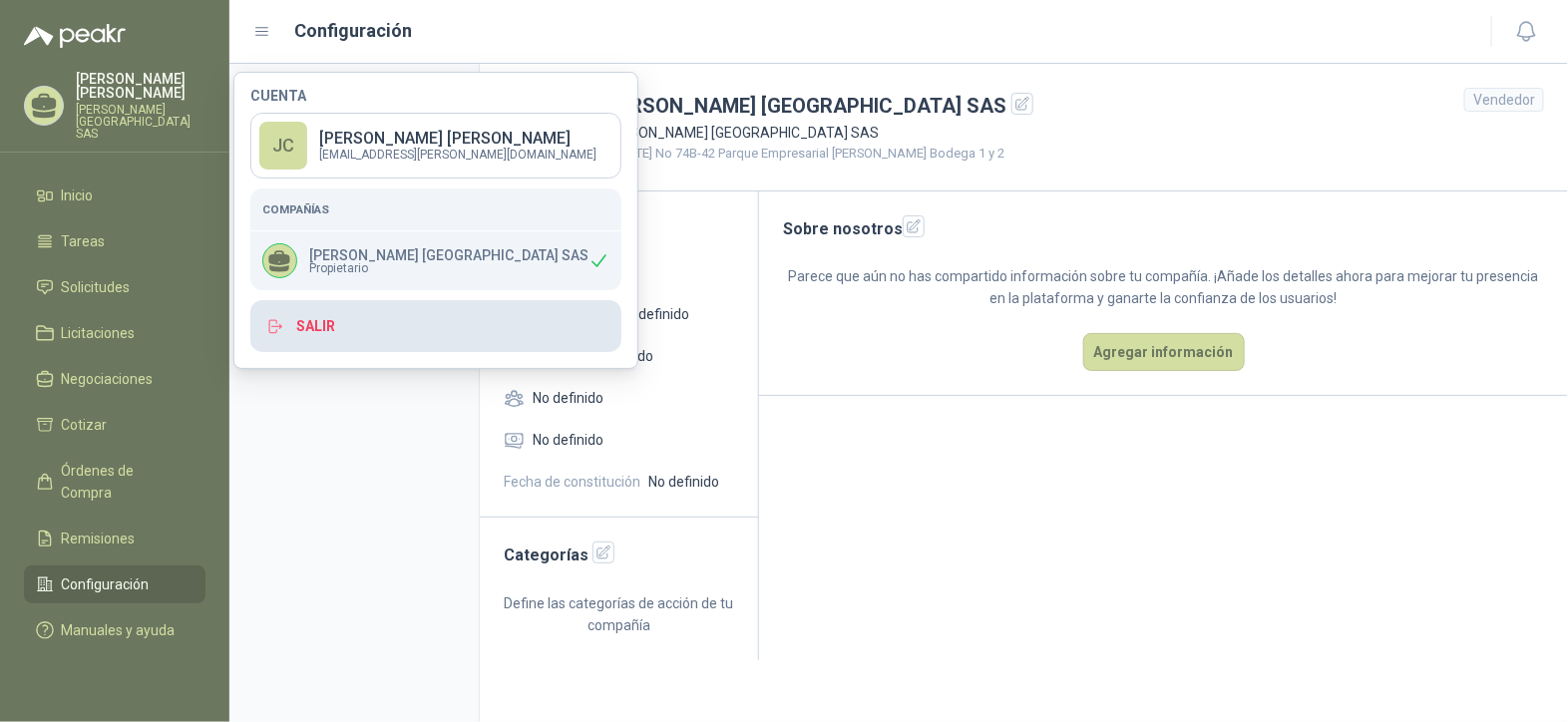 click 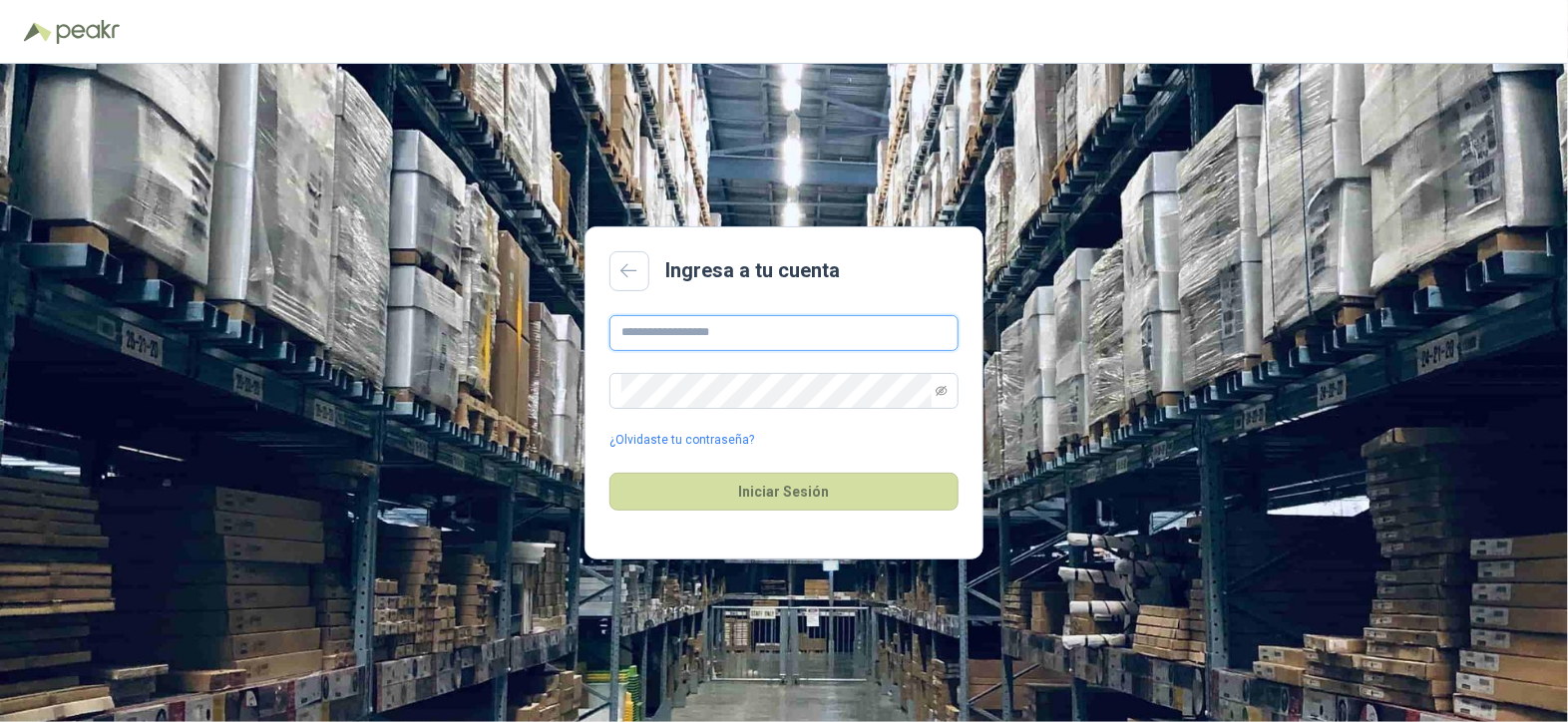 type on "**********" 